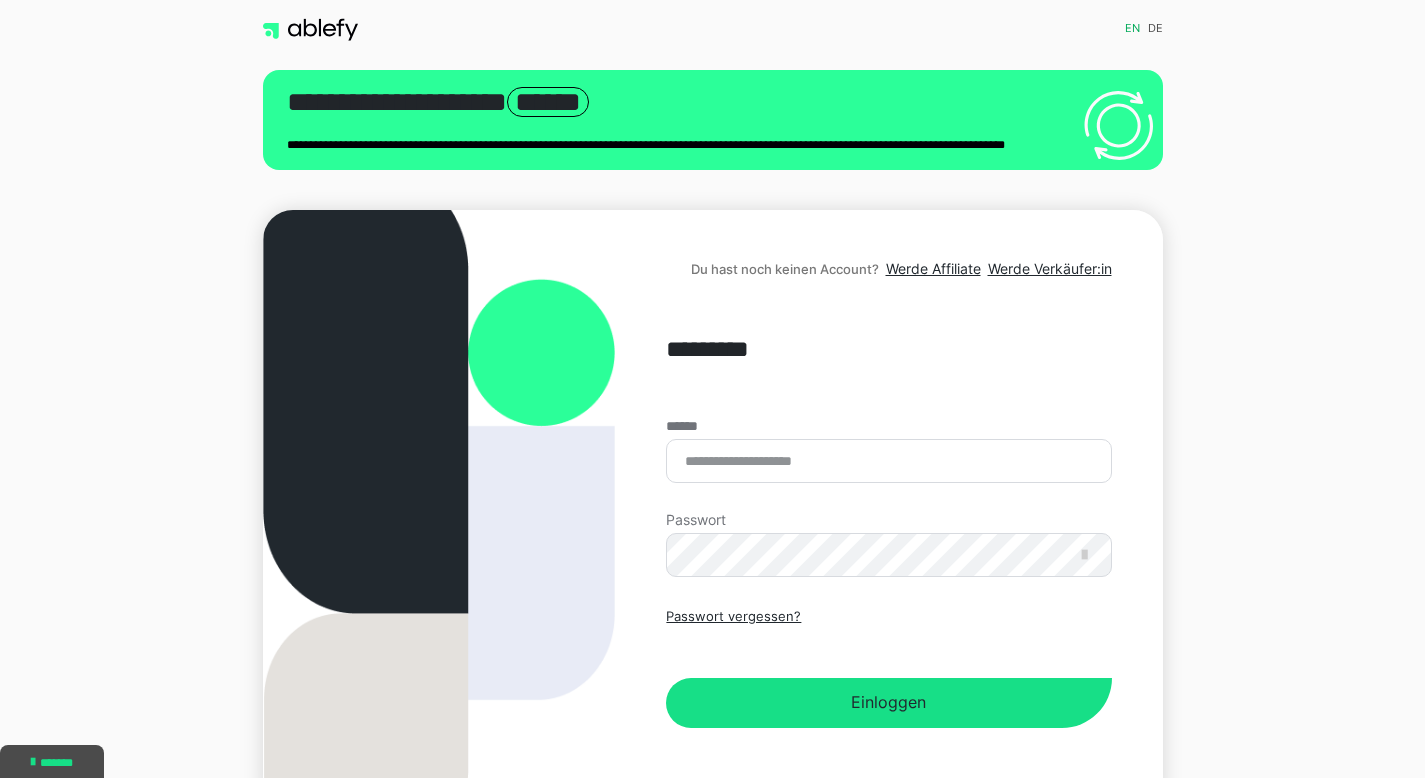 scroll, scrollTop: 0, scrollLeft: 0, axis: both 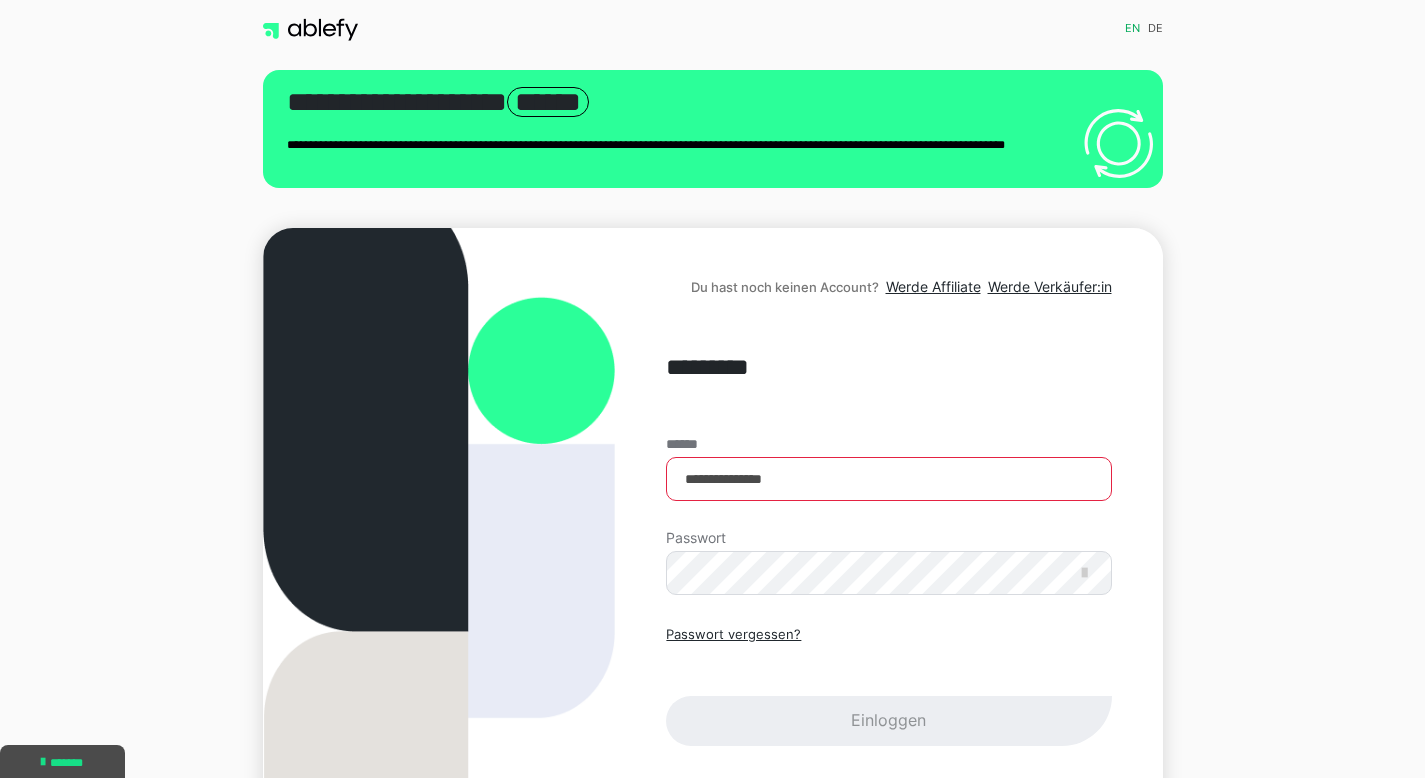 type on "**********" 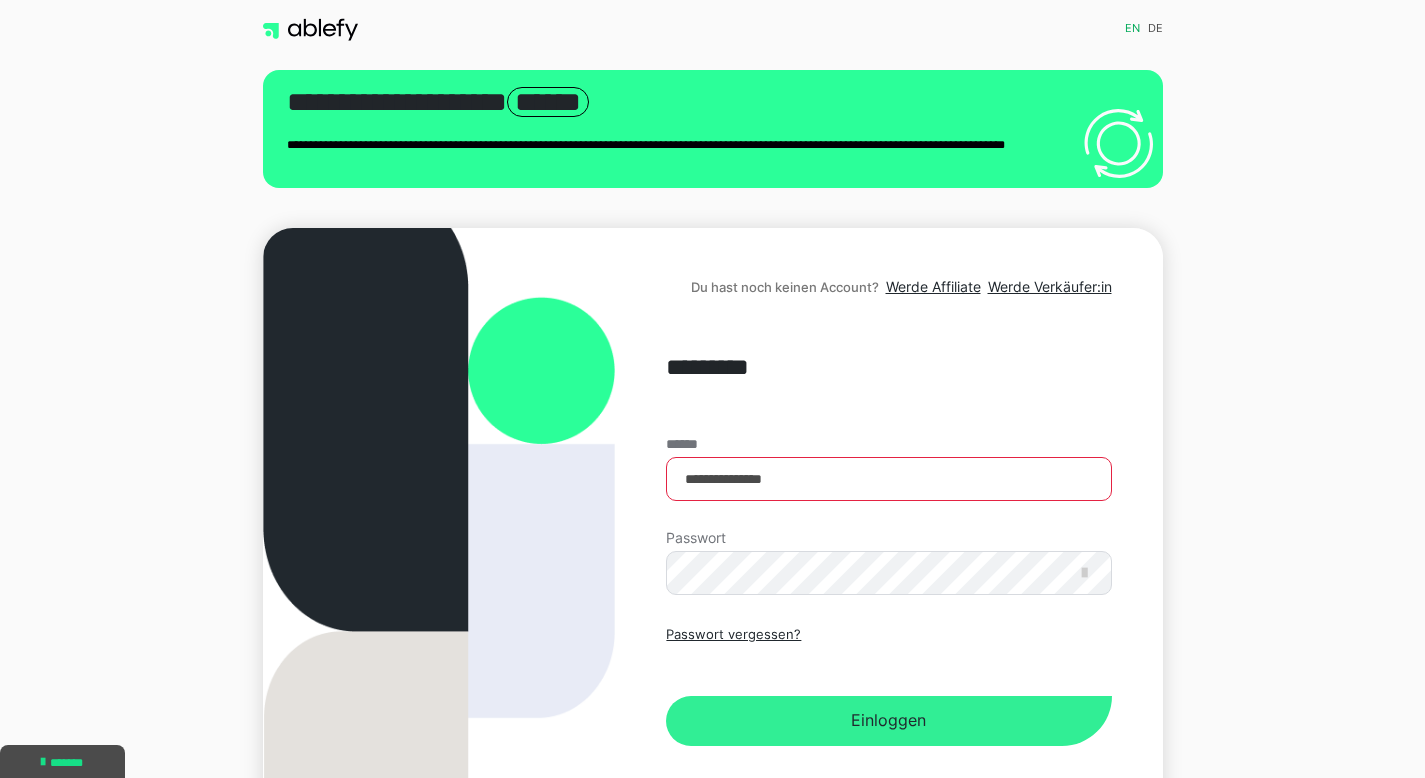 click on "Einloggen" at bounding box center [888, 721] 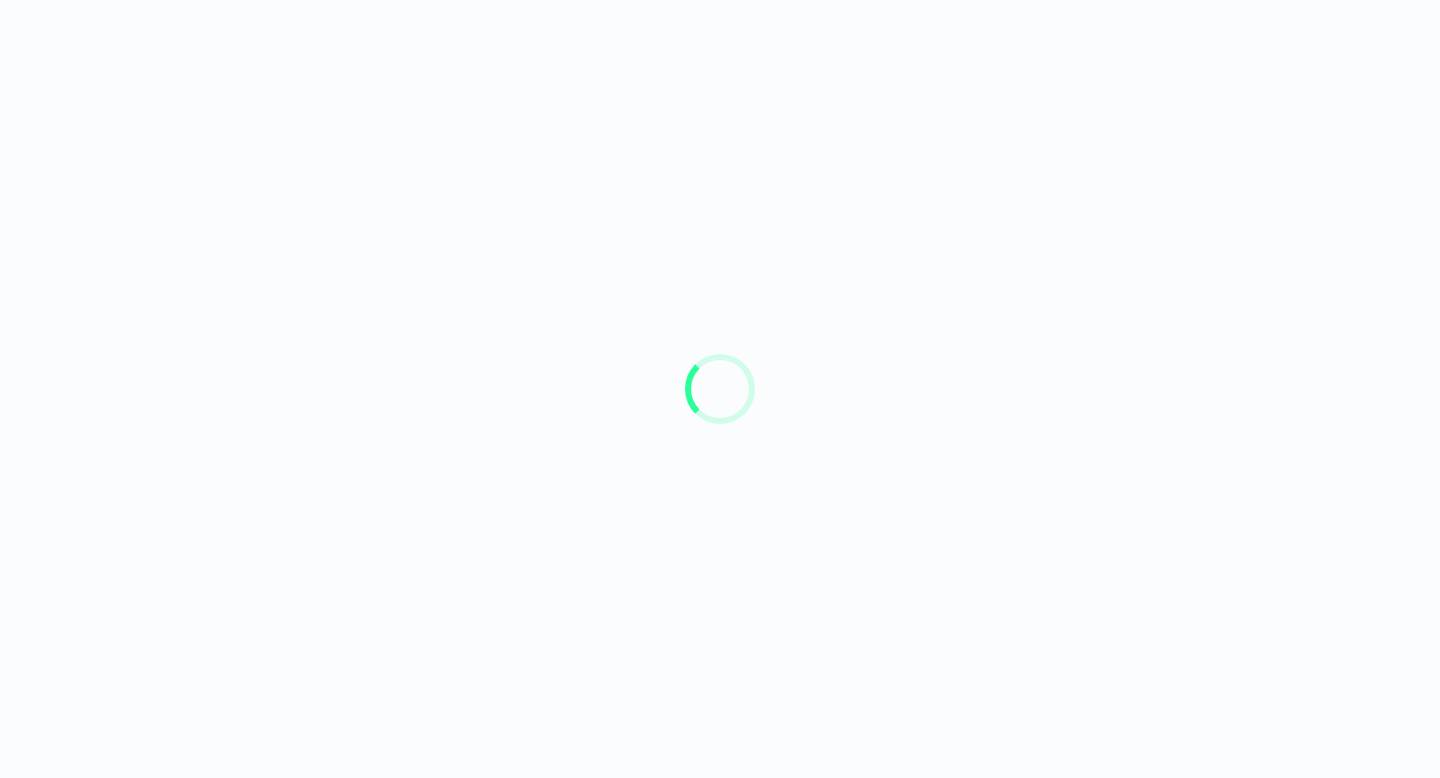 scroll, scrollTop: 0, scrollLeft: 0, axis: both 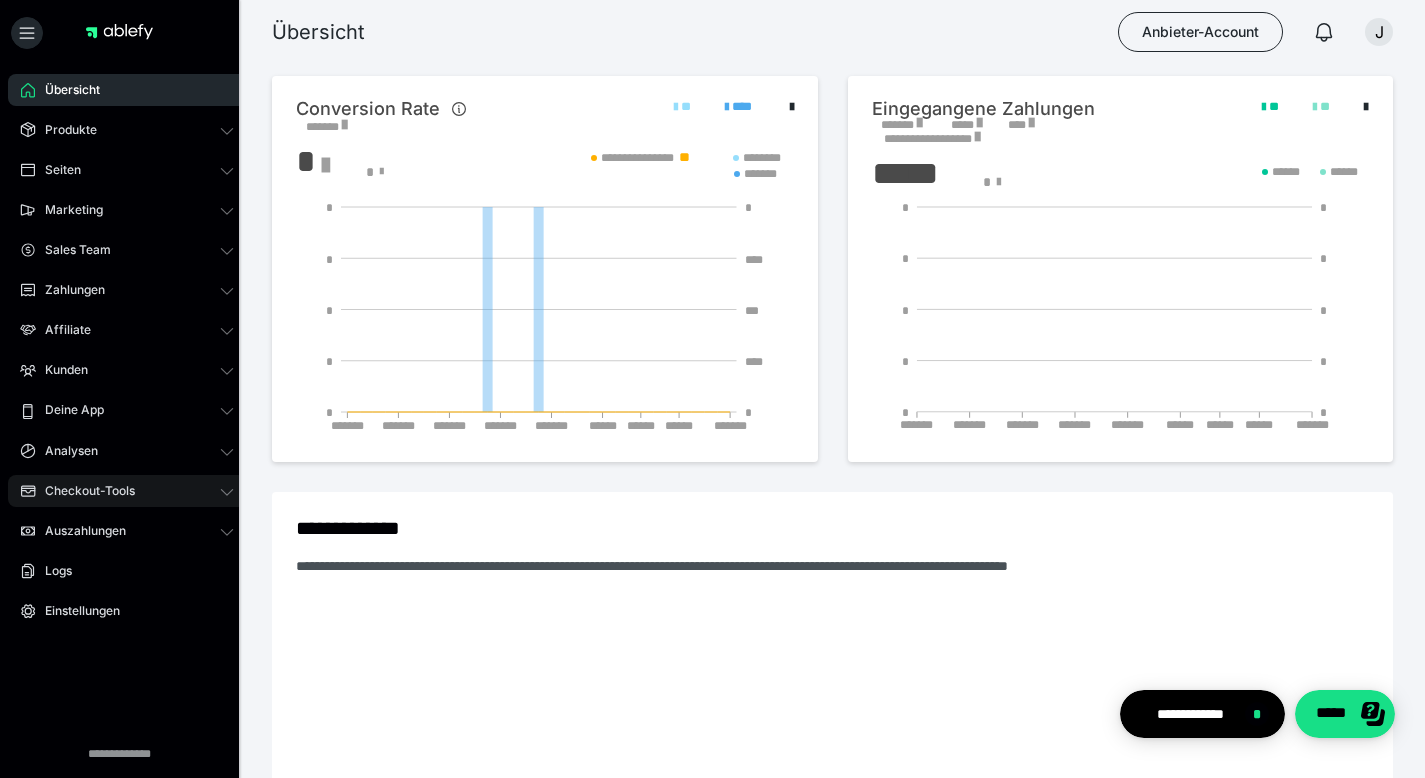click on "Checkout-Tools" at bounding box center (83, 491) 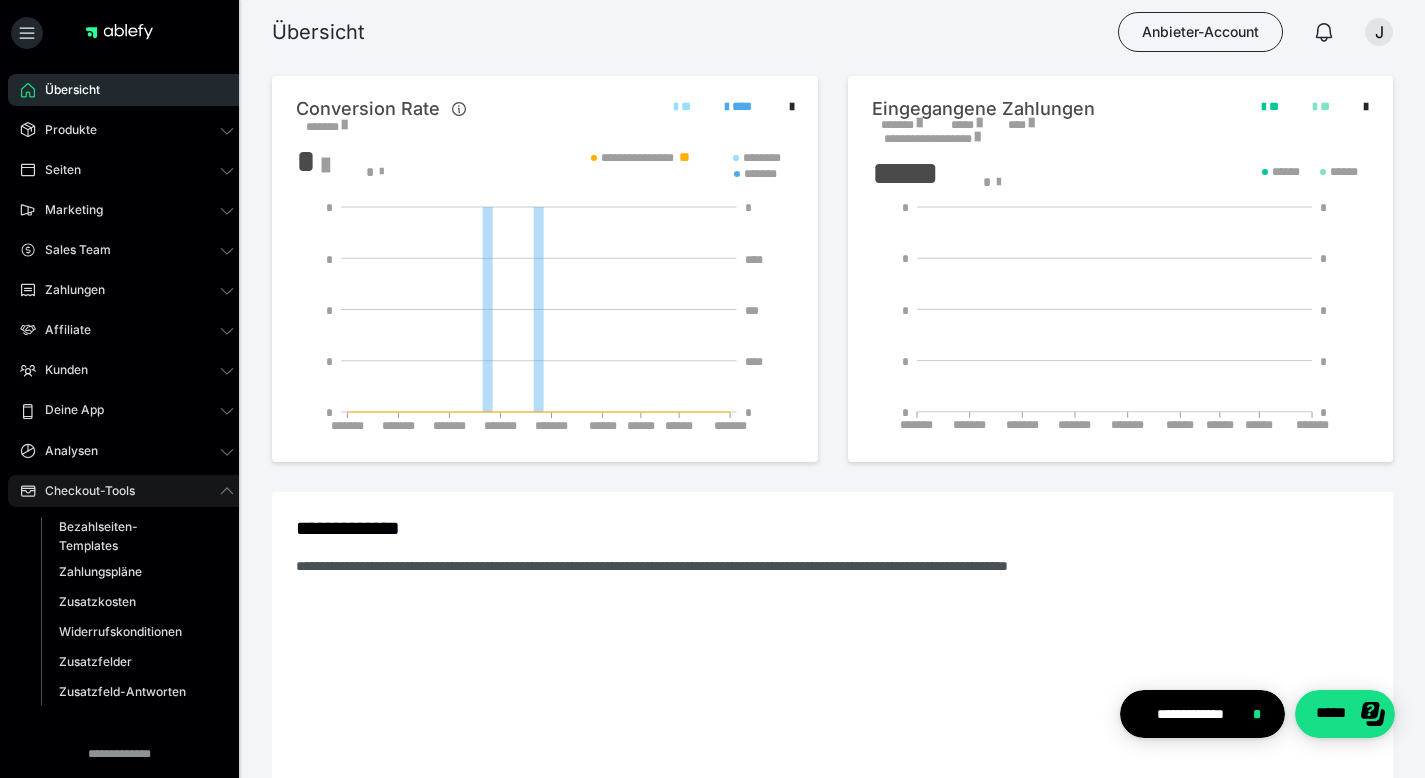 click on "Checkout-Tools" at bounding box center (83, 491) 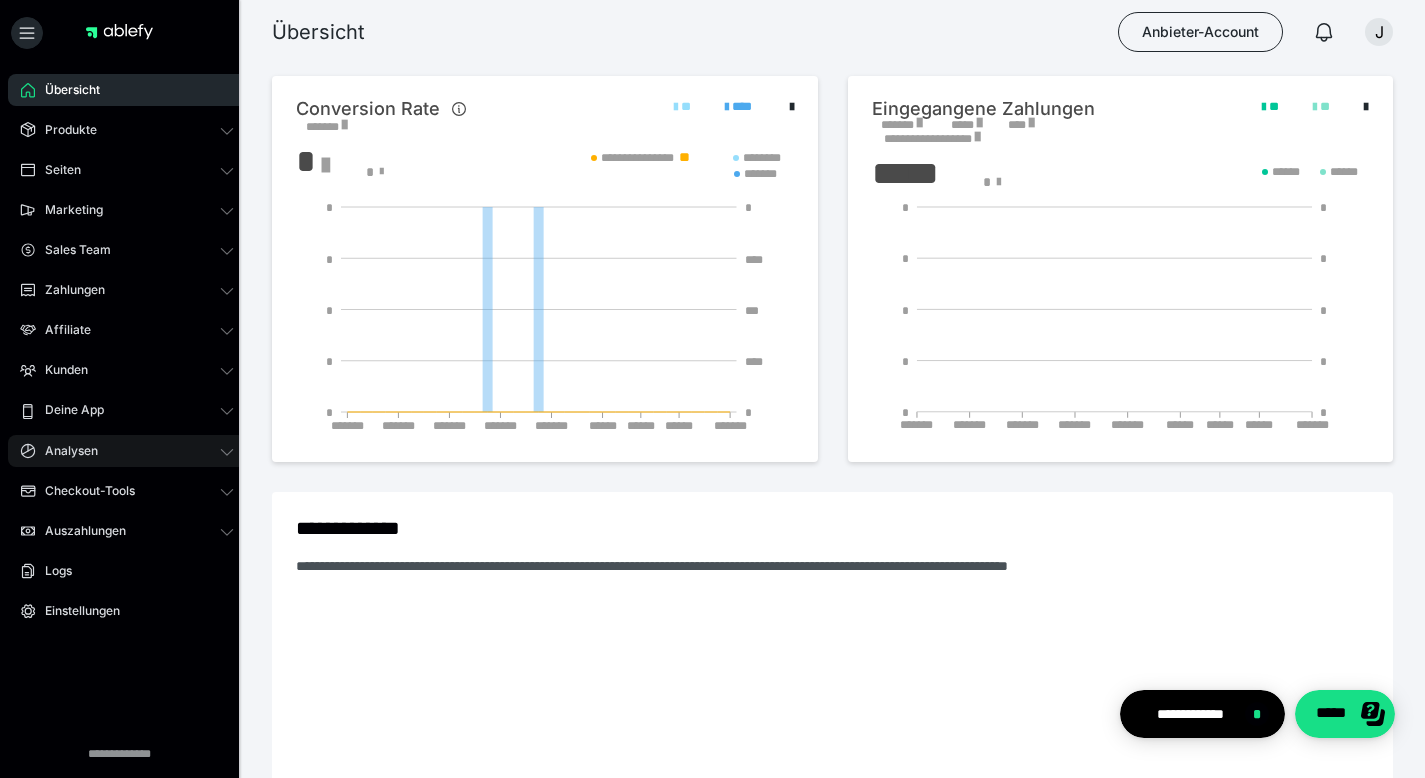 click on "Analysen" at bounding box center (127, 451) 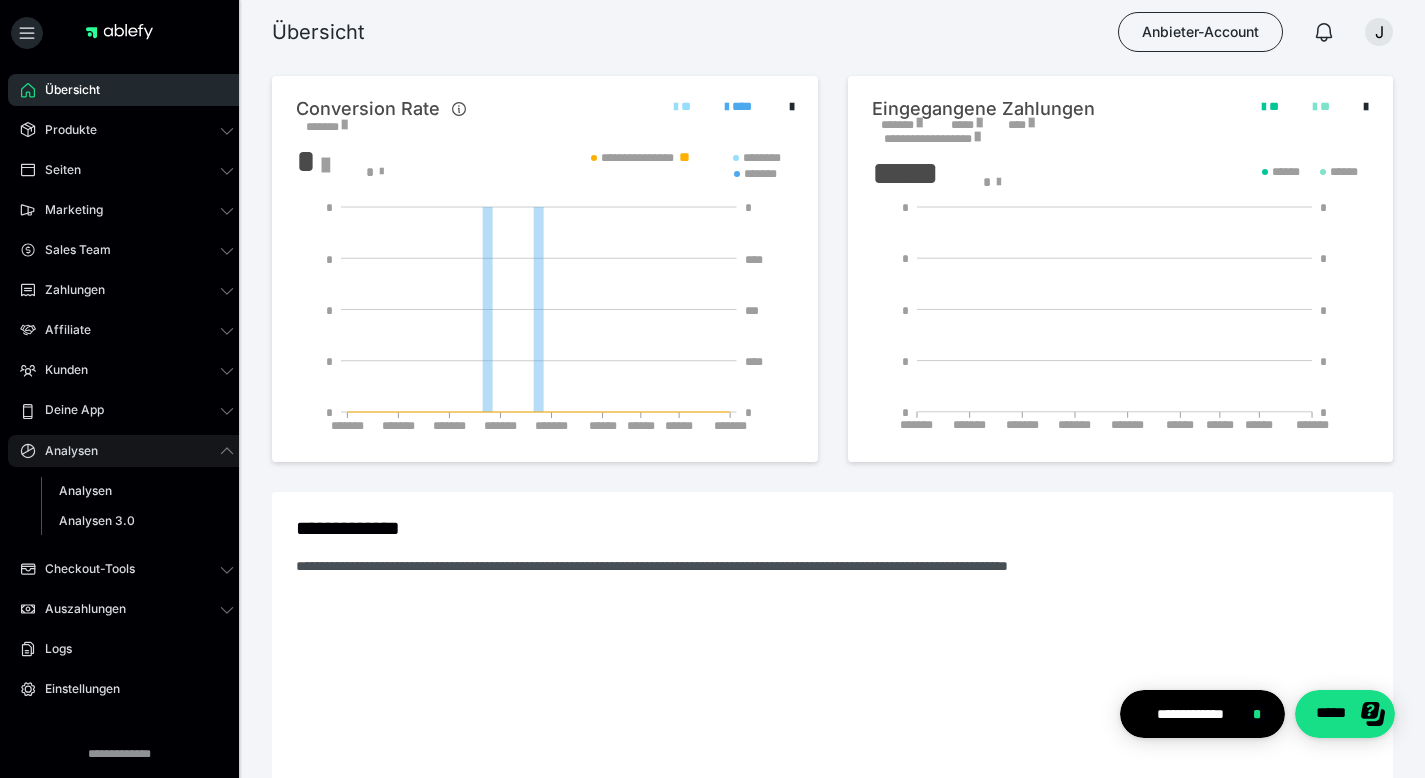 click on "Analysen" at bounding box center (127, 451) 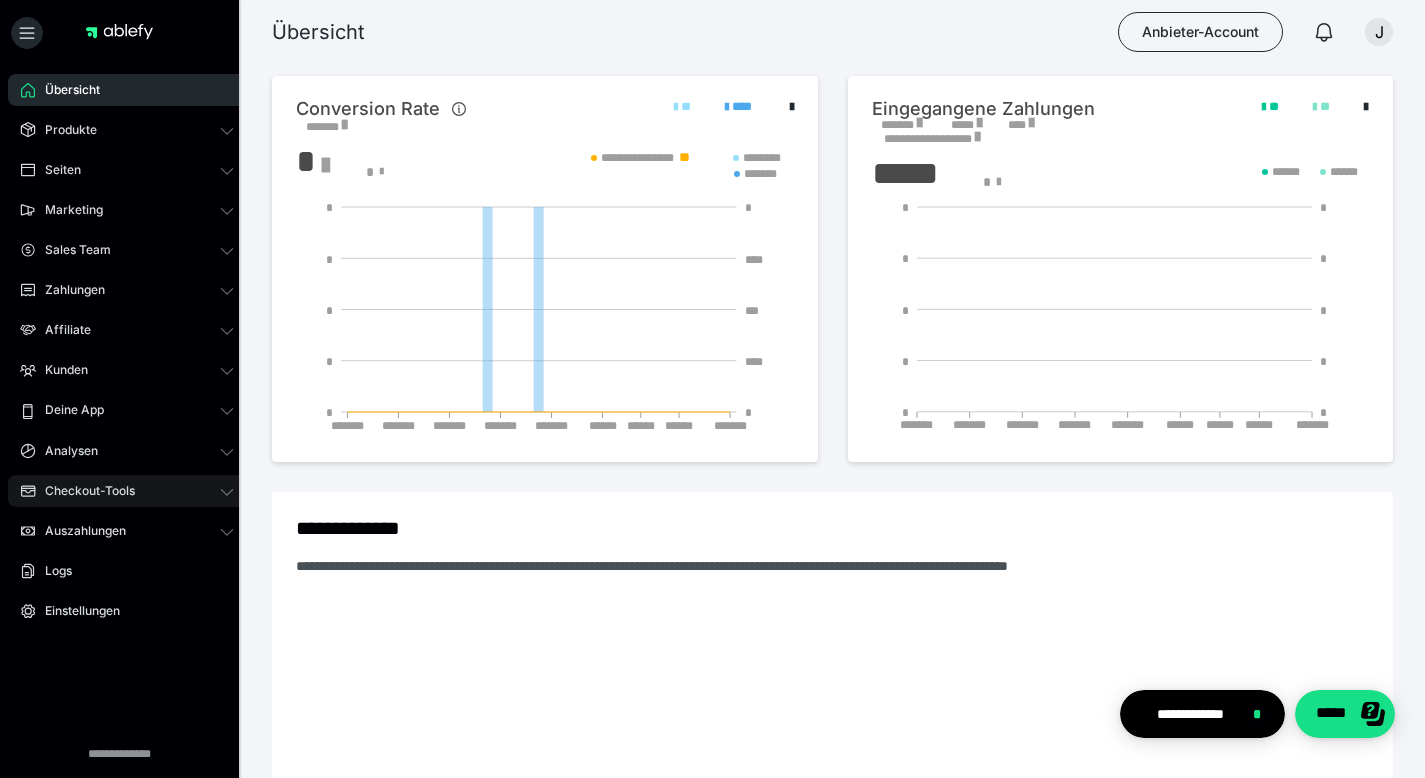 click on "Checkout-Tools" at bounding box center (83, 491) 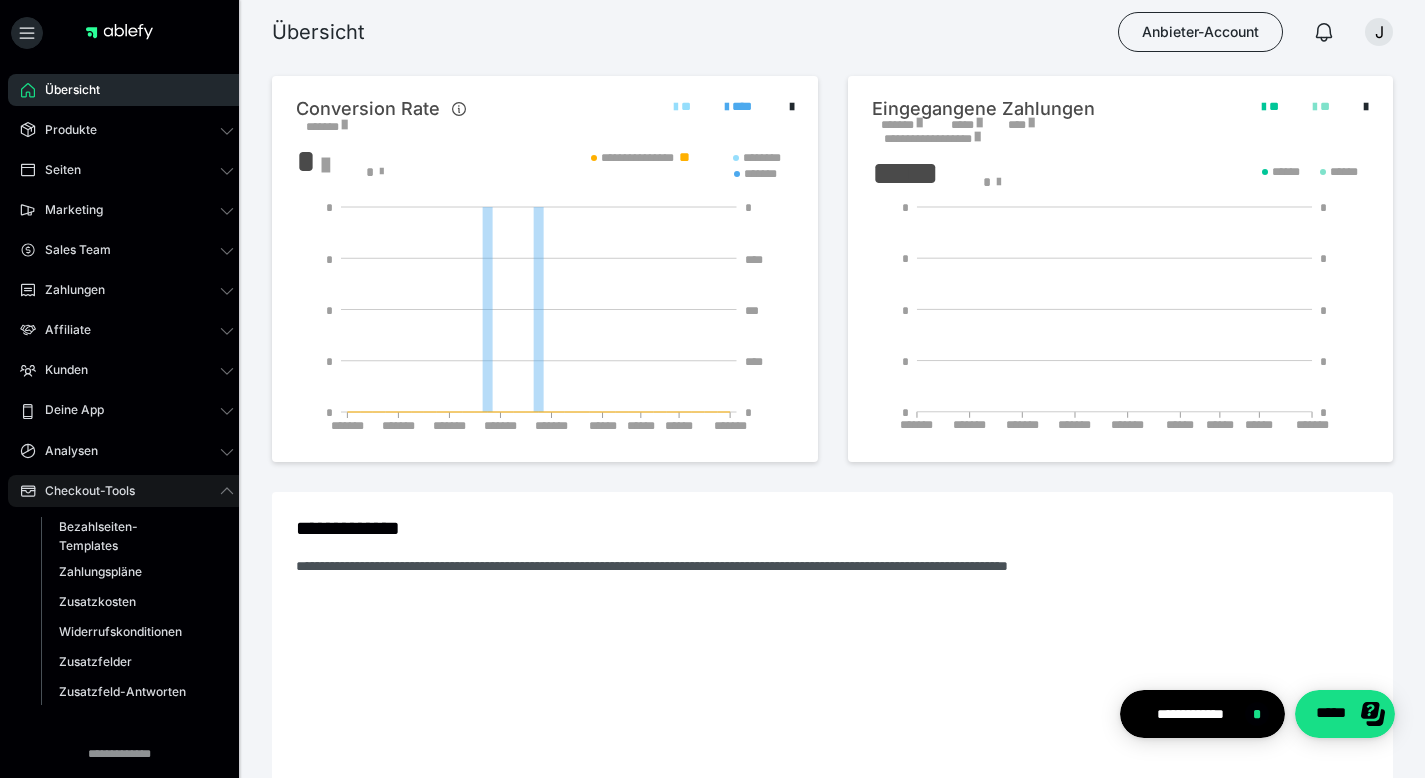click on "Checkout-Tools" at bounding box center (83, 491) 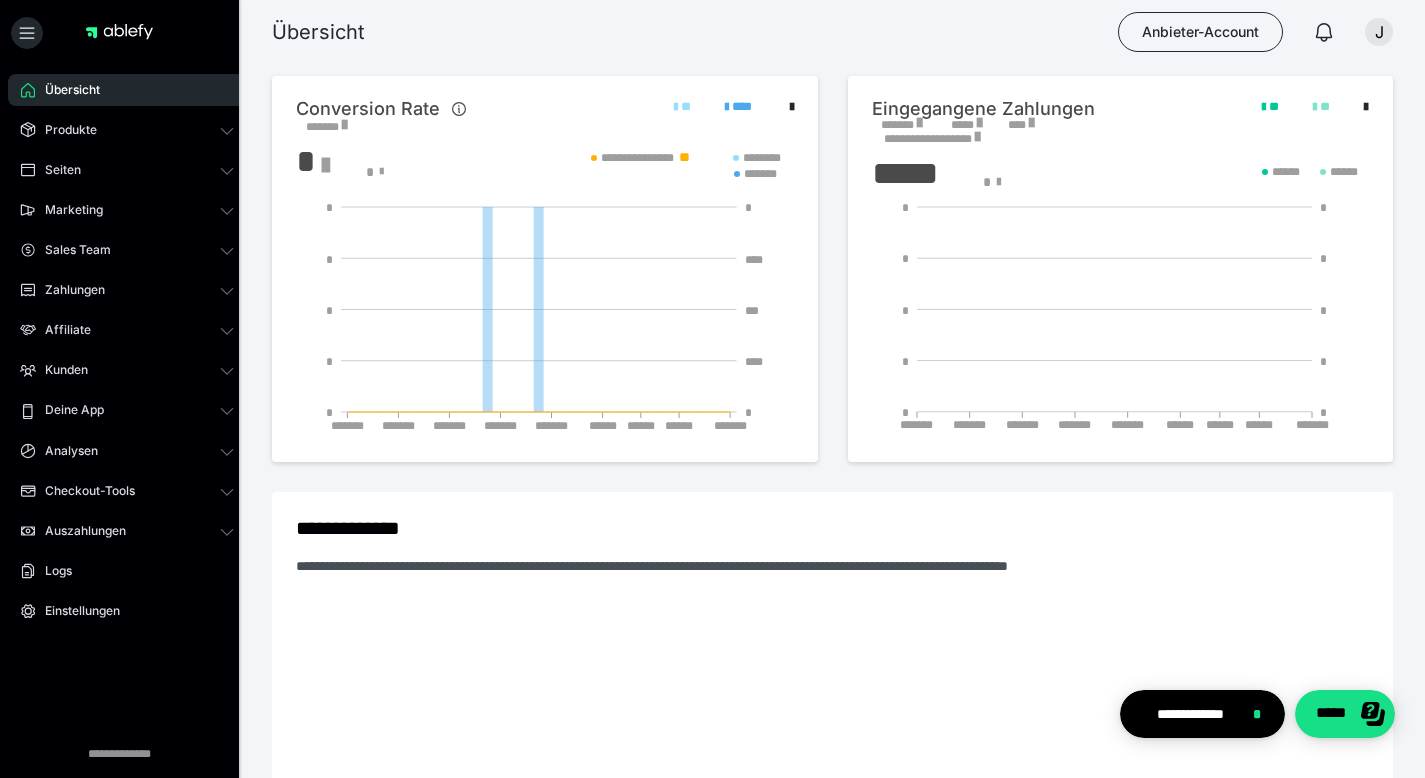 click on "Übersicht Produkte Alle Produkte Produkt-Kategorien Online-Kurs-Themes Mediathek Seiten Shop-Themes Membership-Themes ableSHARE Marketing Gutscheincodes Marketing-Tools Live-Stream-Events Content-IDs Upsell-Funnels Order Bumps Tracking-Codes E-Mail-Schnittstellen Webhooks Sales Team Sales Team Zahlungen Bestellungen Fälligkeiten Transaktionen Rechnungen & Storno-Rechnungen Teilzahlungen ablefy CONNECT Mahnwesen & Inkasso Affiliate Affiliate-Programme Affiliates Statistiken Landingpages Kunden Kunden Kurs-Zugänge Membership-Zugänge E-Ticket-Bestellungen Awards Lizenzschlüssel Deine App Analysen Analysen Analysen 3.0 Checkout-Tools Bezahlseiten-Templates Zahlungspläne Zusatzkosten Widerrufskonditionen Zusatzfelder Zusatzfeld-Antworten Auszahlungen Auszahlungen Logs Einstellungen" at bounding box center (127, 410) 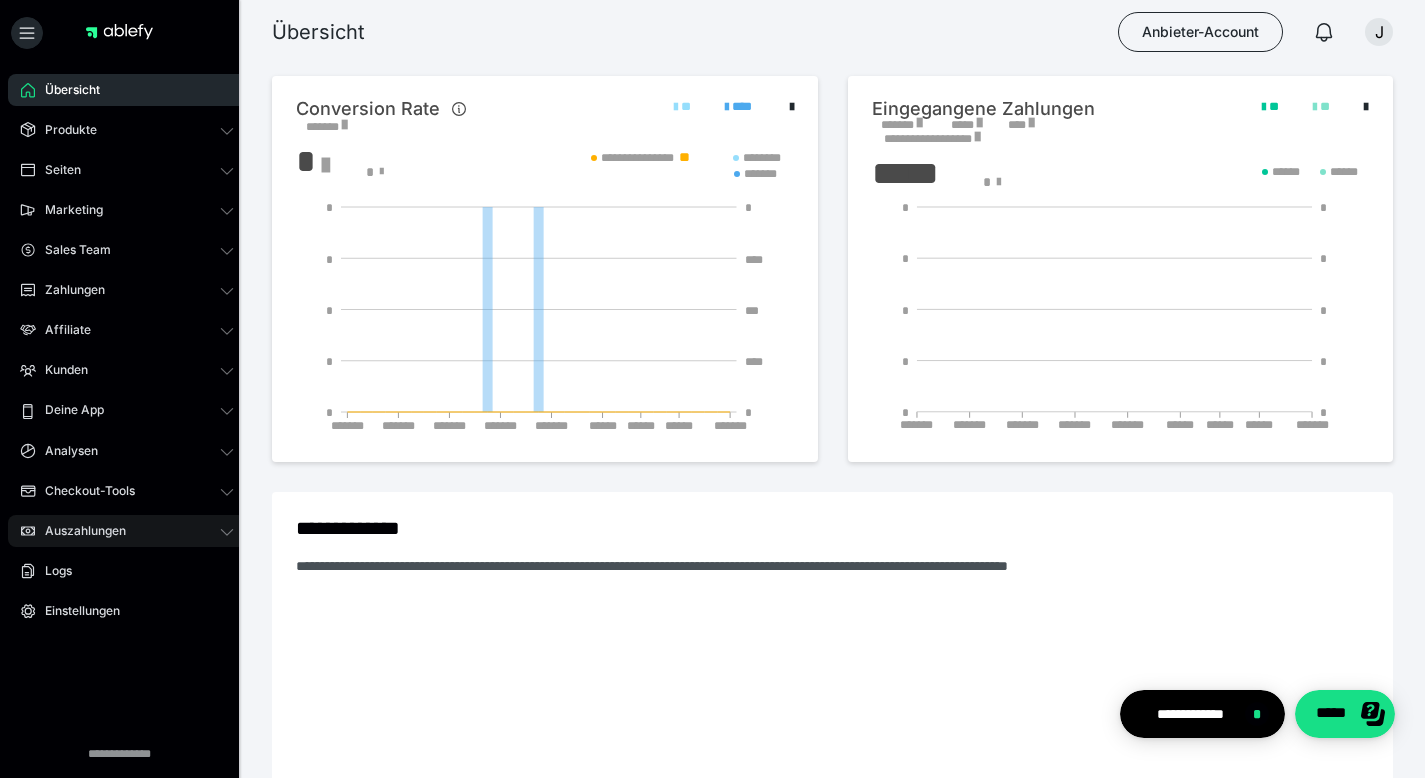 click on "Auszahlungen" at bounding box center [78, 531] 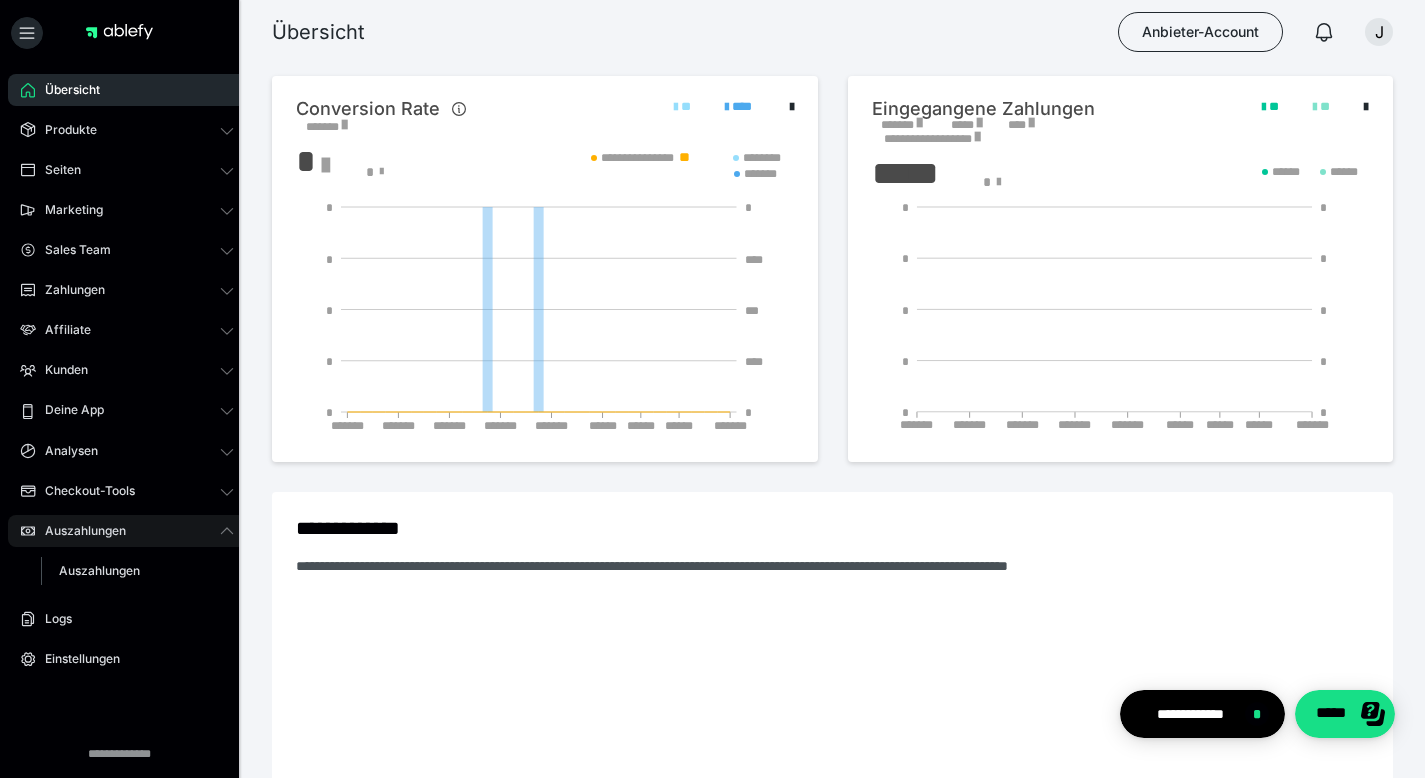 click on "Auszahlungen" at bounding box center [78, 531] 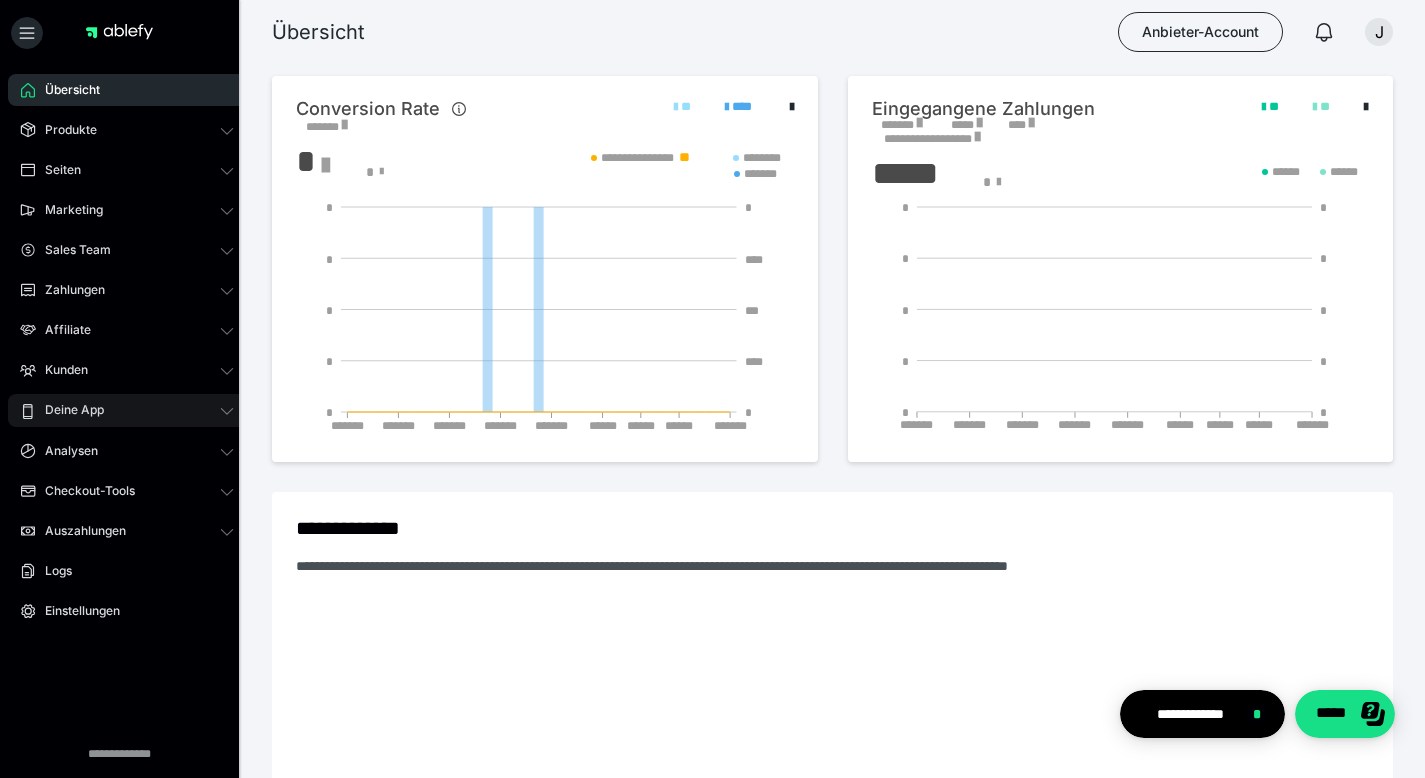 click on "Deine App" at bounding box center [127, 410] 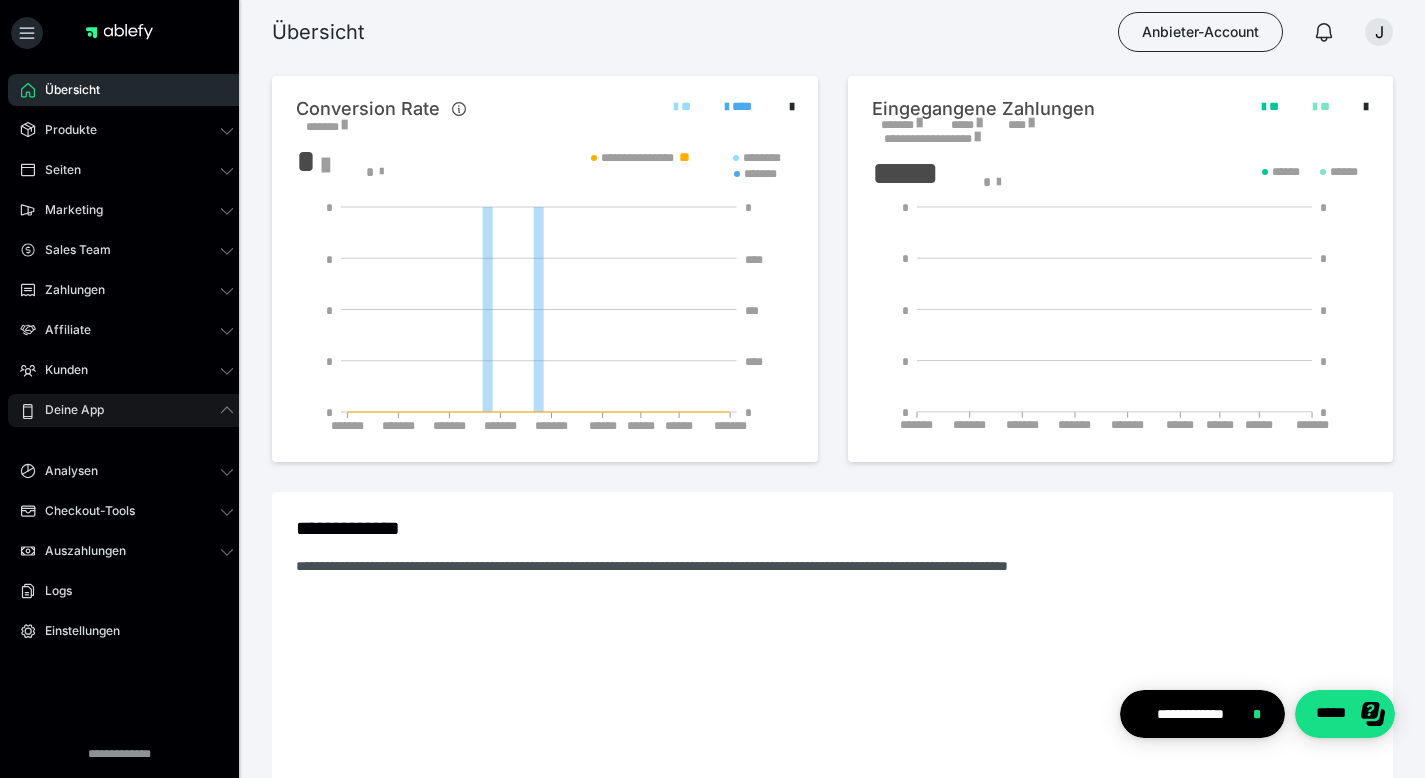 click on "Deine App" at bounding box center [127, 410] 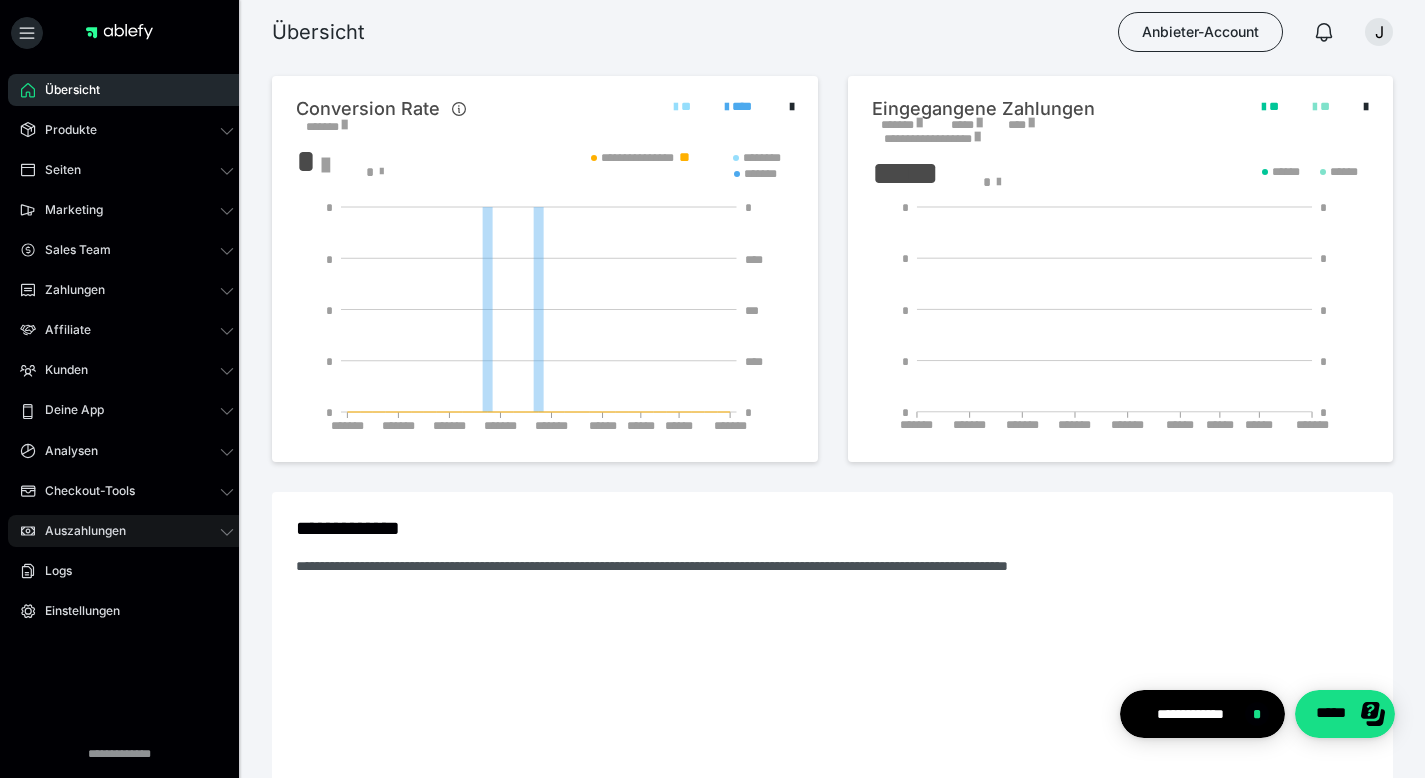 click on "Auszahlungen" at bounding box center (78, 531) 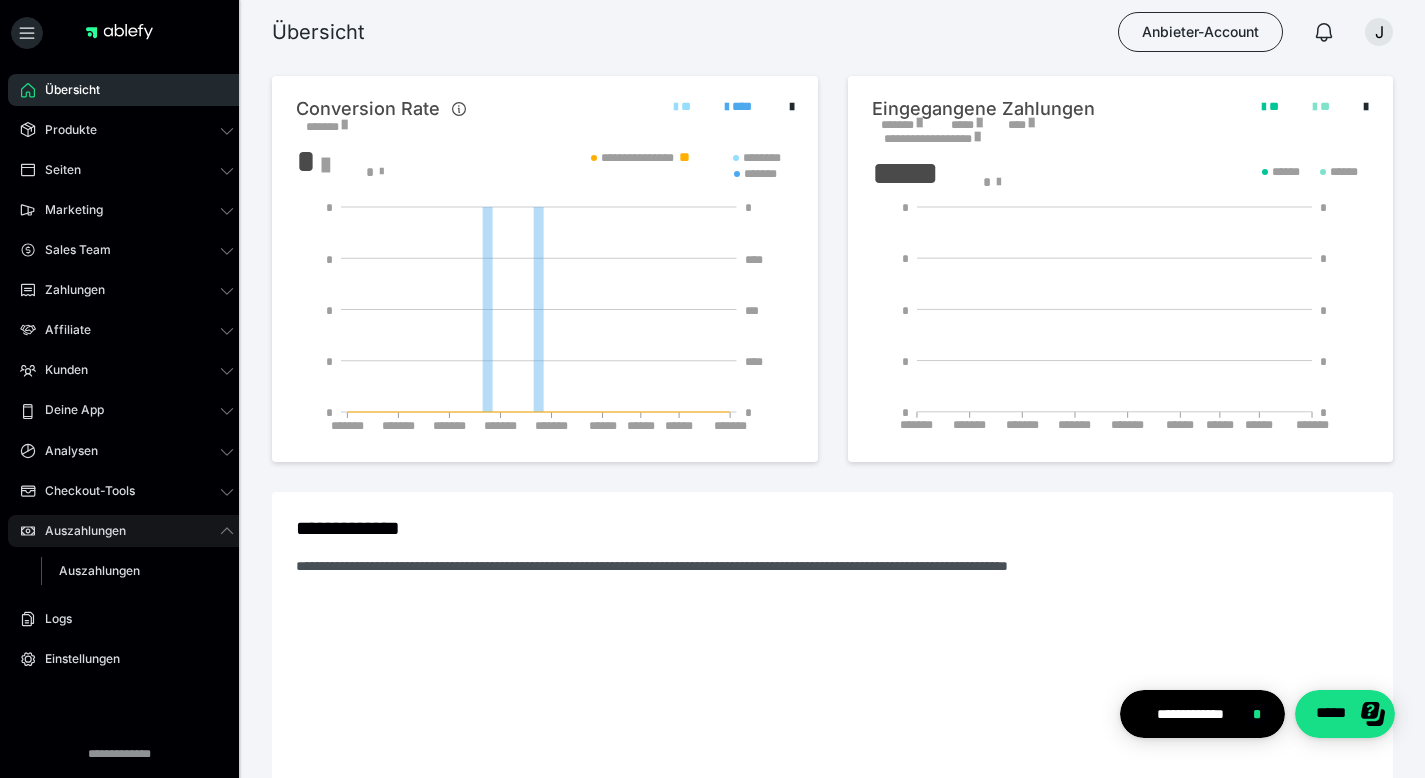 click on "Auszahlungen" at bounding box center (78, 531) 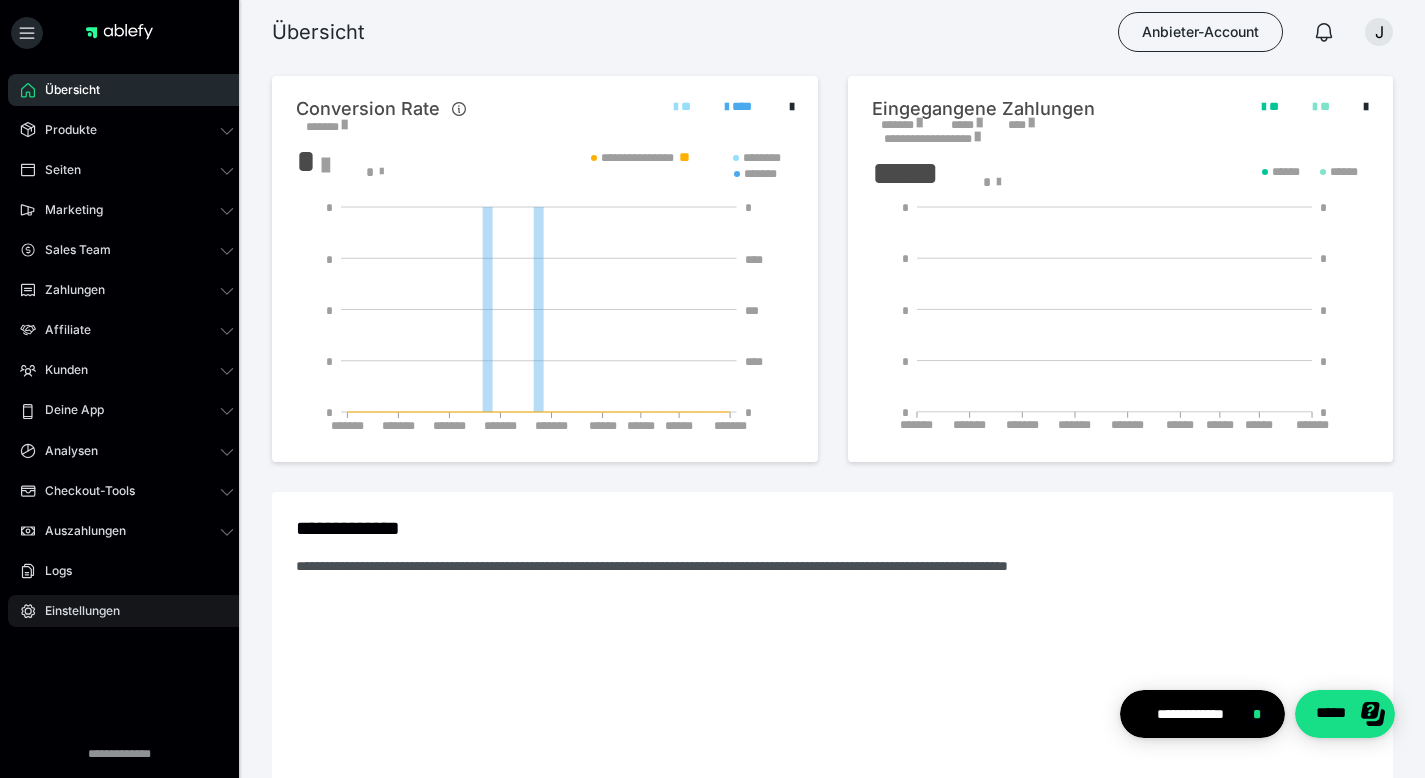 click on "Einstellungen" at bounding box center [75, 611] 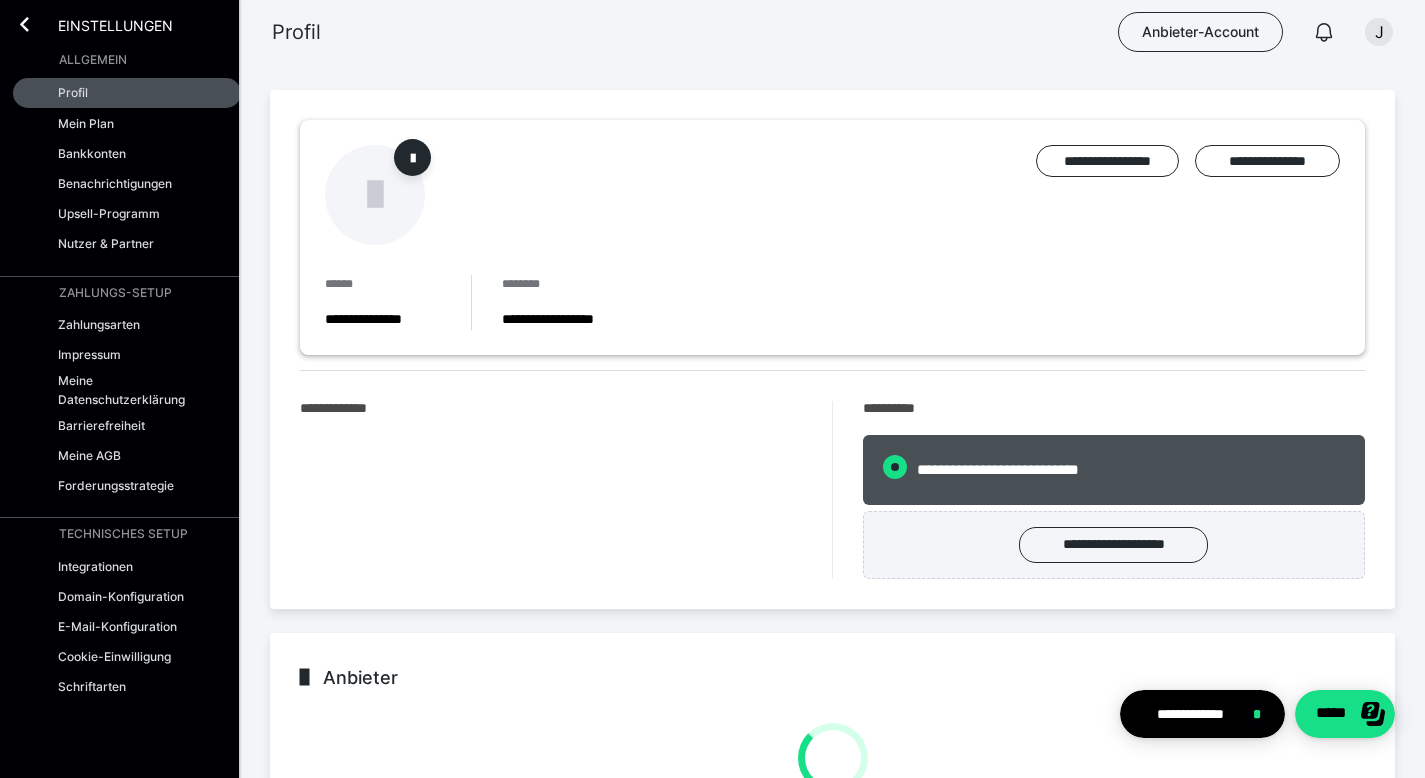 radio on "****" 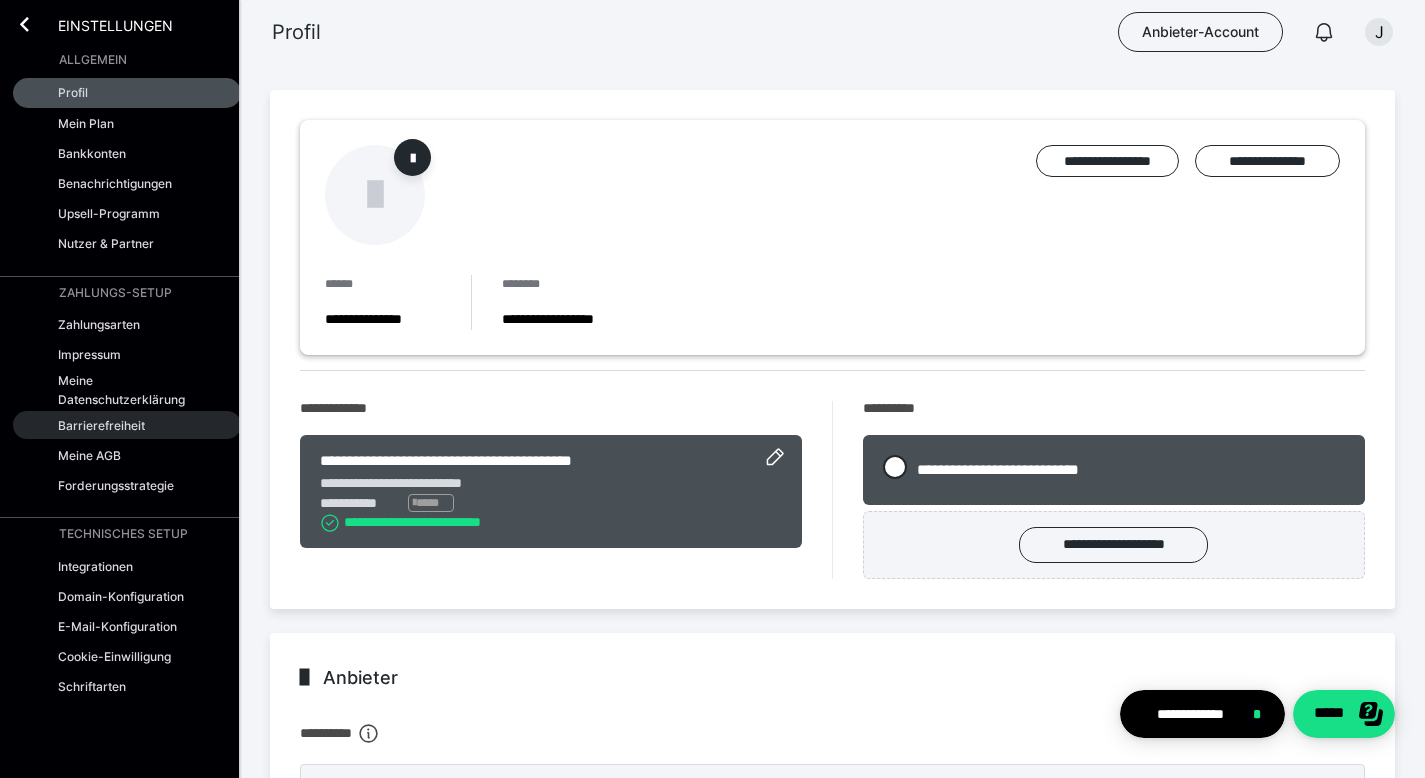 click on "Barrierefreiheit" at bounding box center (101, 425) 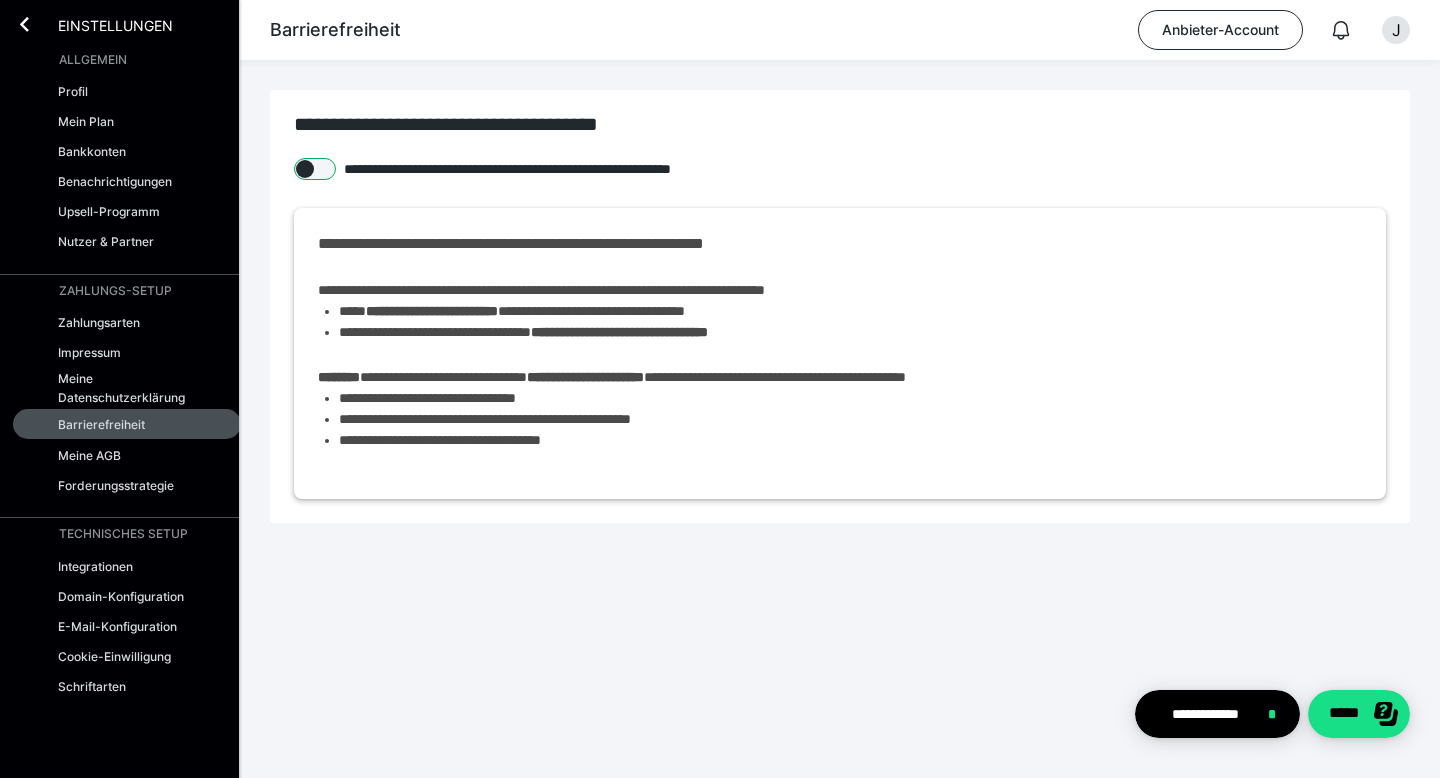 click at bounding box center (315, 169) 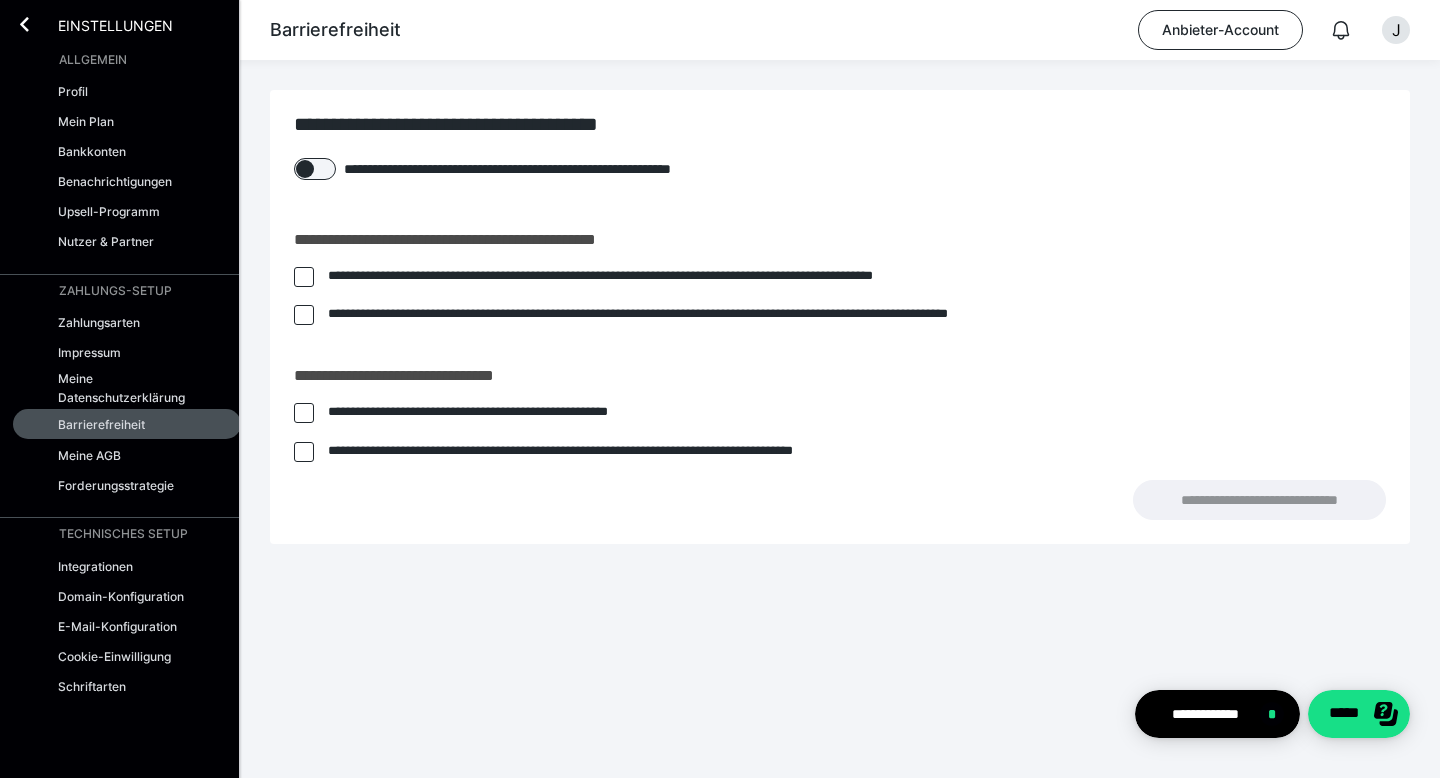 click at bounding box center [304, 277] 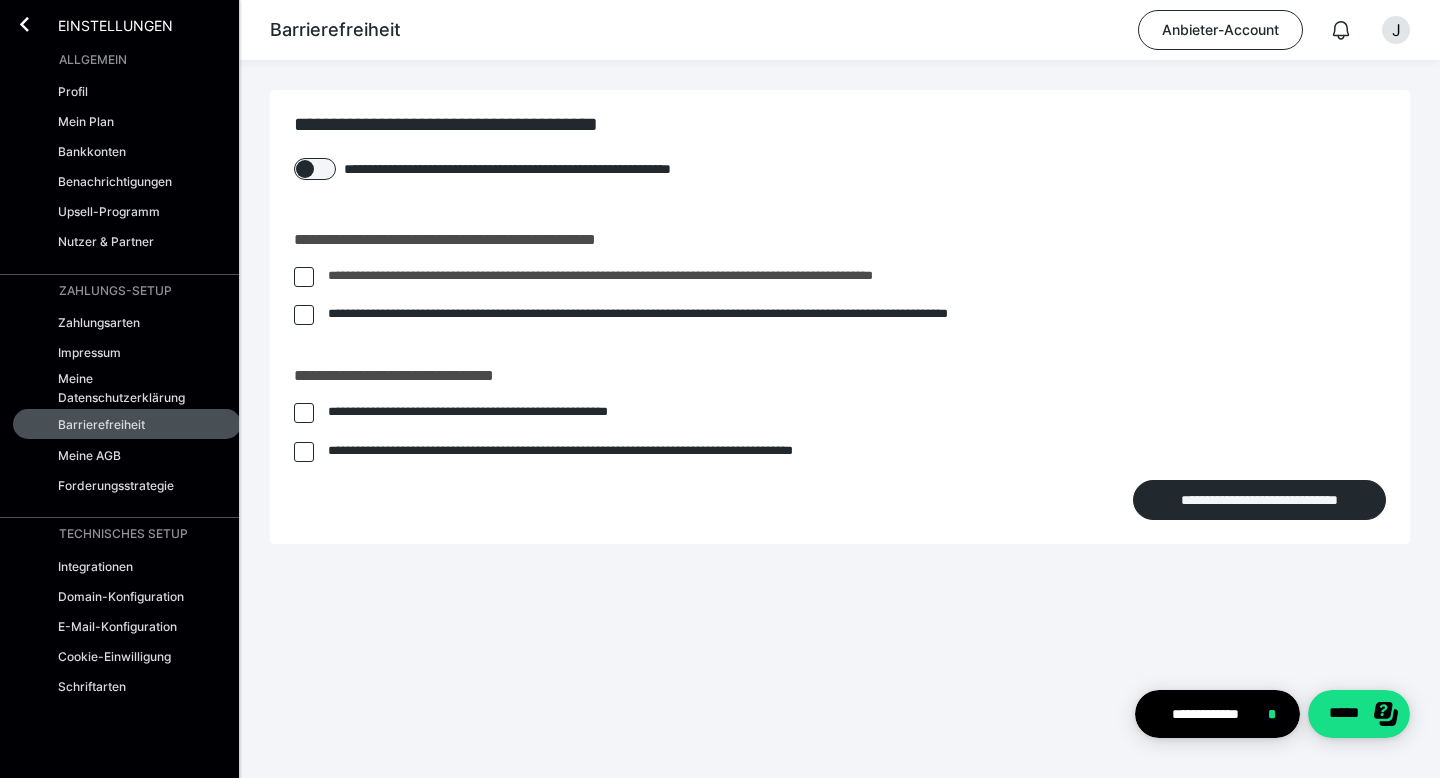 click at bounding box center [304, 277] 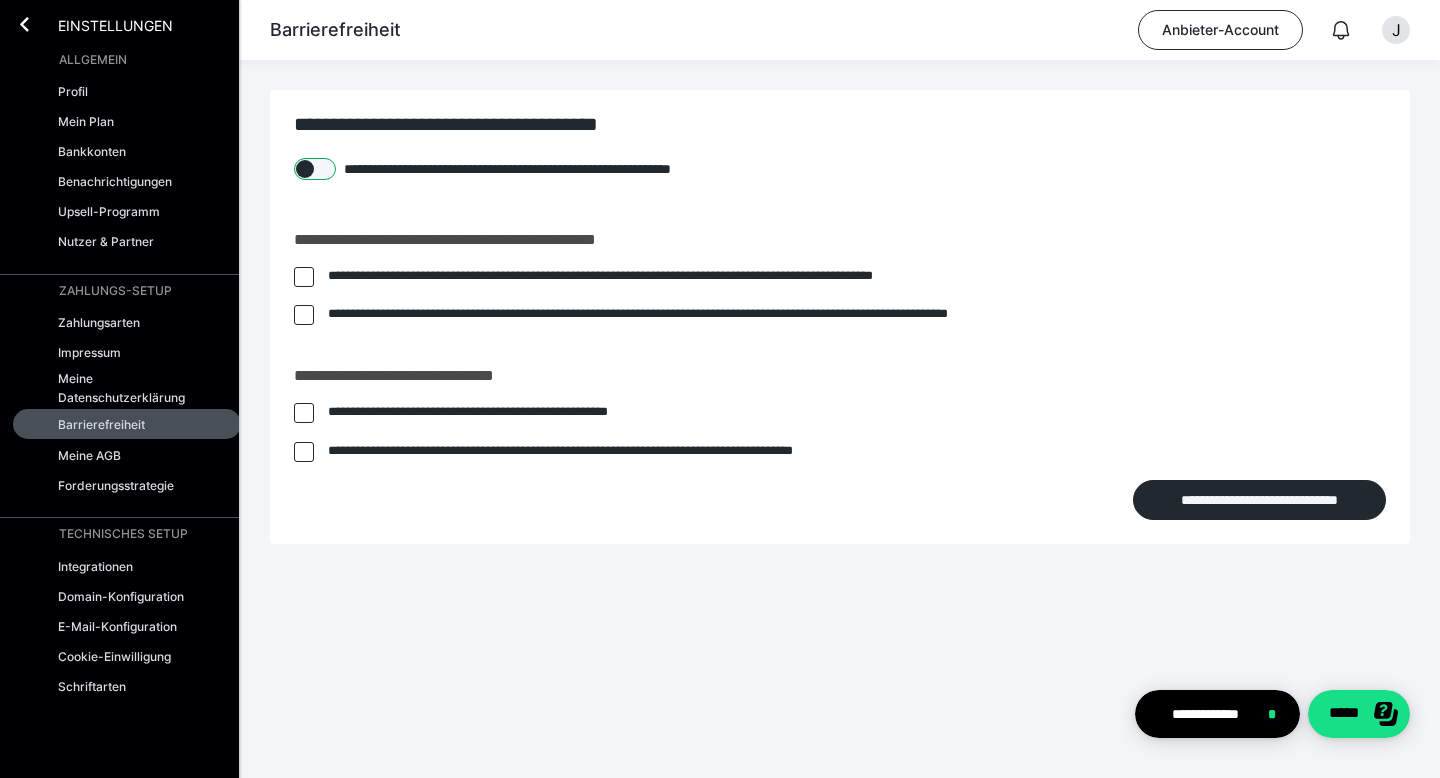 click at bounding box center (315, 169) 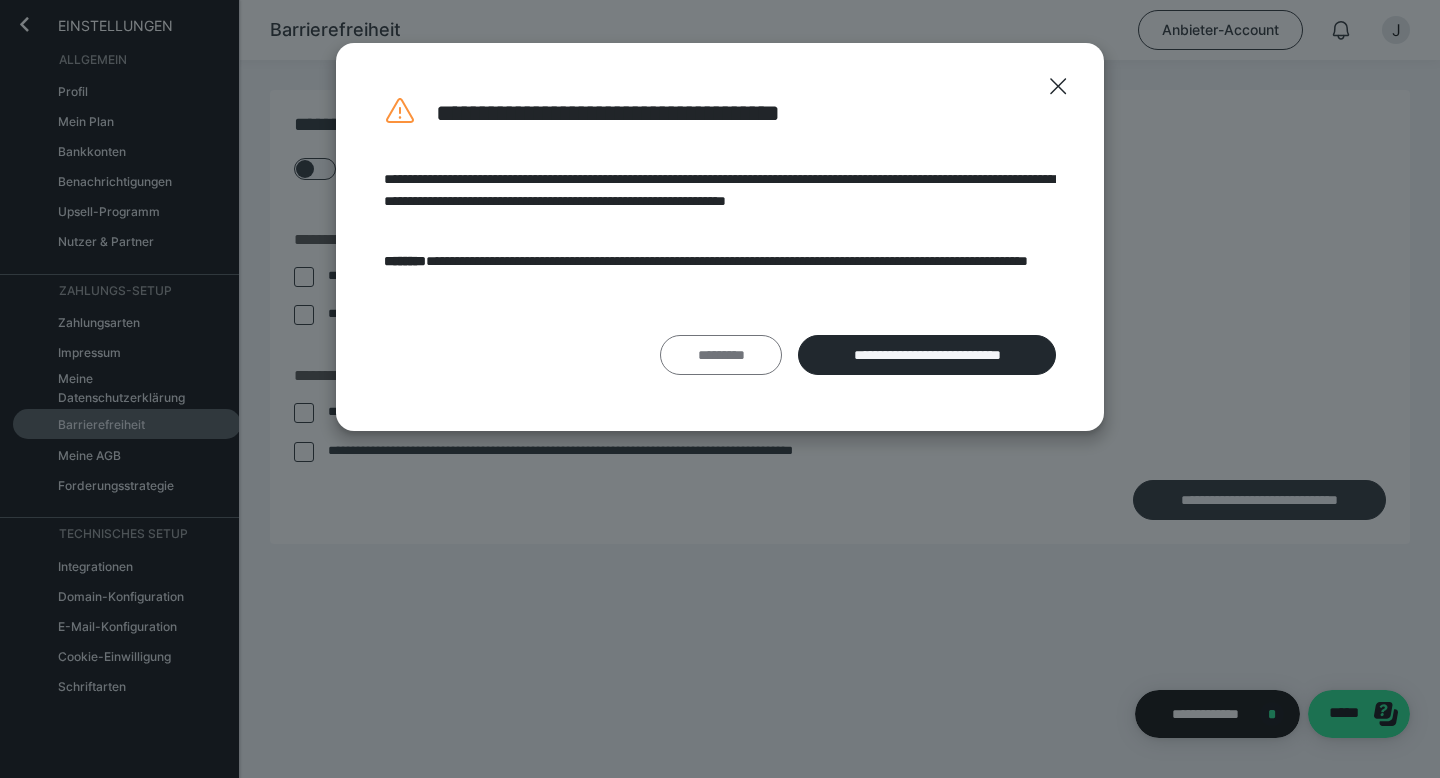 click on "*********" at bounding box center (721, 355) 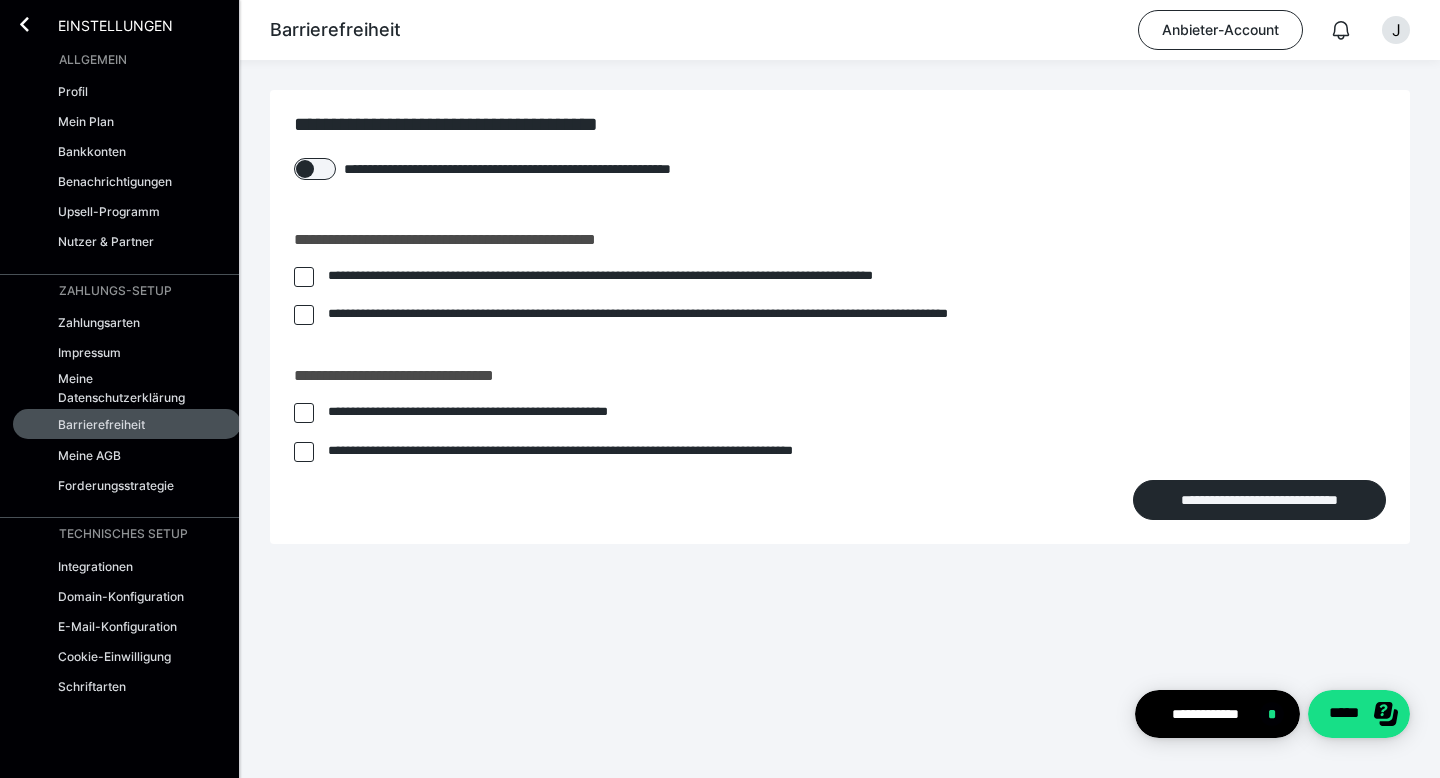 click on "**********" at bounding box center [492, 422] 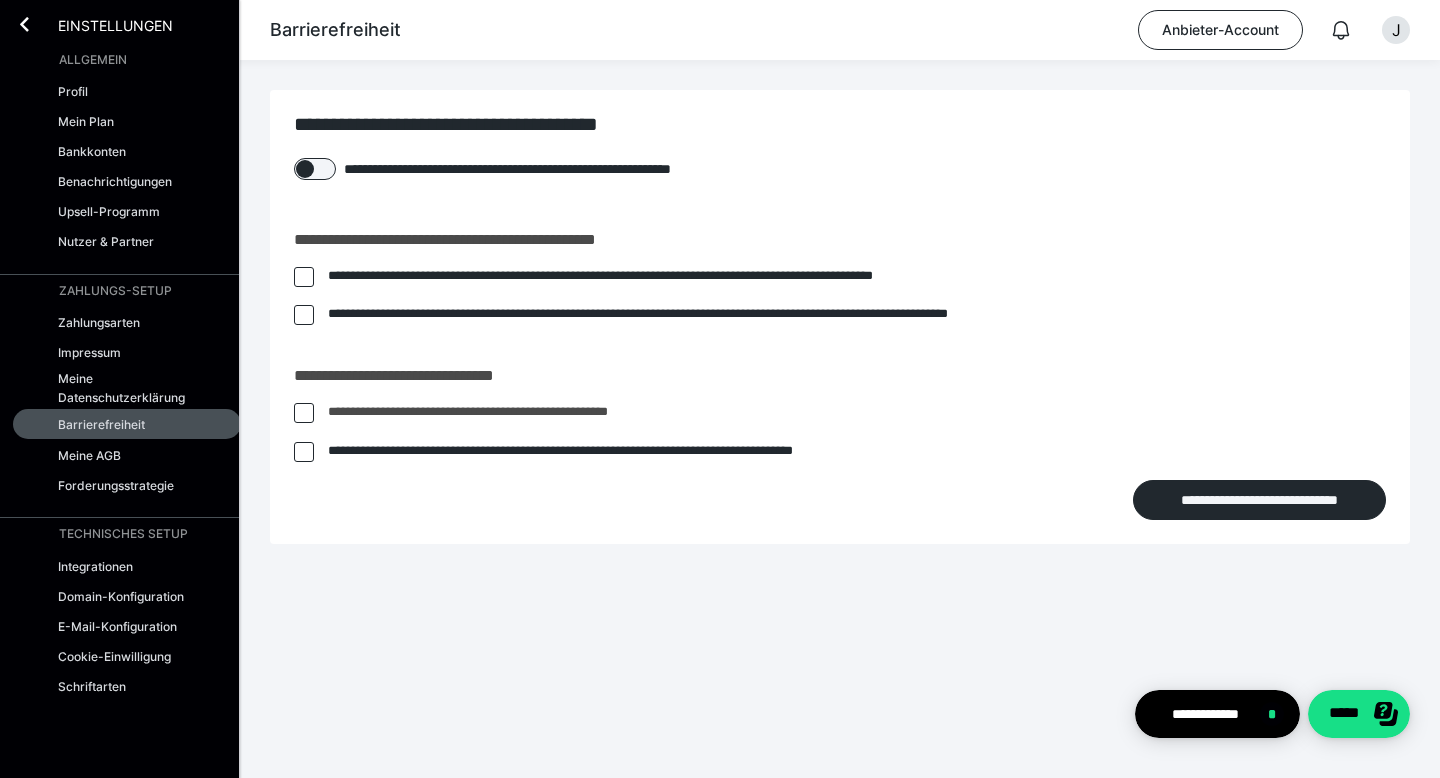 click on "**********" at bounding box center [509, 412] 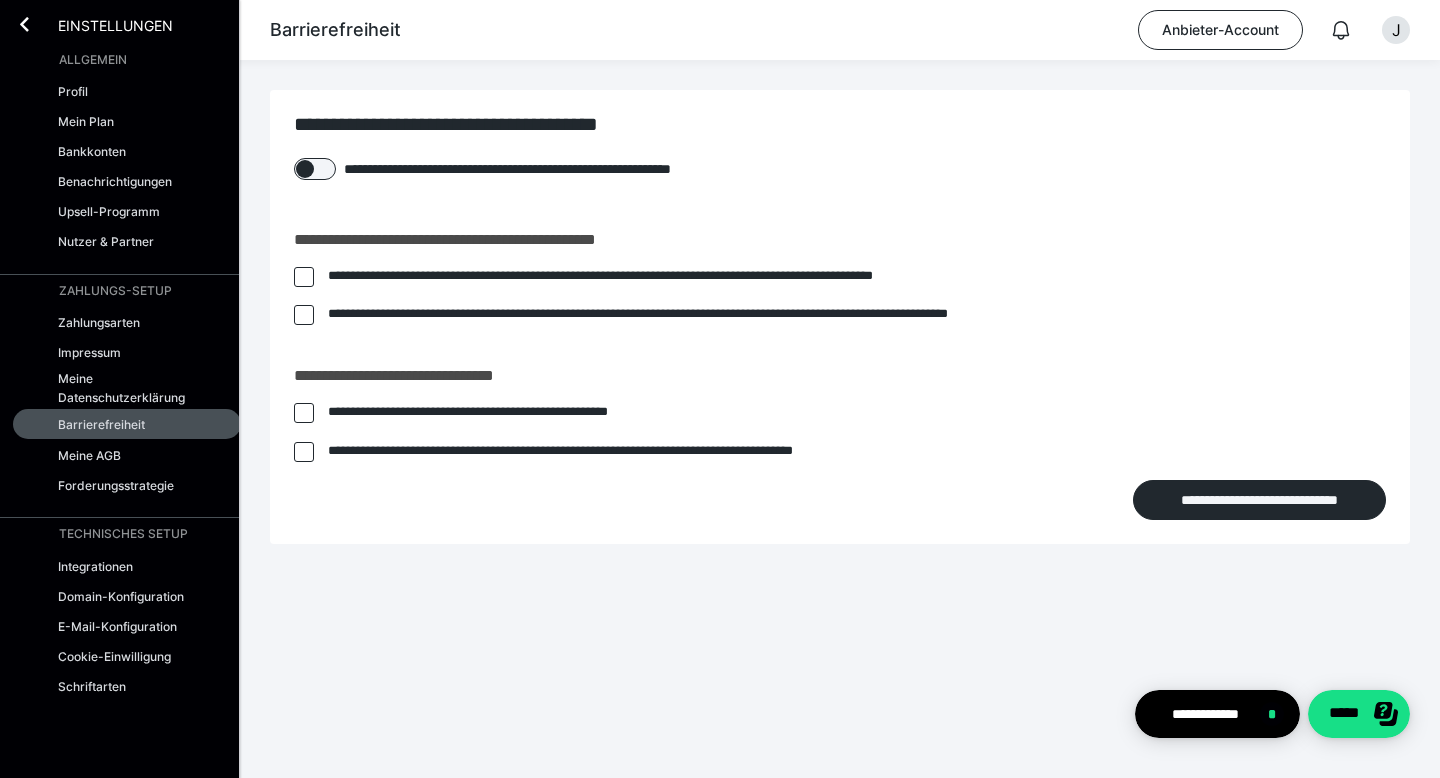 click on "**********" at bounding box center [536, 169] 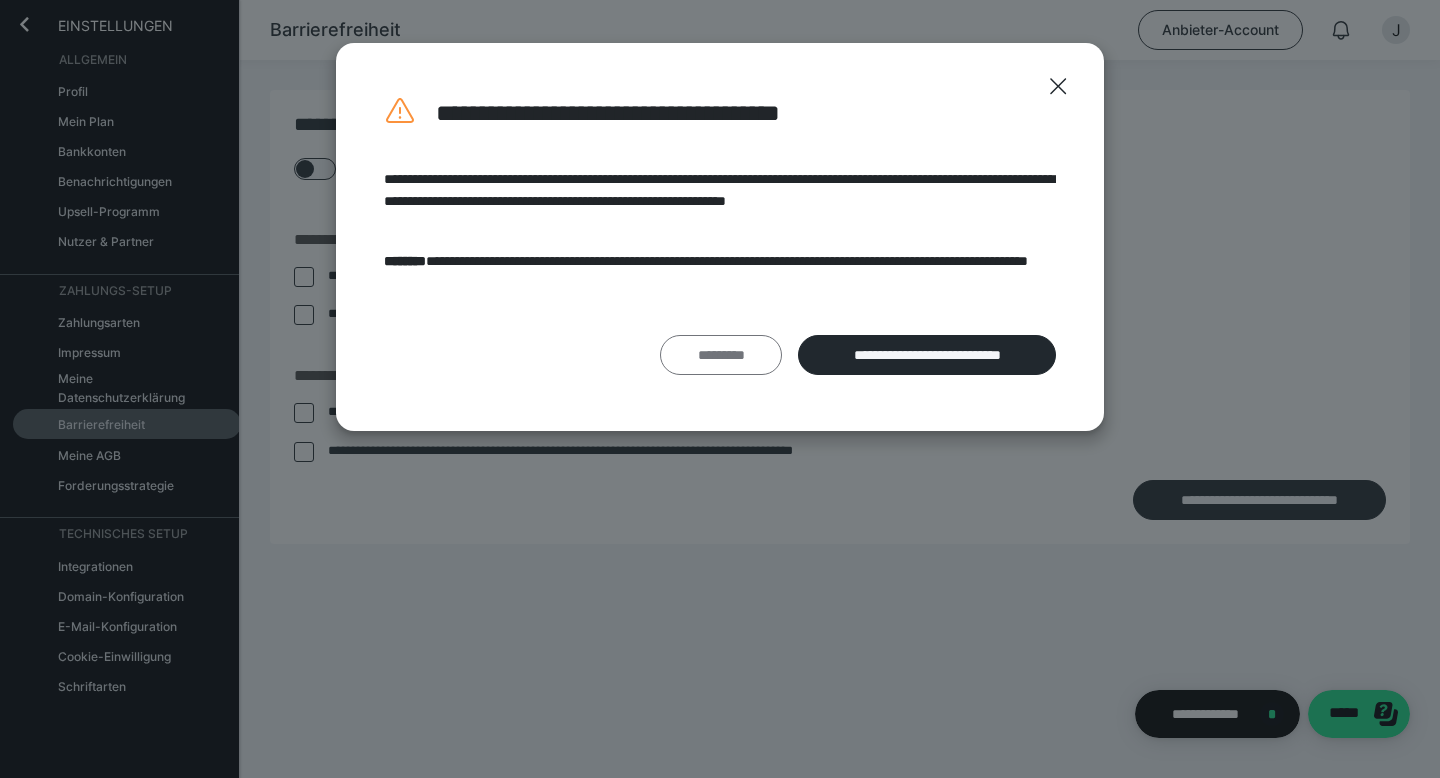 click on "*********" at bounding box center (721, 355) 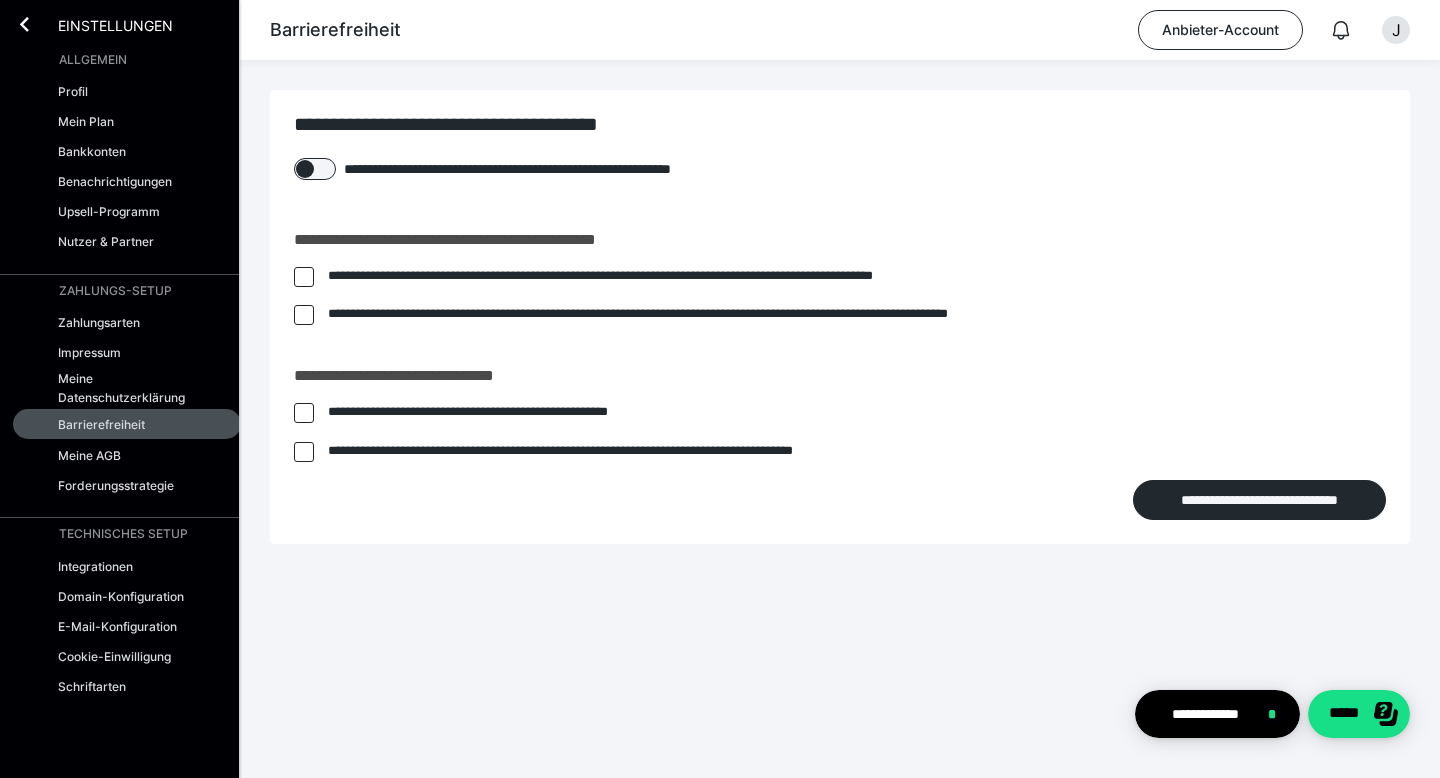 click at bounding box center [304, 277] 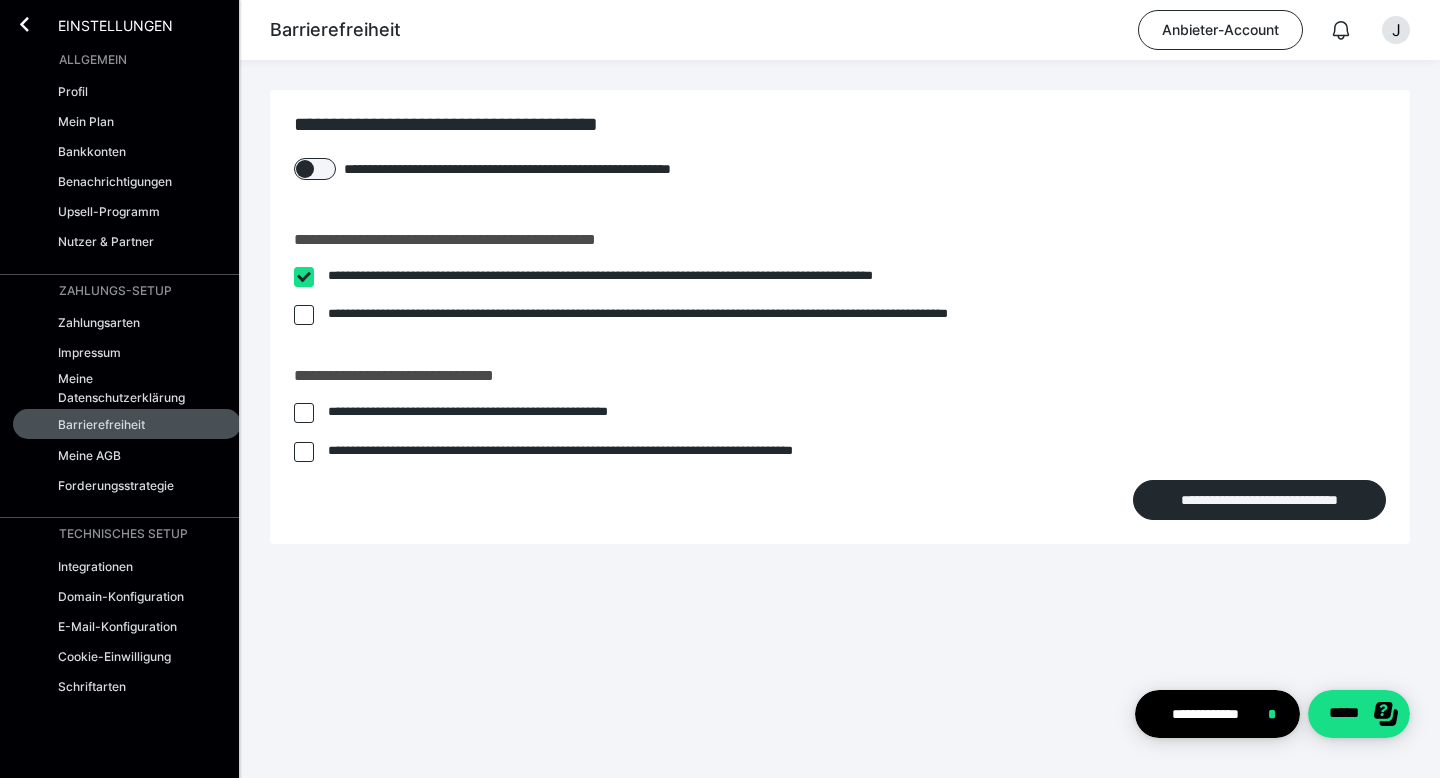 checkbox on "****" 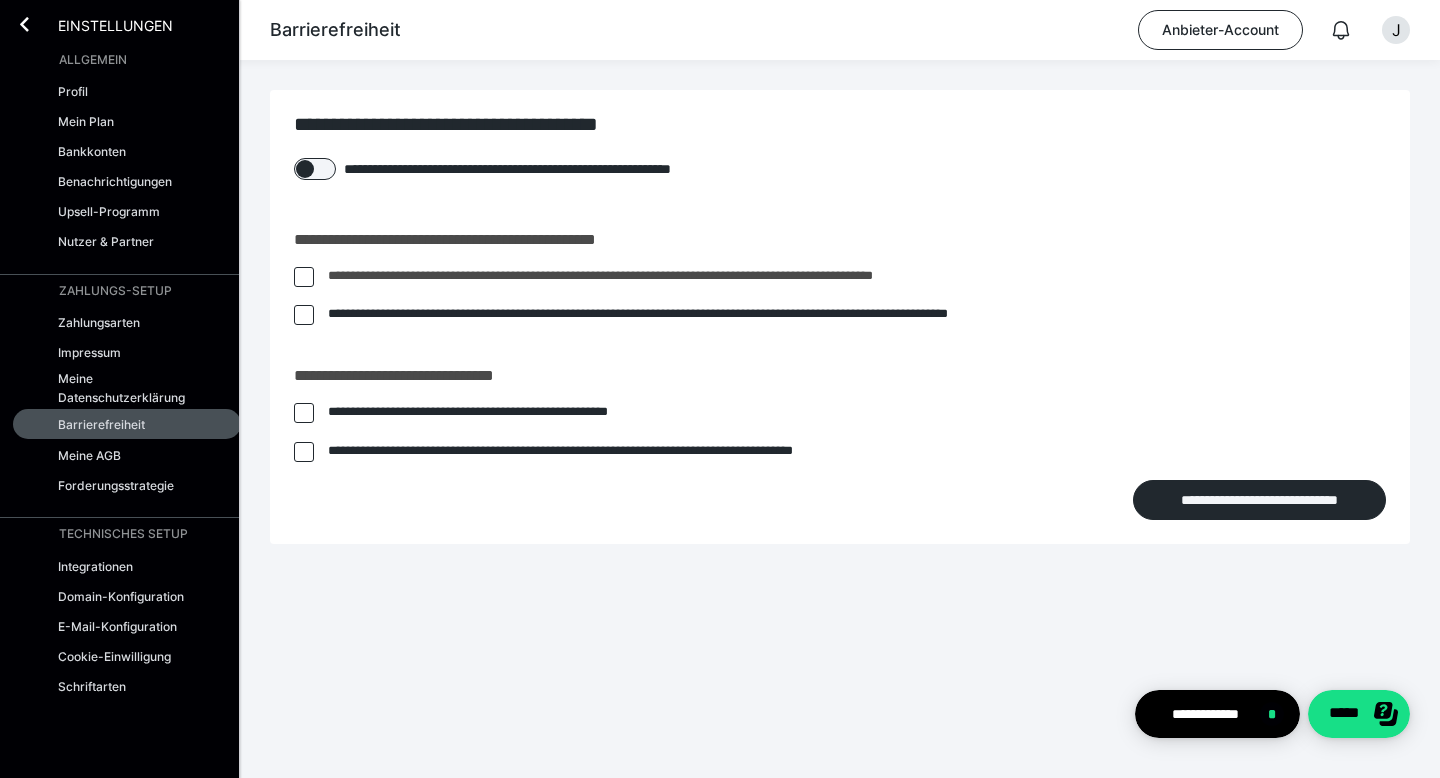 click at bounding box center (304, 315) 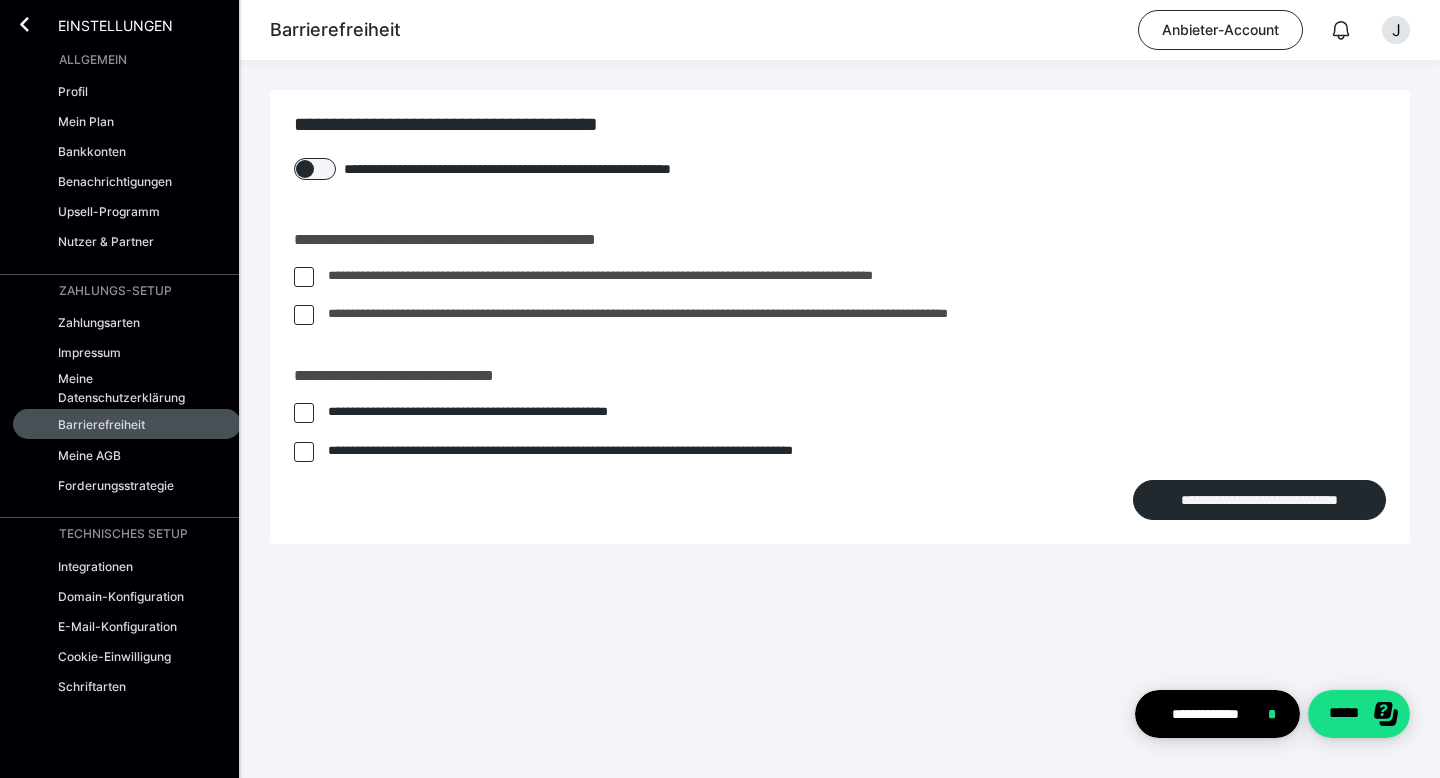 click at bounding box center (304, 413) 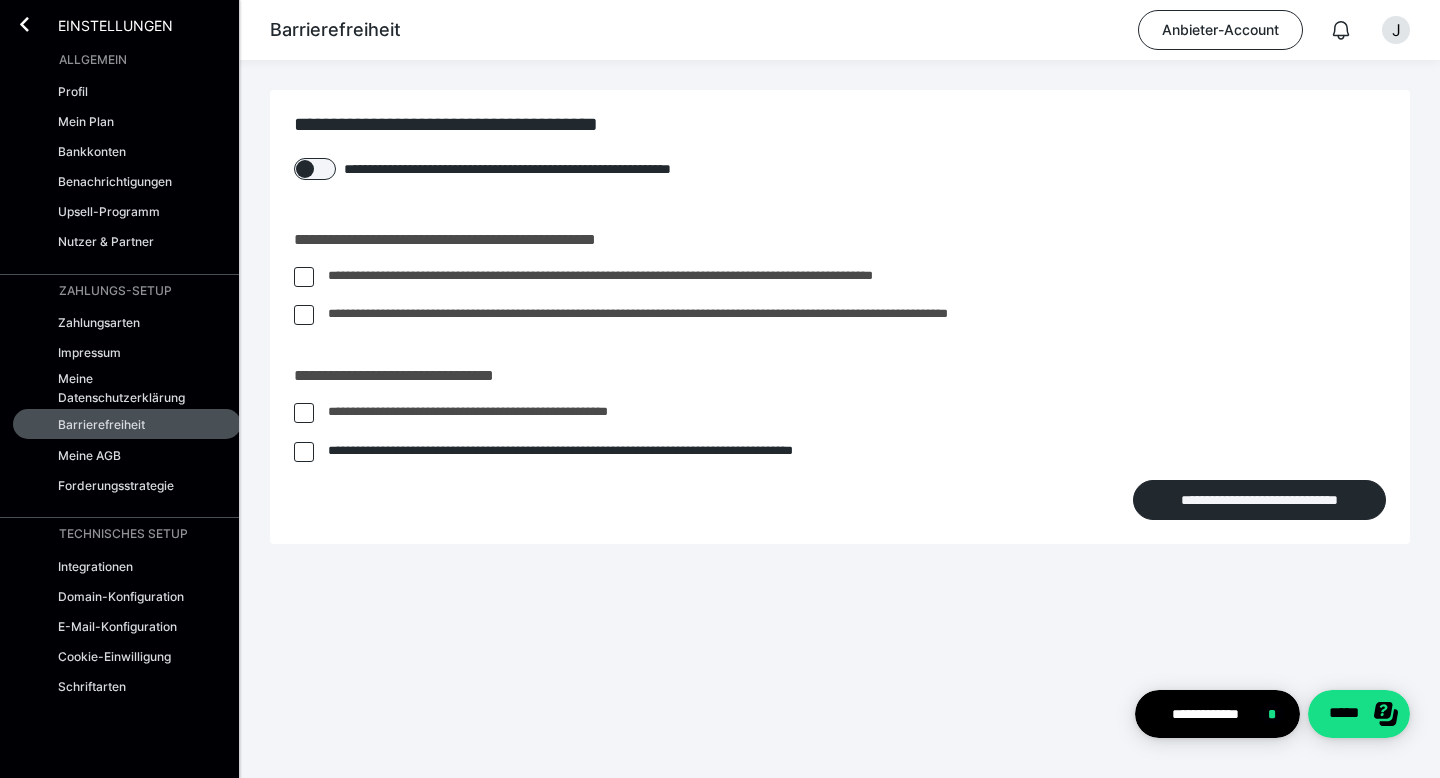 click at bounding box center [304, 452] 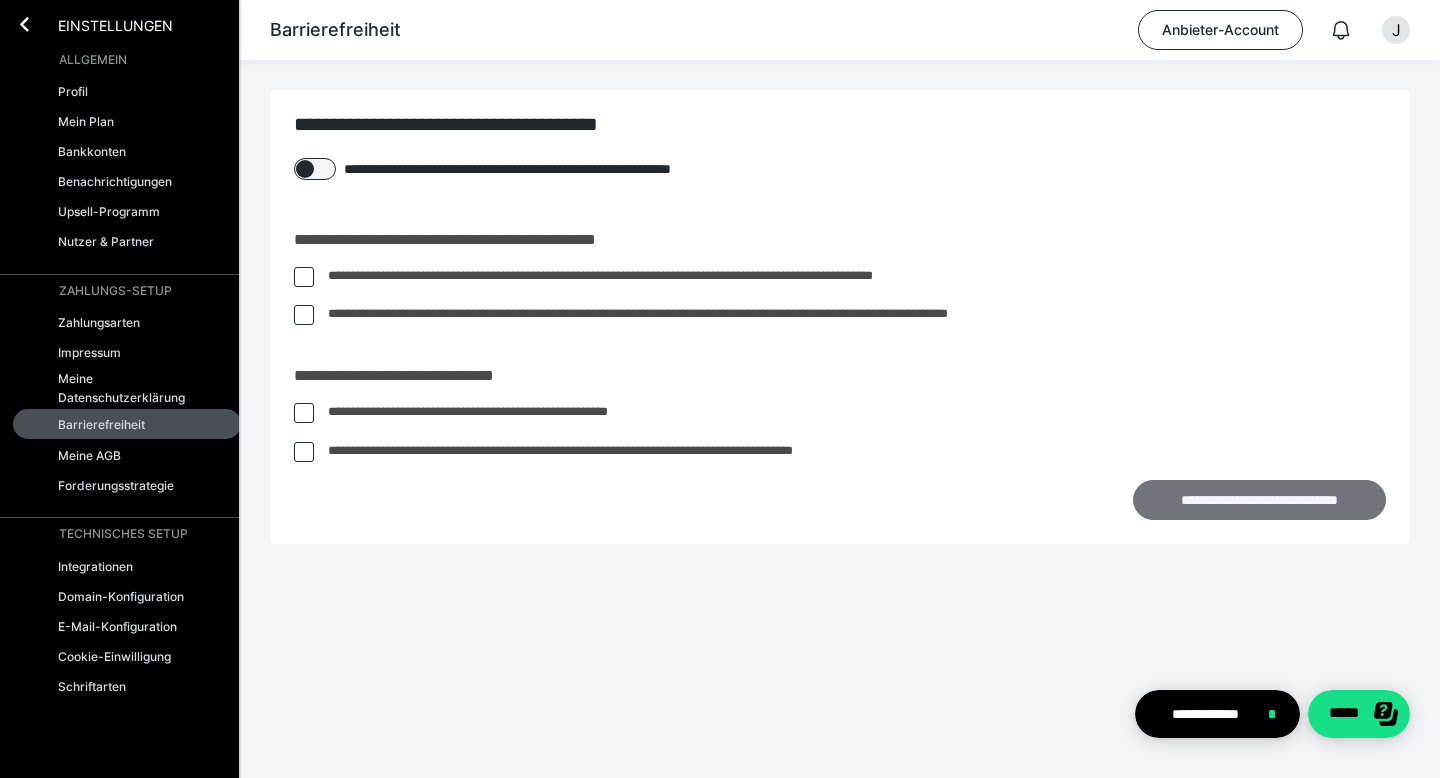 click on "**********" at bounding box center [1259, 500] 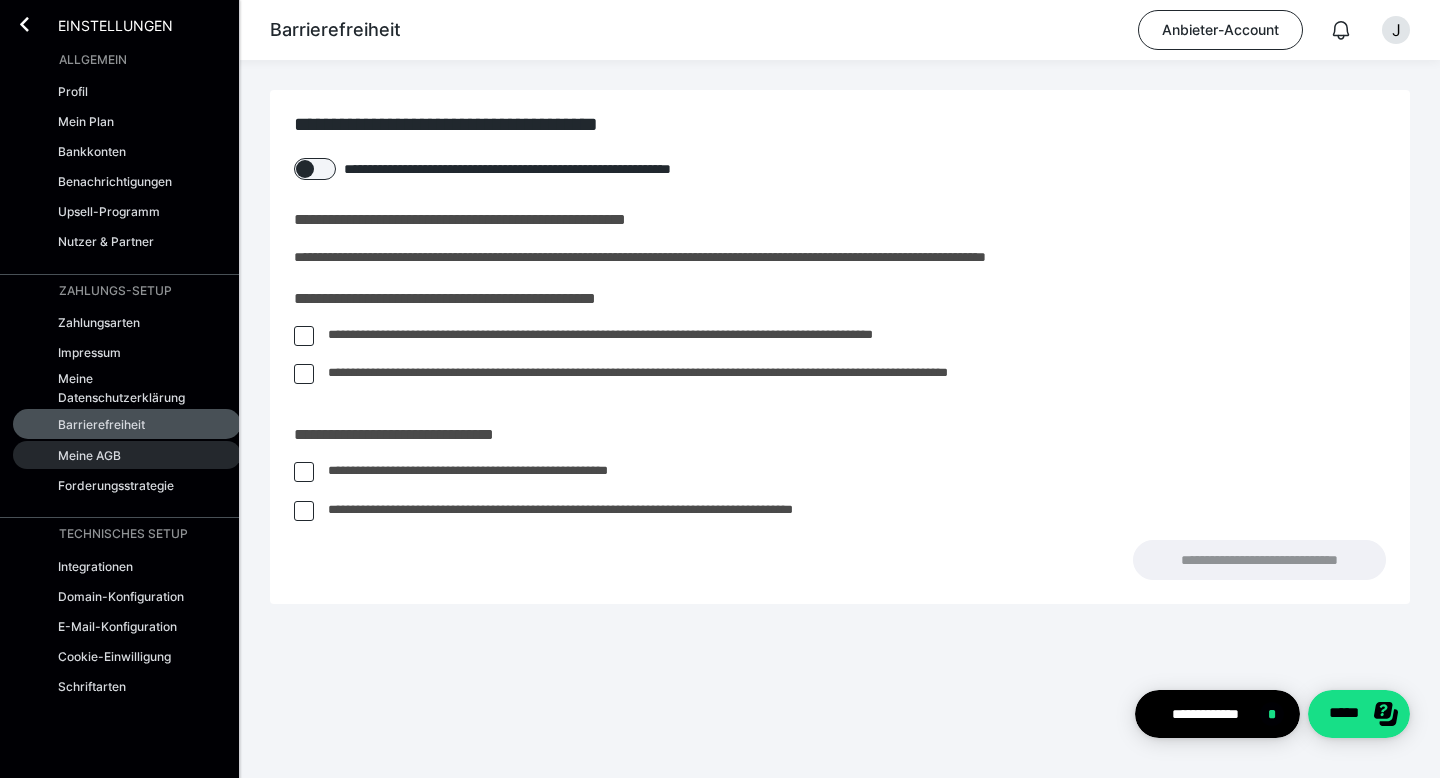 click on "Meine AGB" at bounding box center [89, 455] 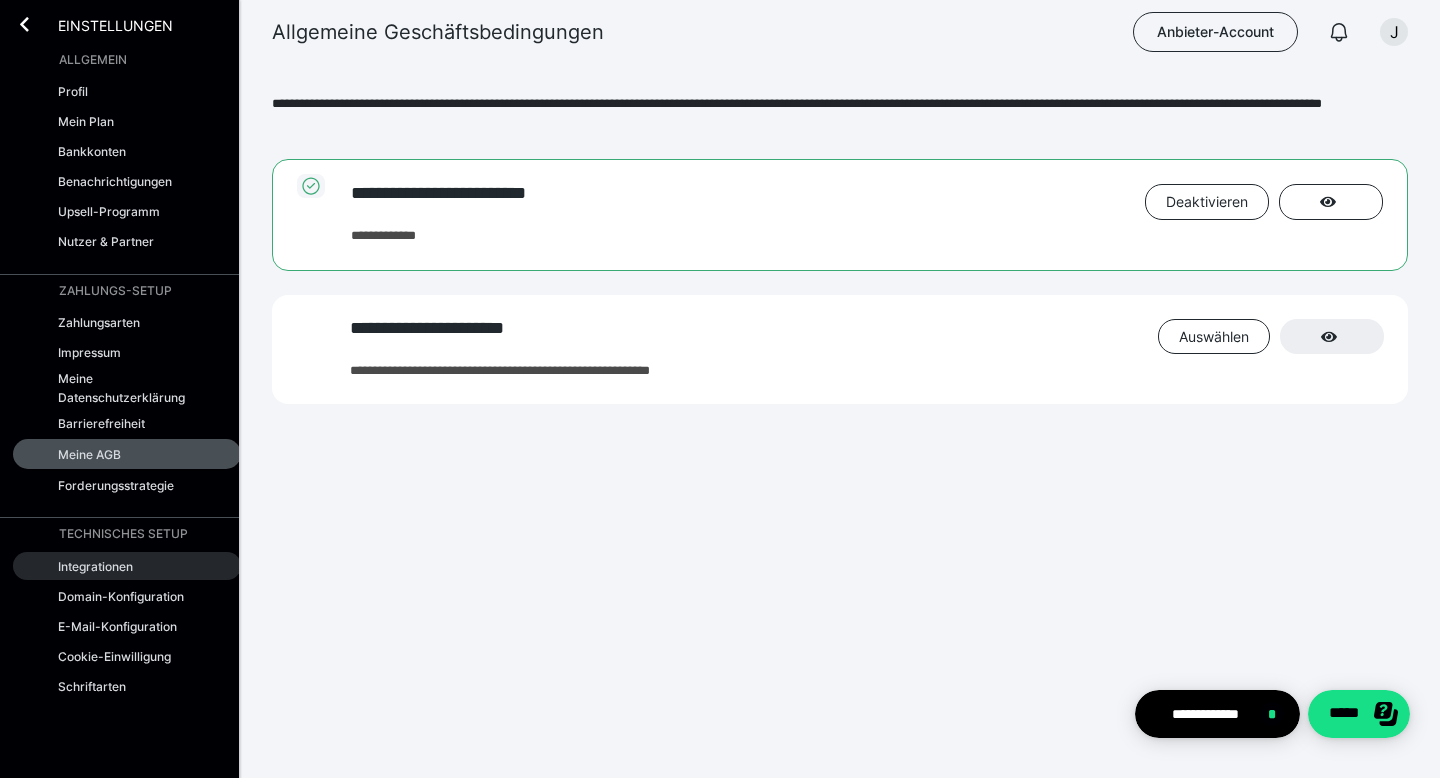 click on "Integrationen" at bounding box center [95, 566] 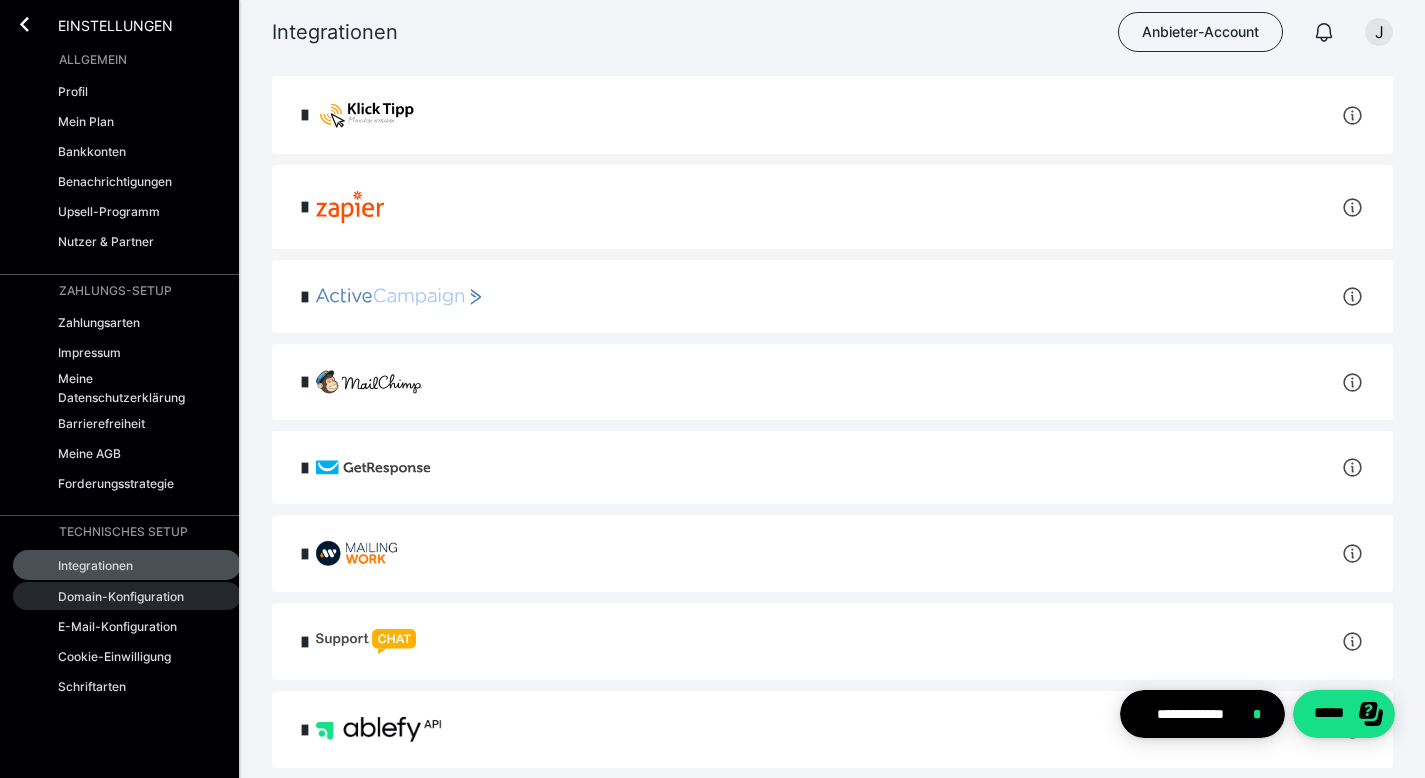 click on "Domain-Konfiguration" at bounding box center [121, 596] 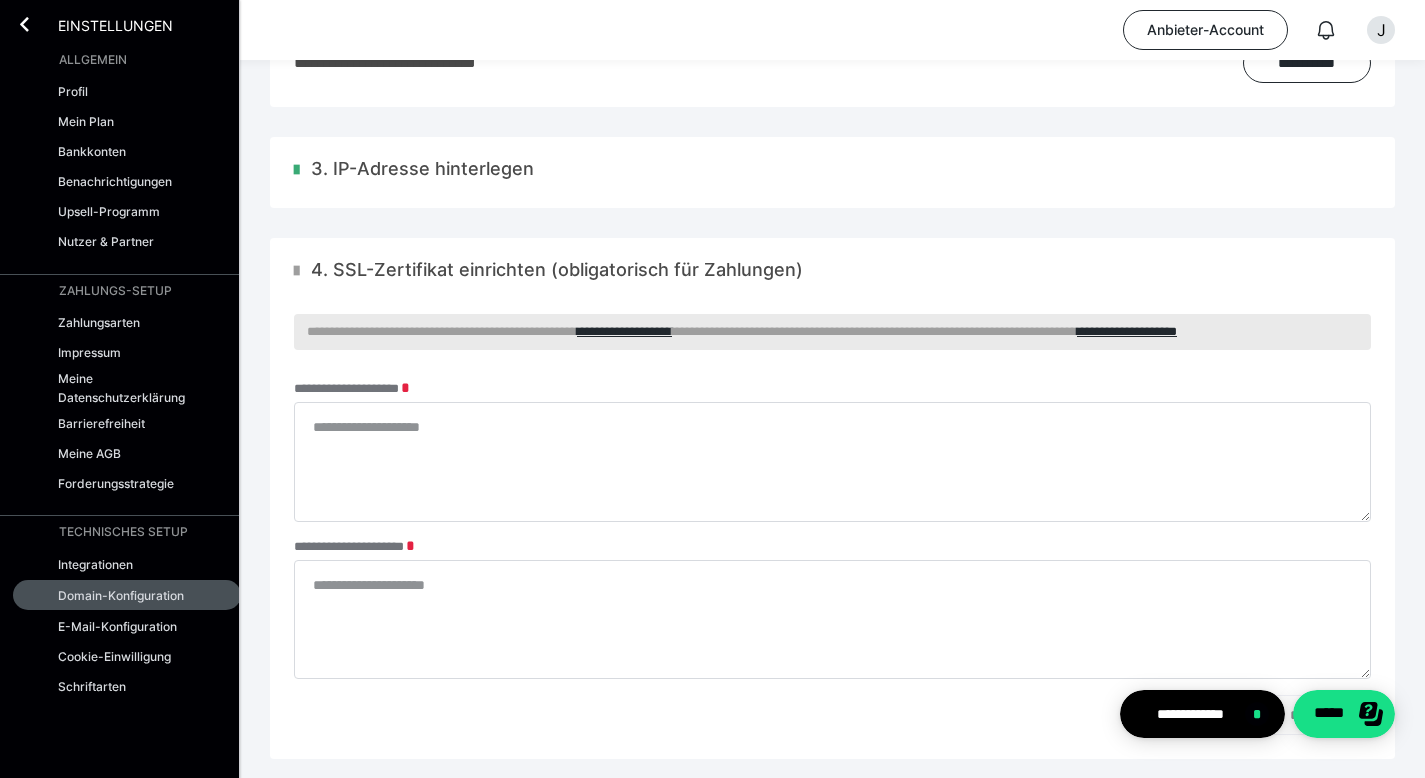 scroll, scrollTop: 302, scrollLeft: 0, axis: vertical 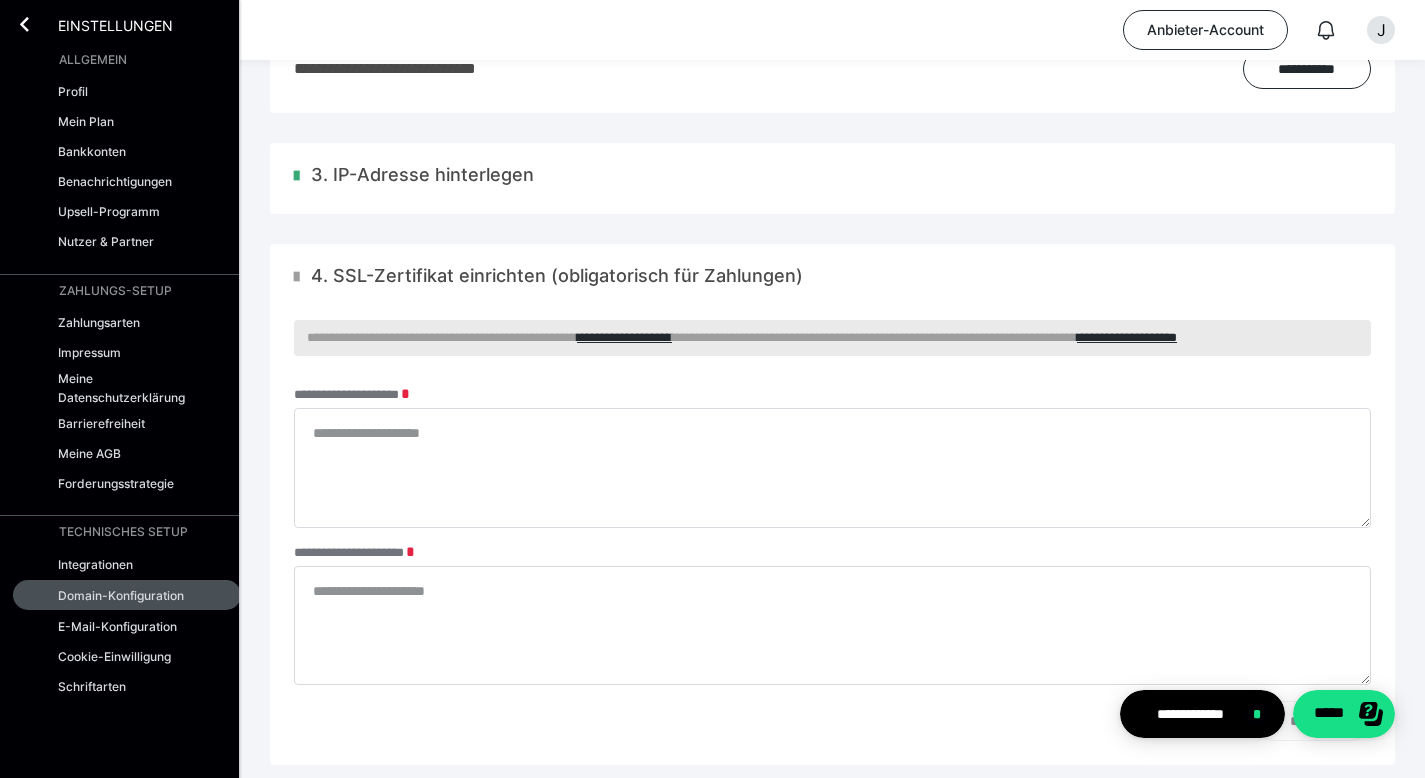 click on "3. IP-Adresse hinterlegen" at bounding box center [832, 178] 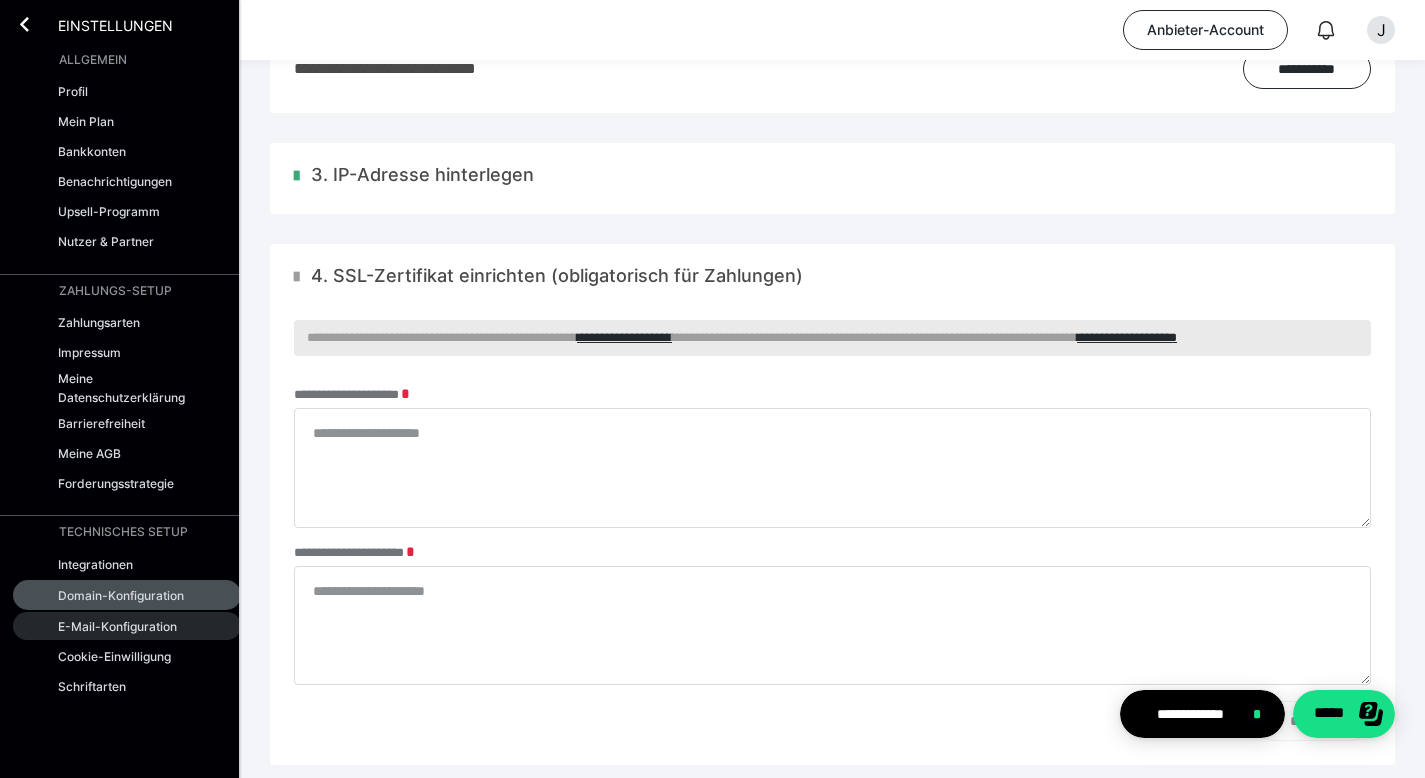 click on "E-Mail-Konfiguration" at bounding box center [117, 626] 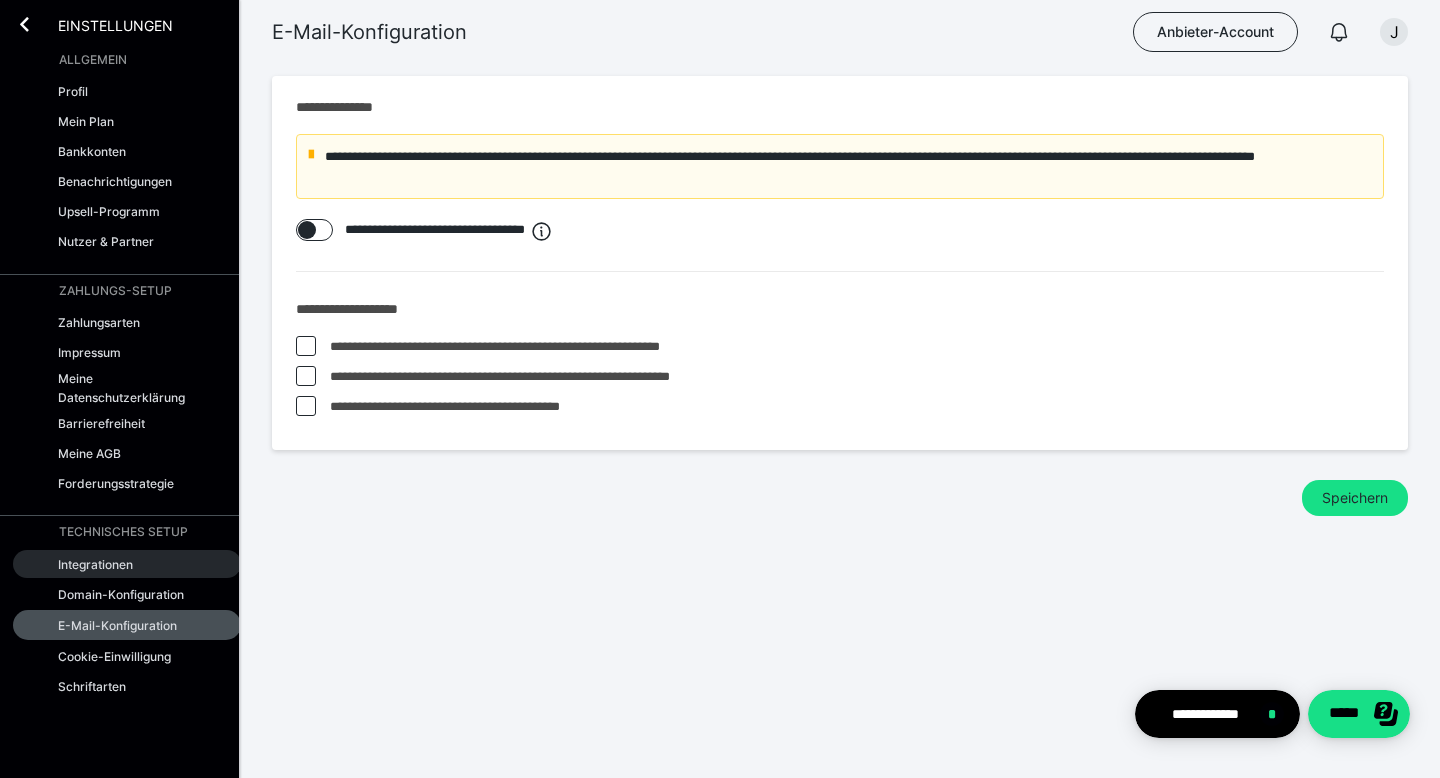 click on "Integrationen" at bounding box center (95, 564) 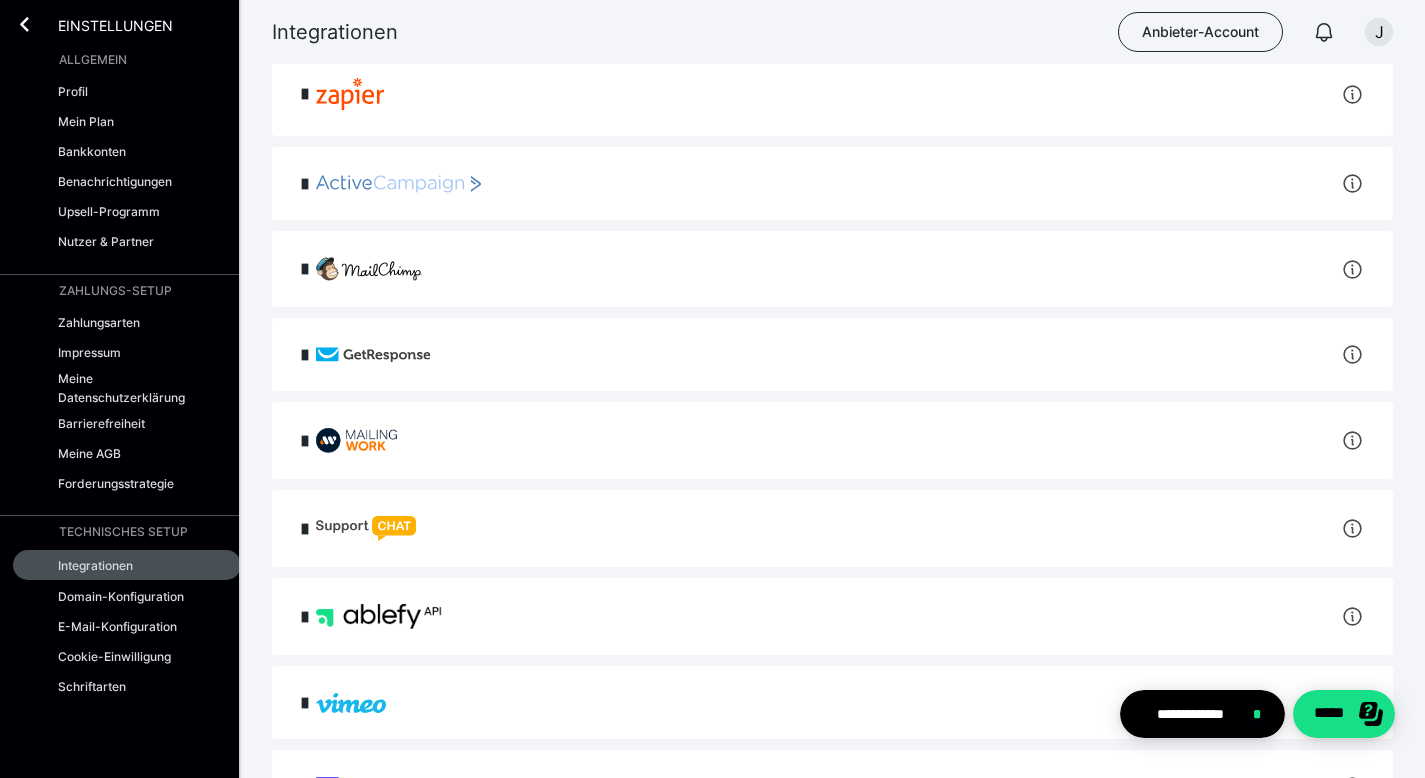 scroll, scrollTop: 122, scrollLeft: 0, axis: vertical 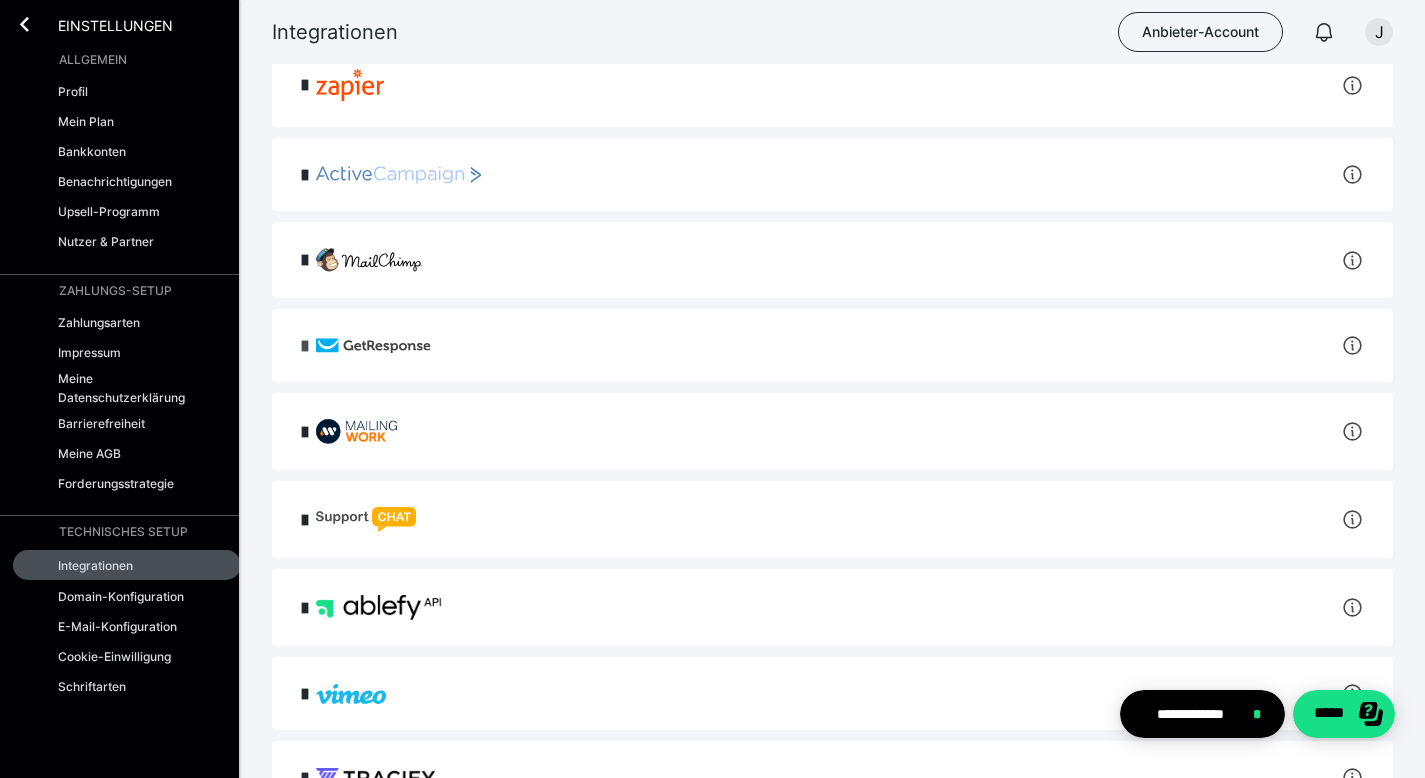 click at bounding box center (305, 346) 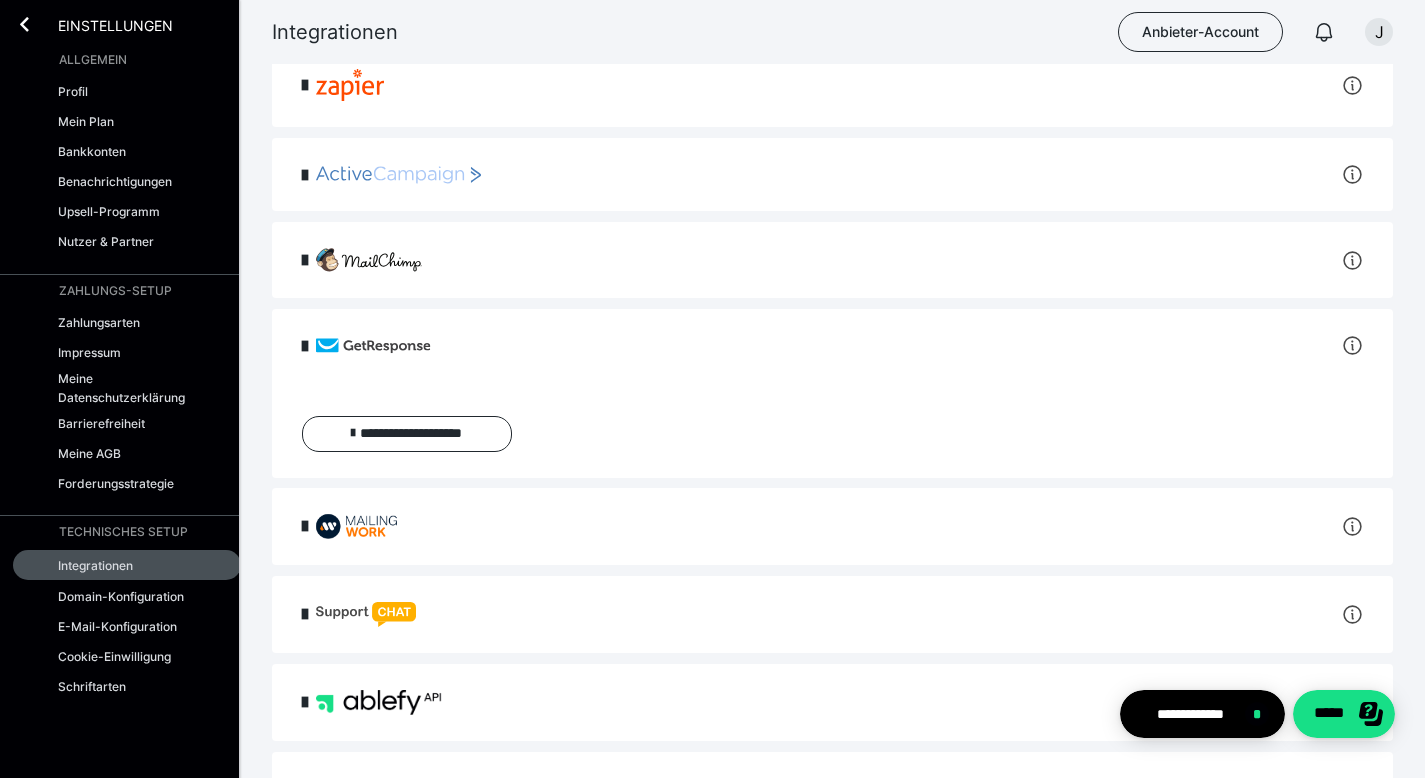 click at bounding box center (305, 346) 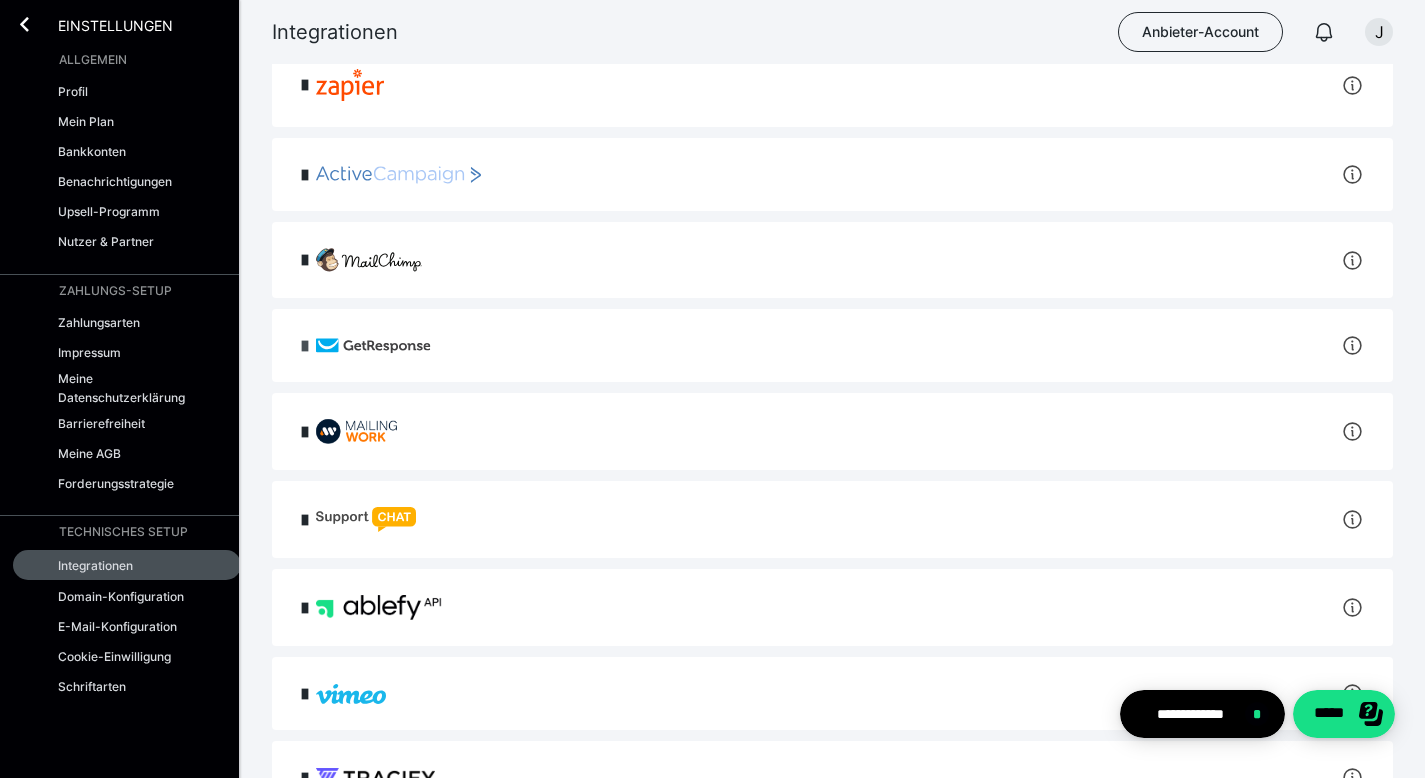 click at bounding box center (305, 346) 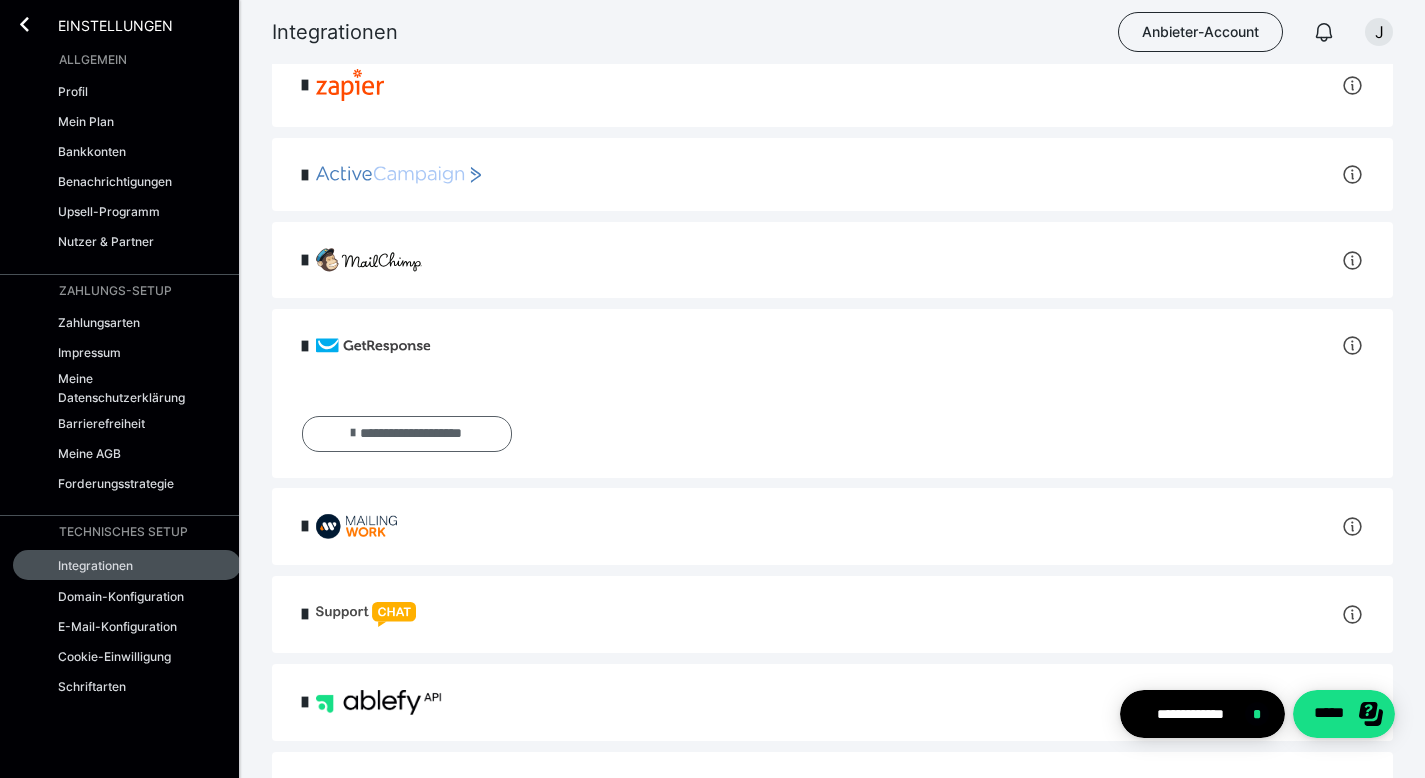 click on "**********" at bounding box center (407, 434) 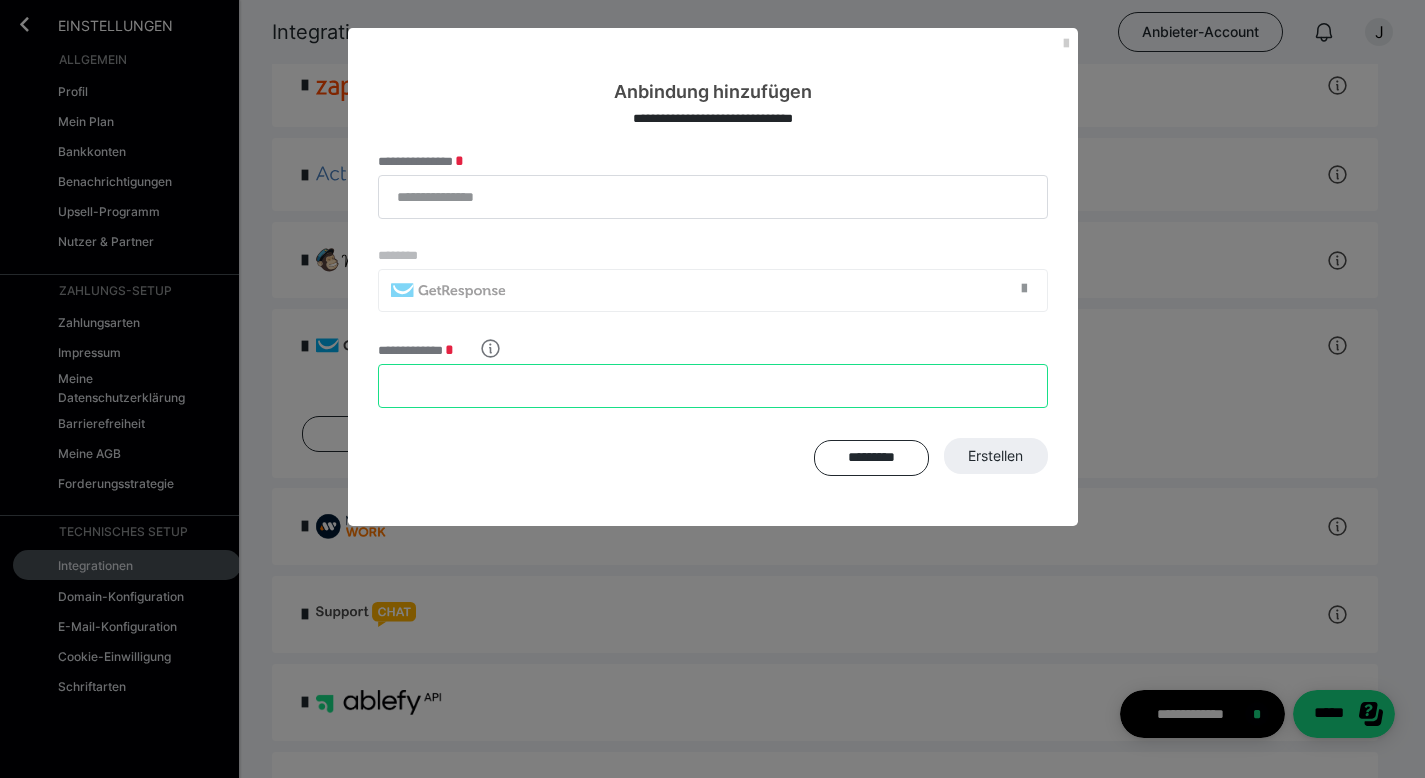 click on "**********" at bounding box center (713, 386) 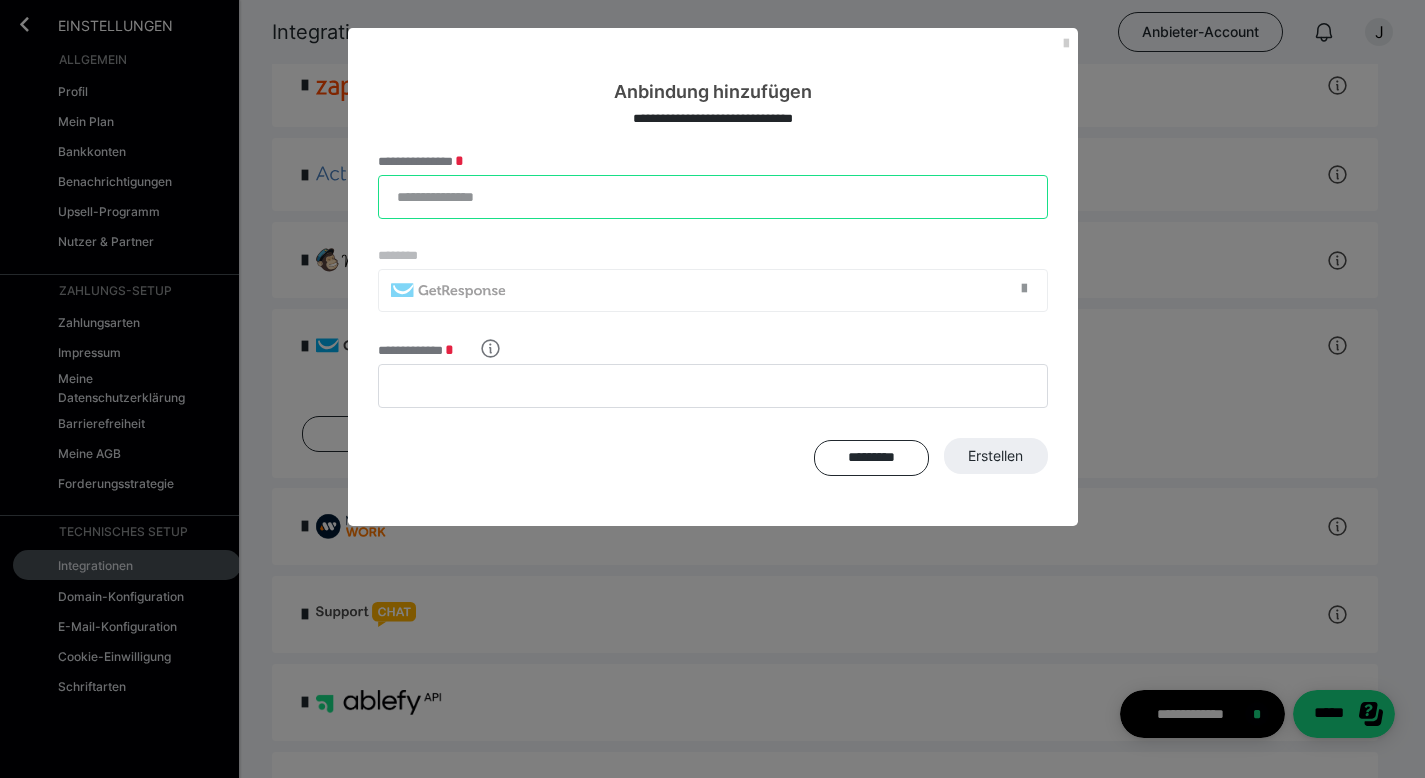click on "**********" at bounding box center (713, 197) 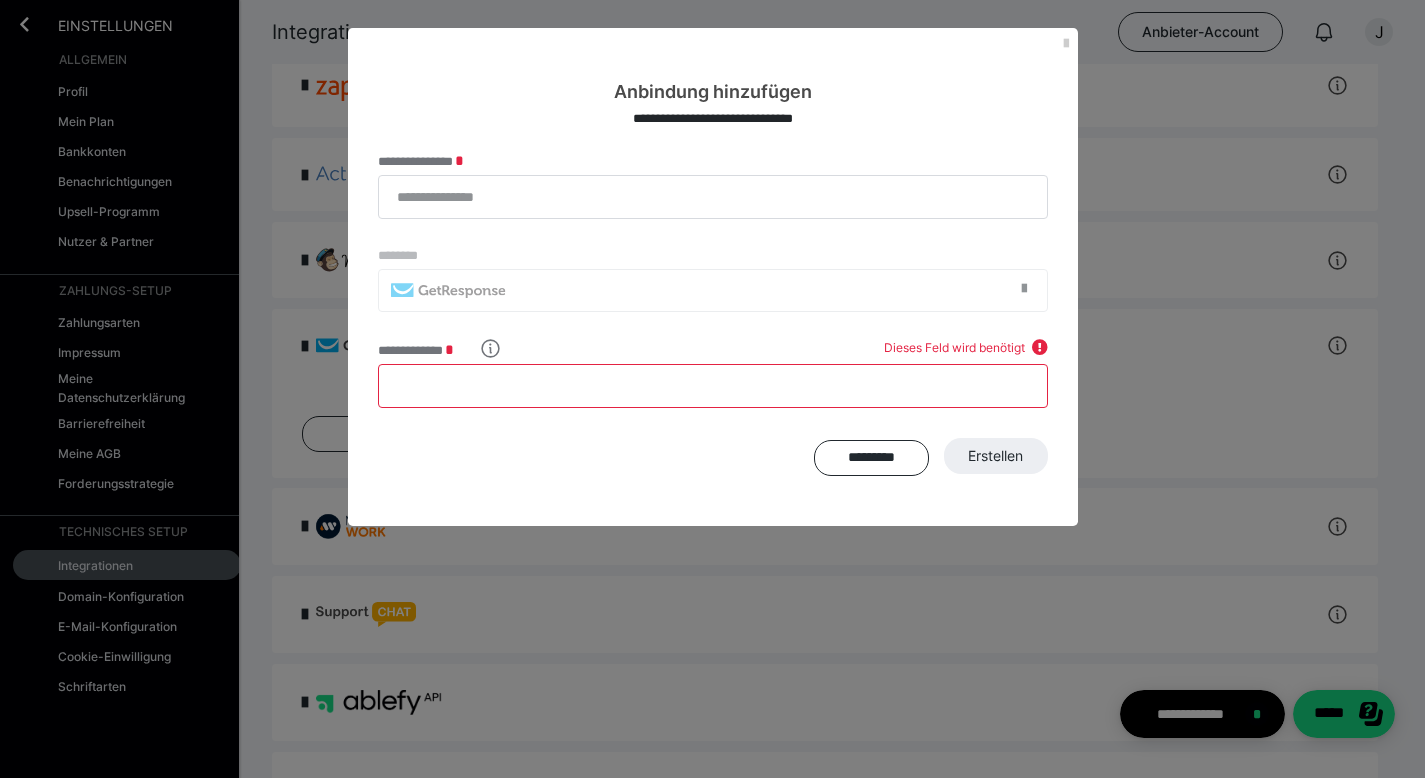 click on "**********" at bounding box center (713, 315) 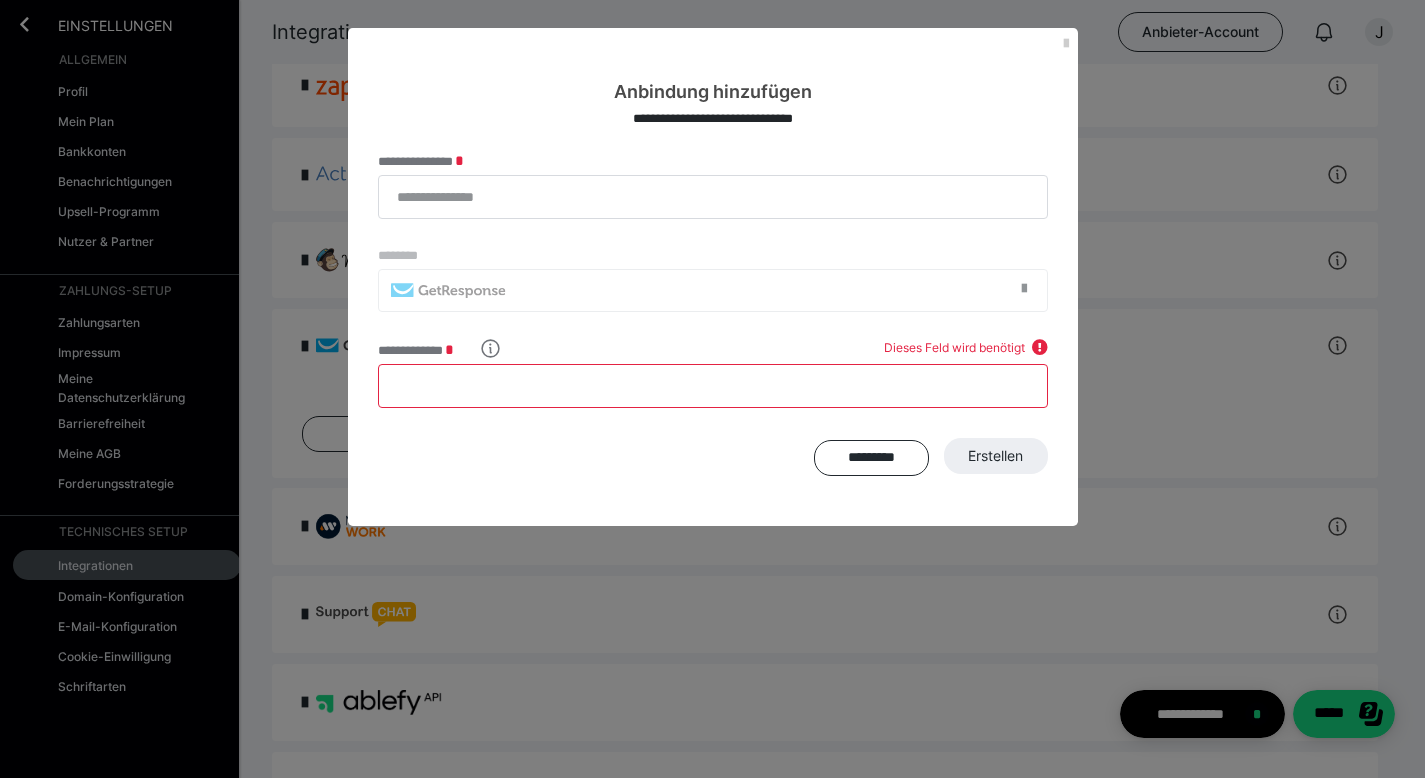 click on "**********" at bounding box center (713, 386) 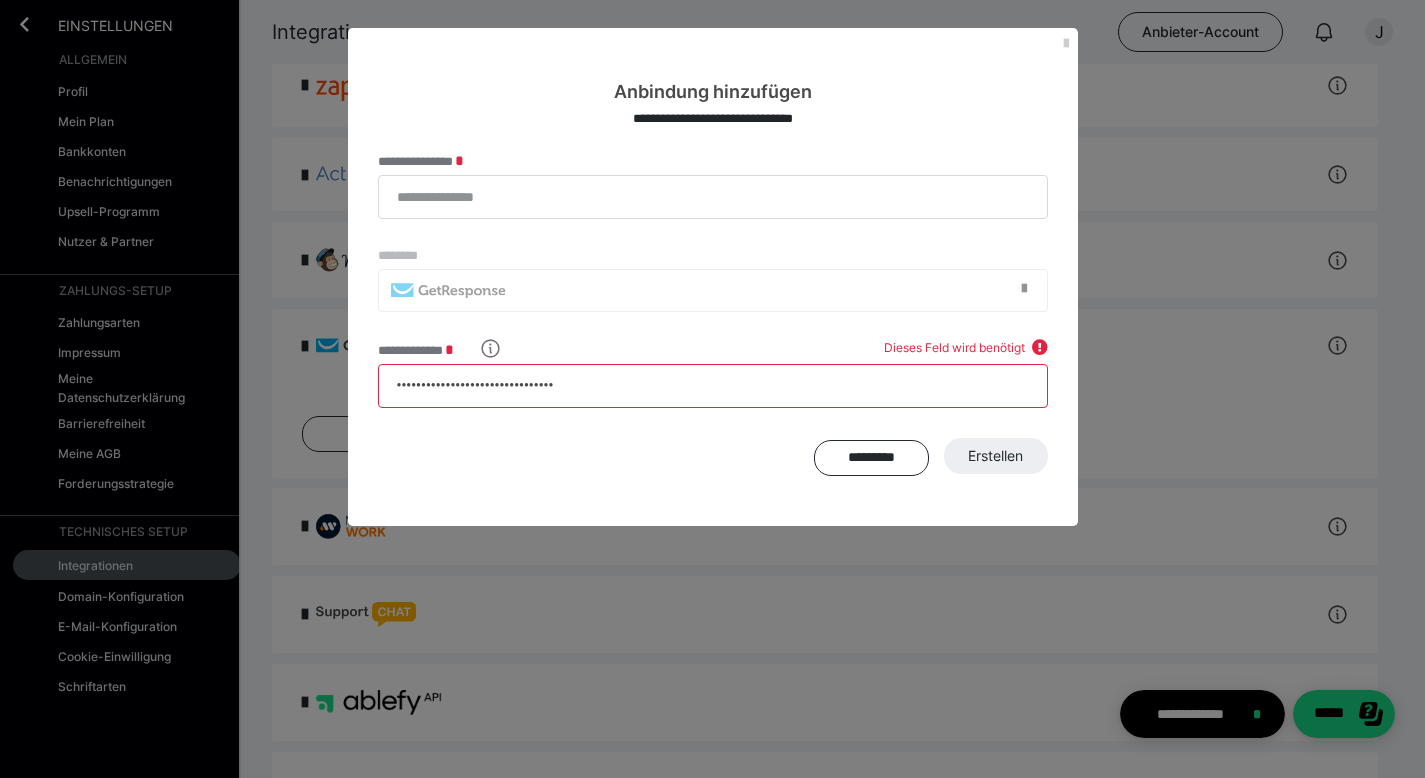 type on "**********" 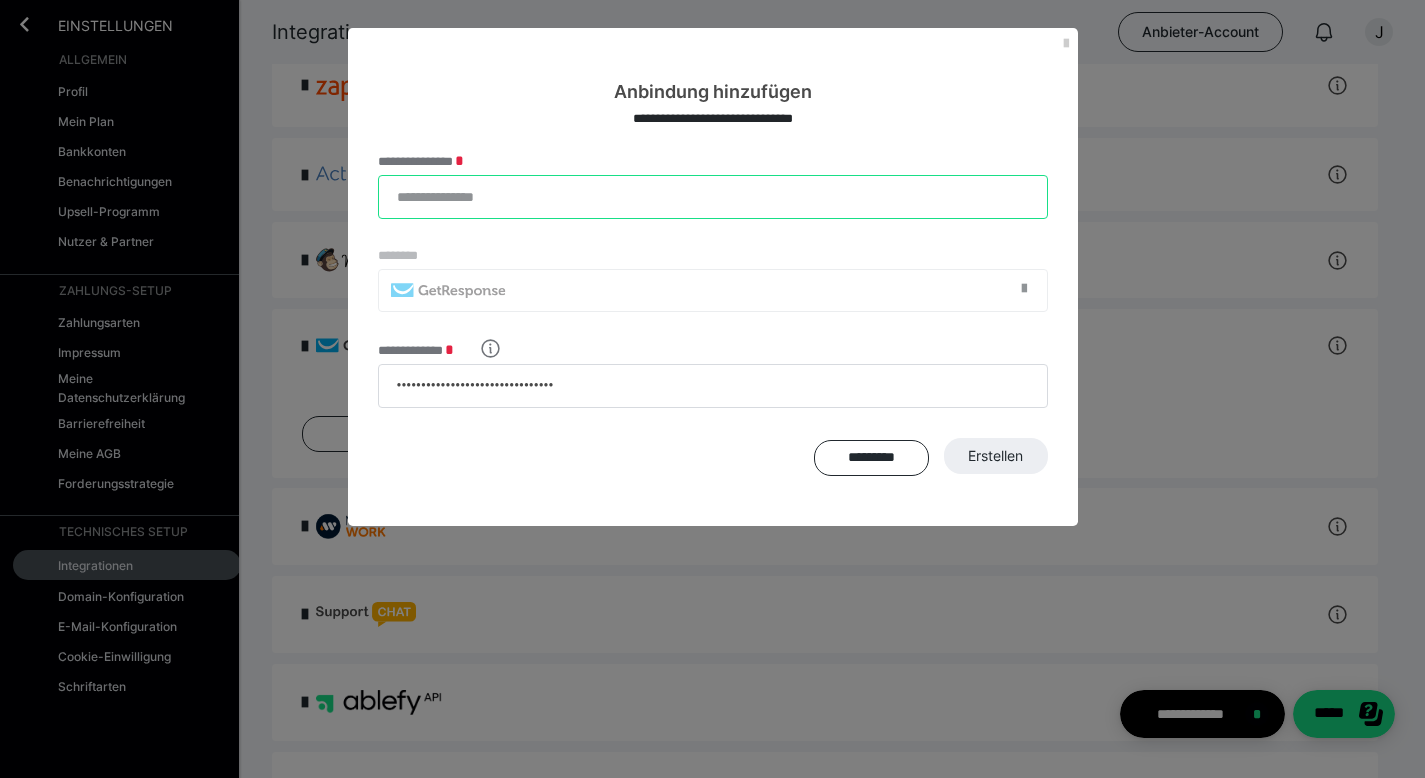 click on "**********" at bounding box center [713, 197] 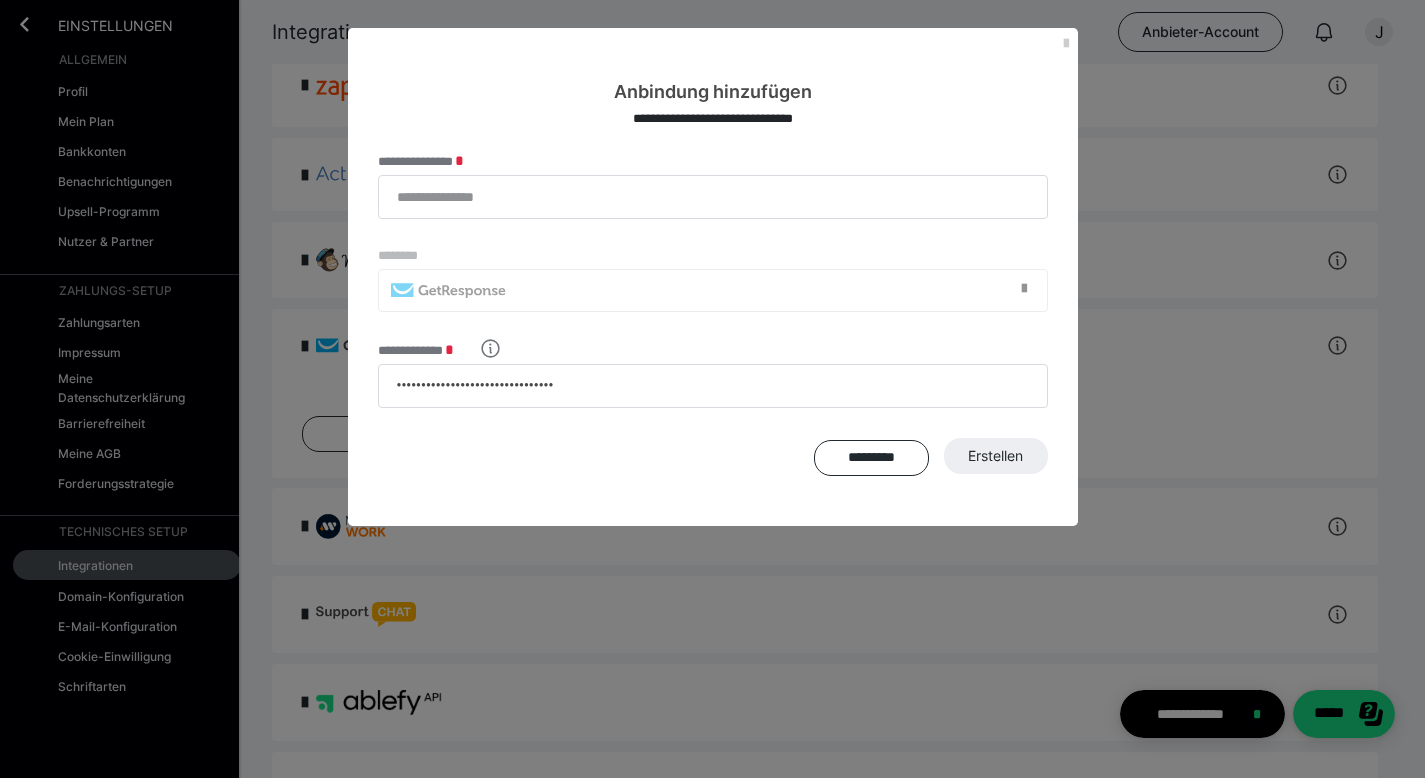 click on "**********" at bounding box center (713, 119) 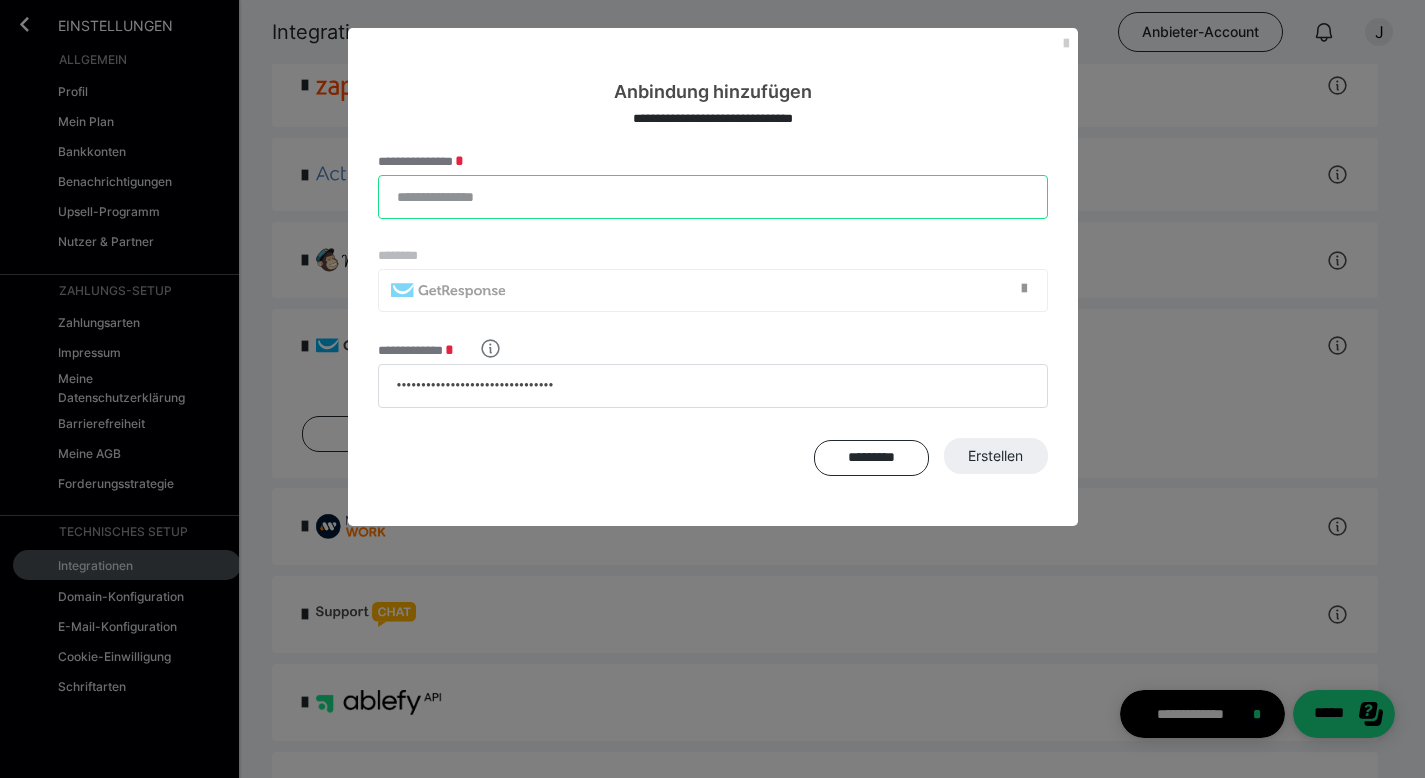 click on "**********" at bounding box center (713, 197) 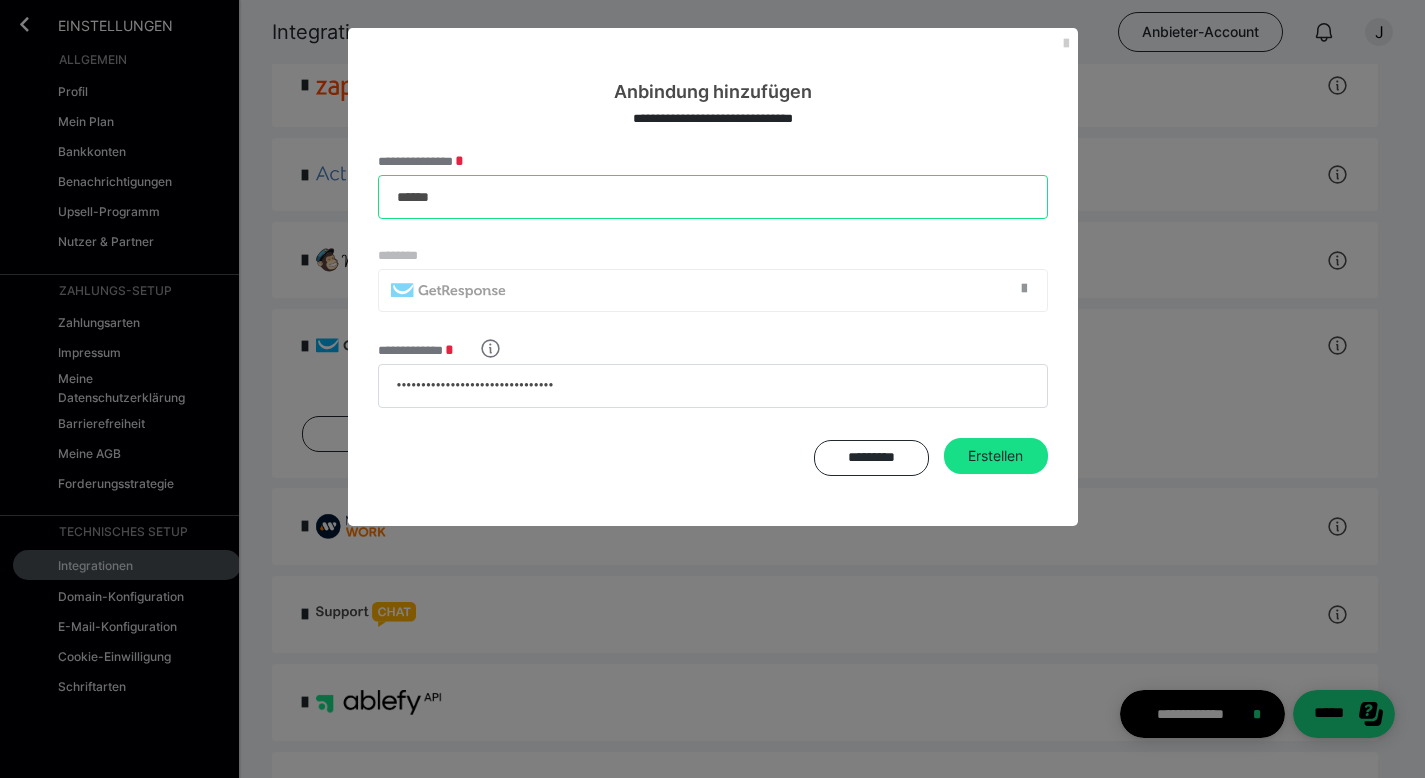 drag, startPoint x: 463, startPoint y: 198, endPoint x: 363, endPoint y: 187, distance: 100.60318 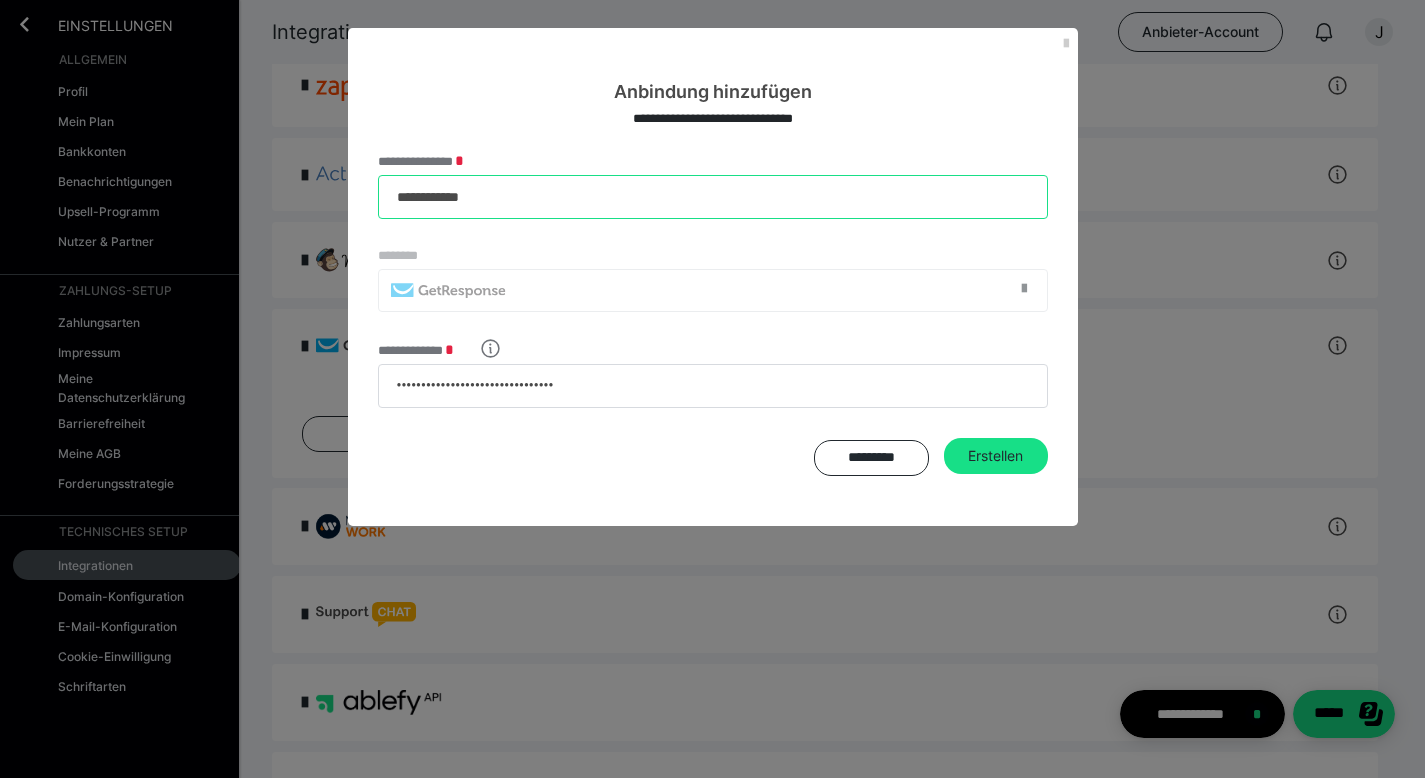 click on "**********" at bounding box center [713, 197] 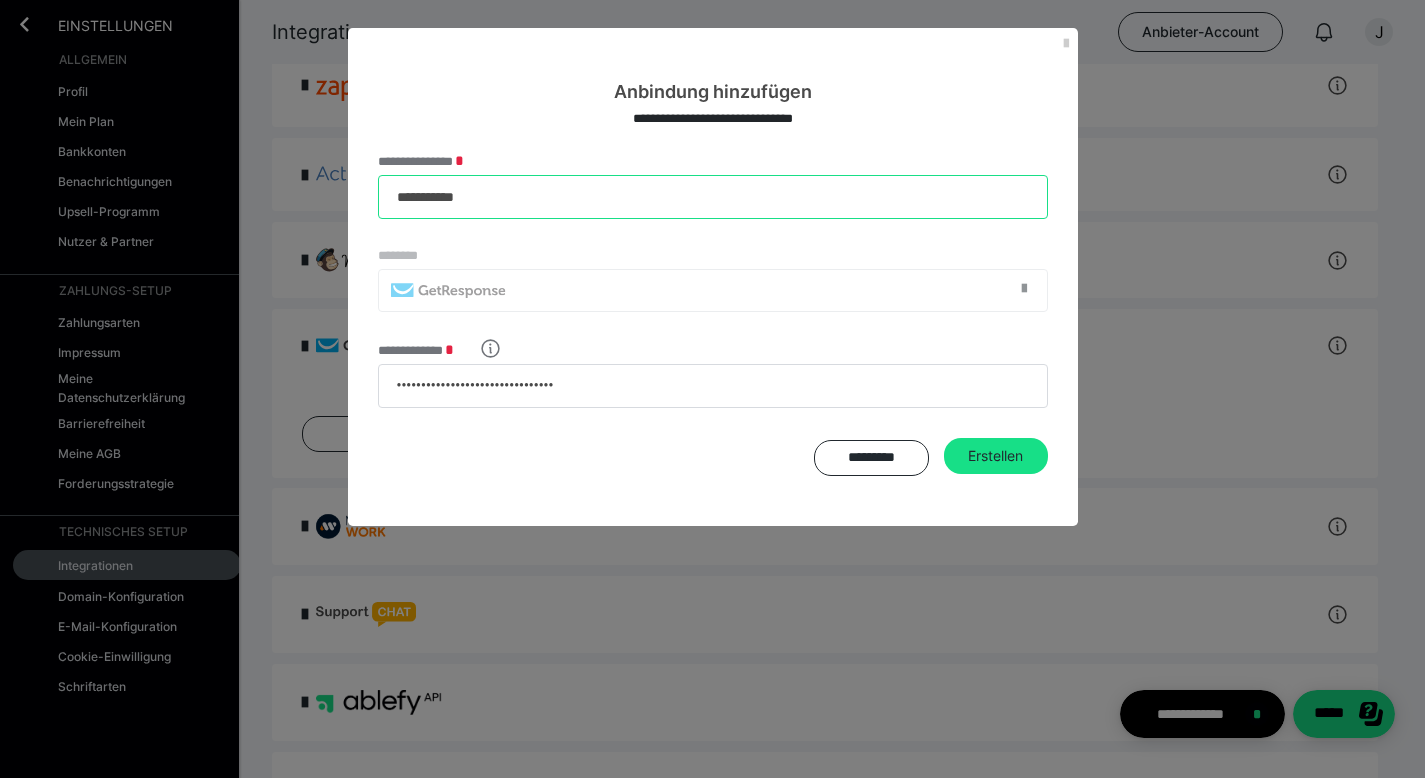 click on "**********" at bounding box center (713, 197) 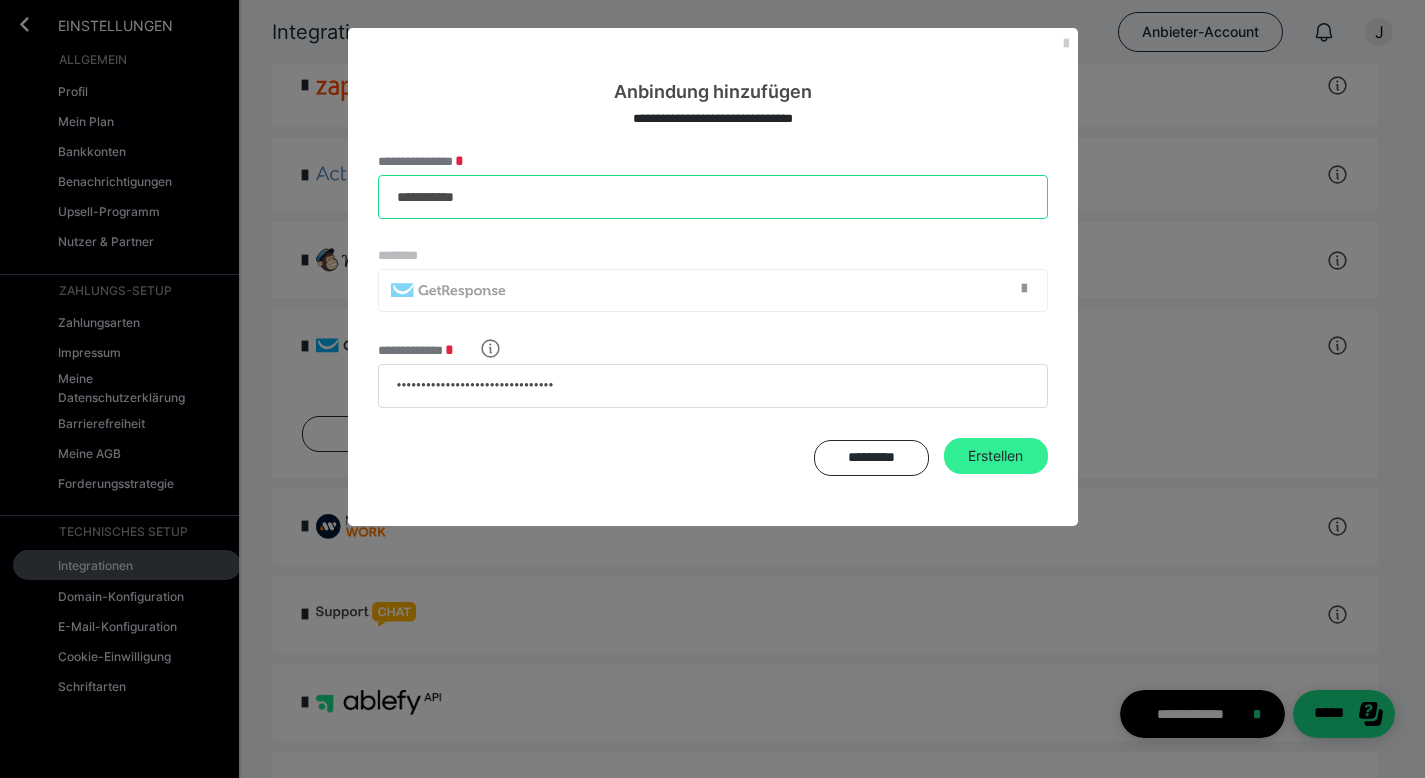 type on "**********" 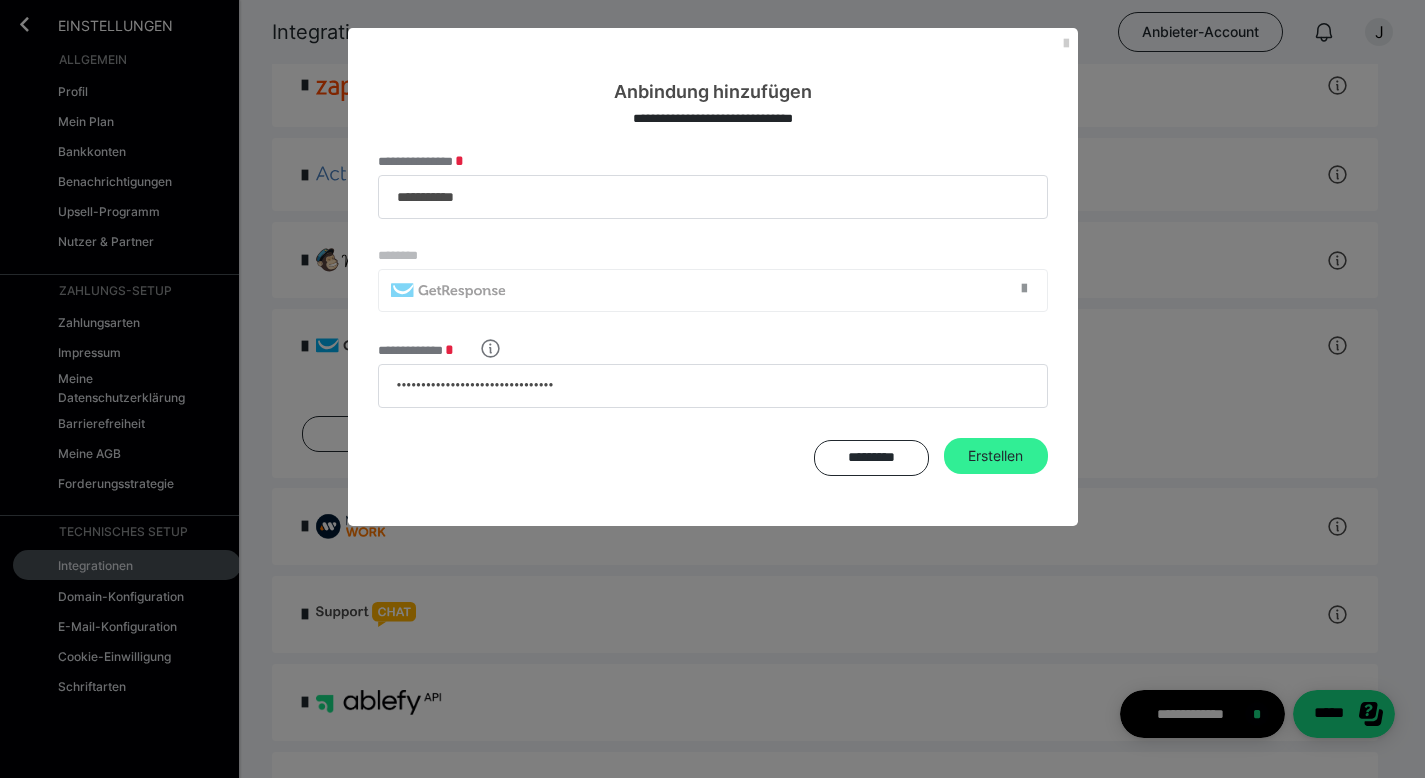 click on "Erstellen" at bounding box center (996, 456) 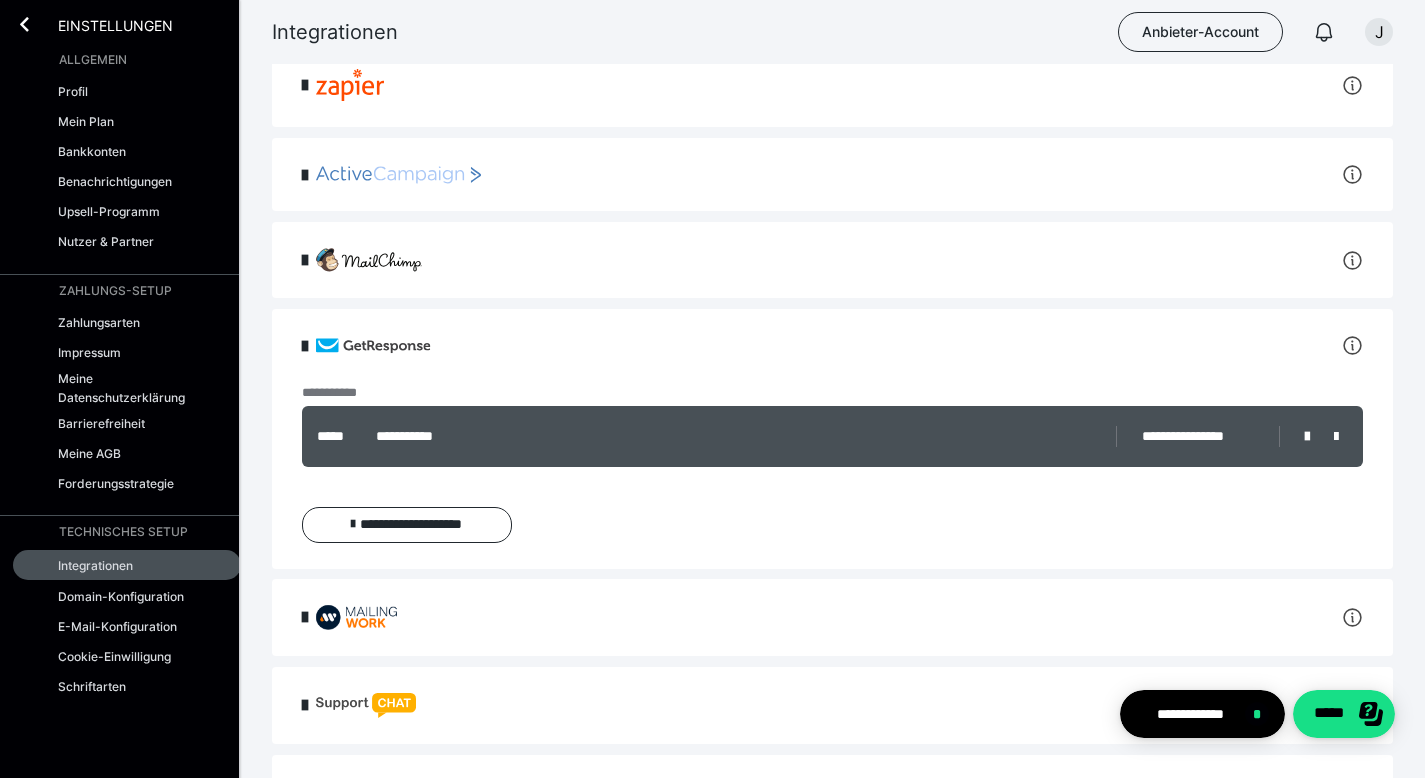 scroll, scrollTop: 0, scrollLeft: 0, axis: both 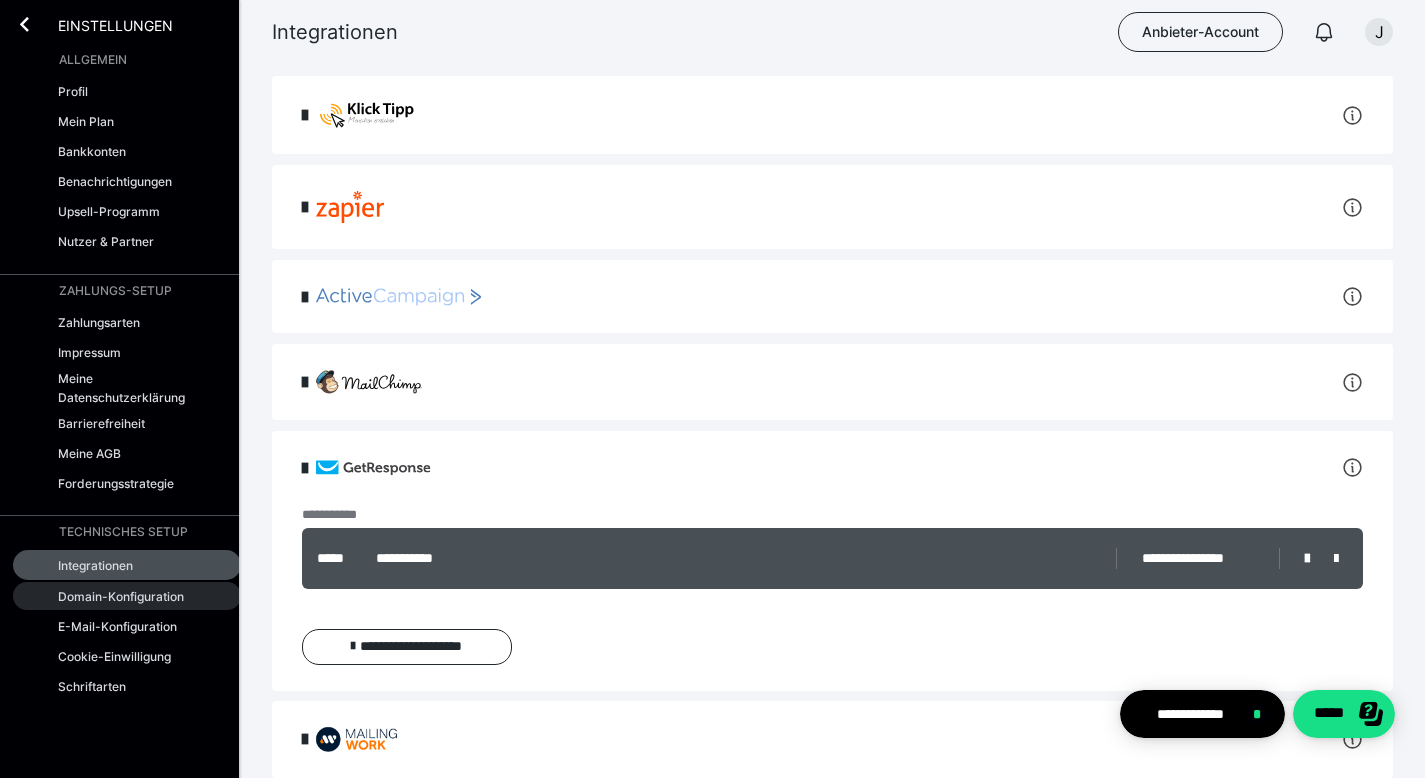 click on "Domain-Konfiguration" at bounding box center [121, 596] 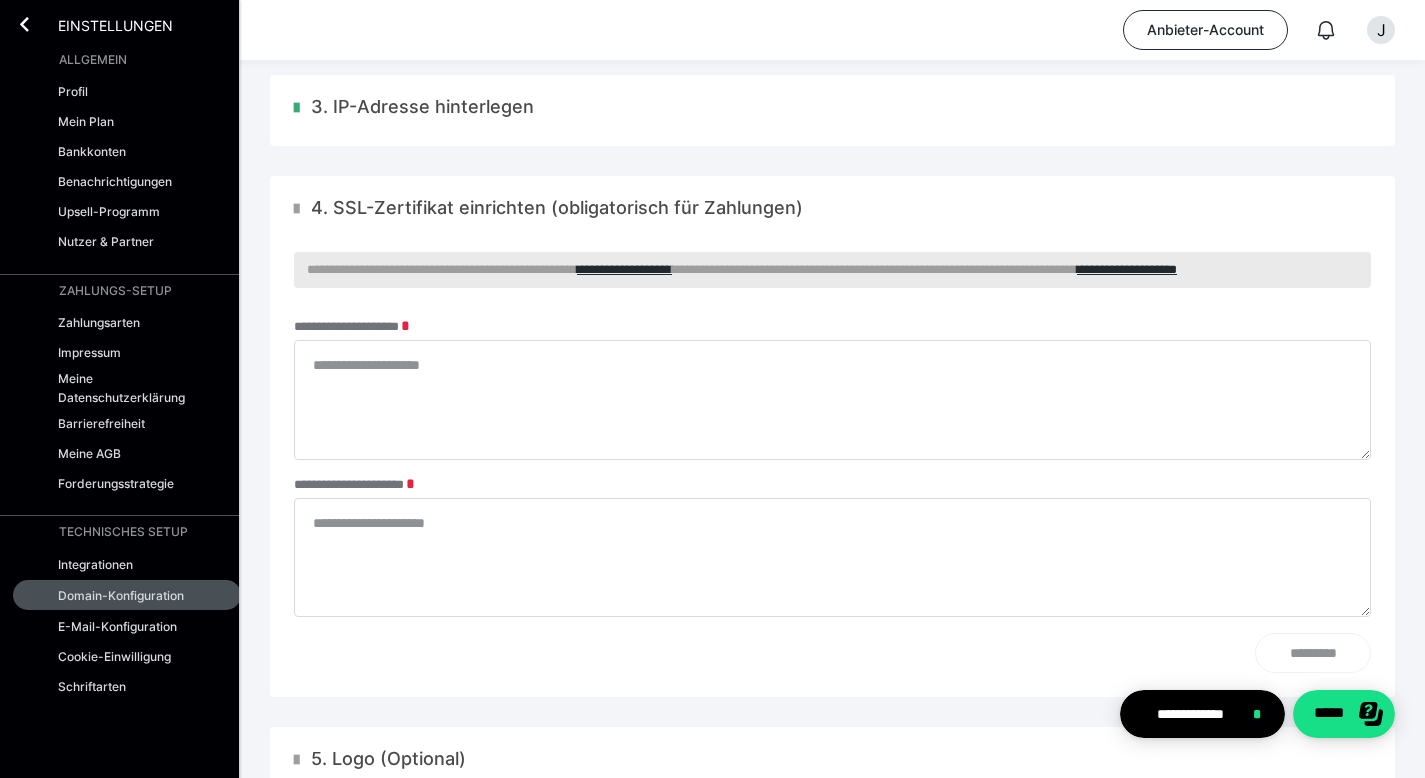 scroll, scrollTop: 407, scrollLeft: 0, axis: vertical 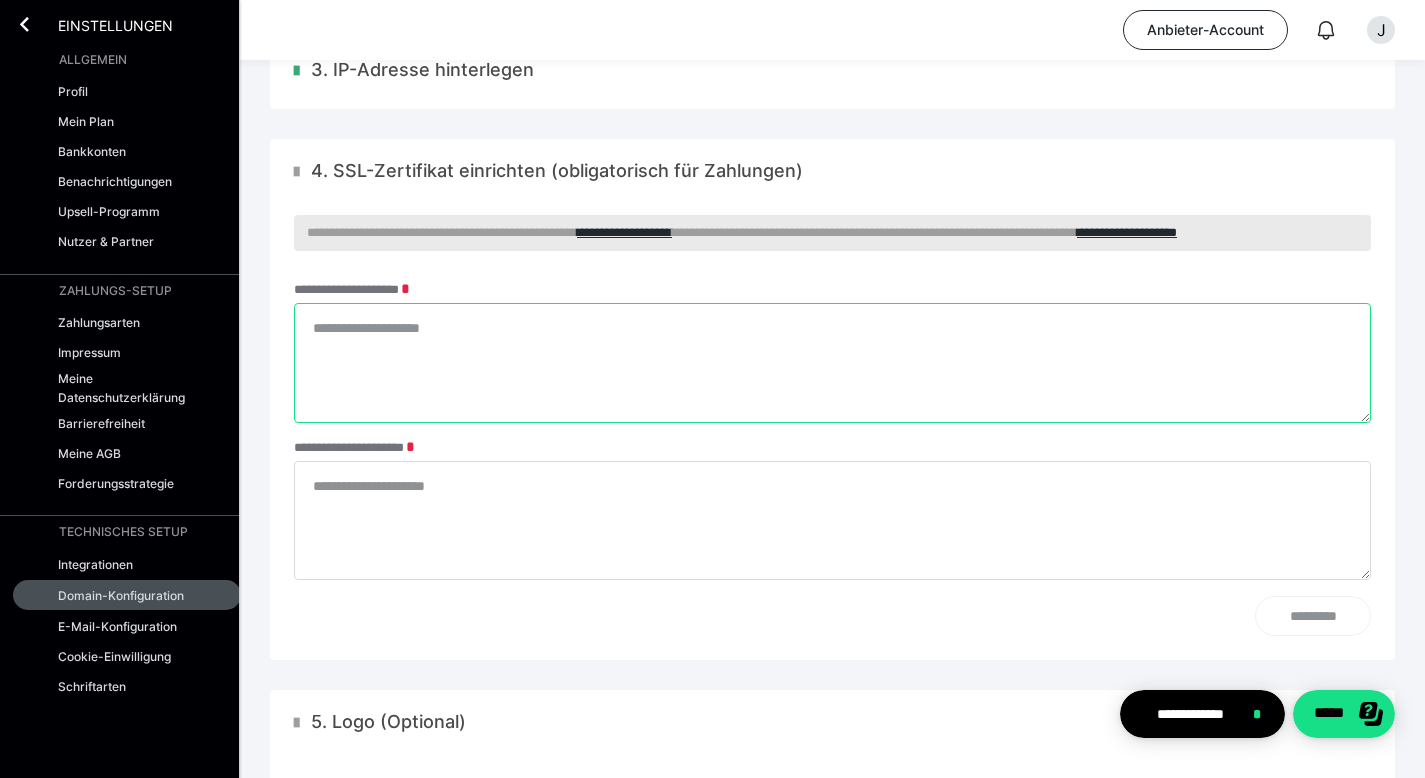 click on "**********" at bounding box center [832, 363] 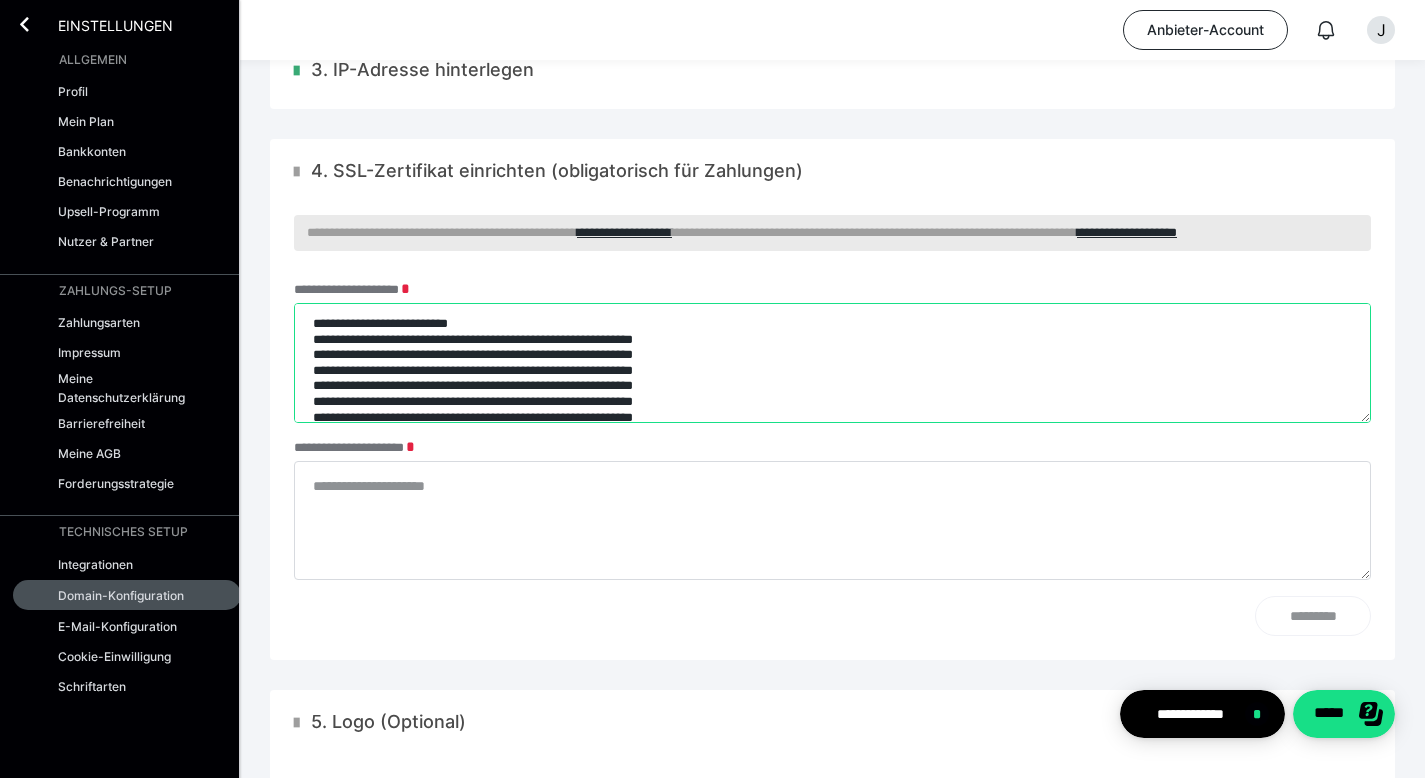 scroll, scrollTop: 237, scrollLeft: 0, axis: vertical 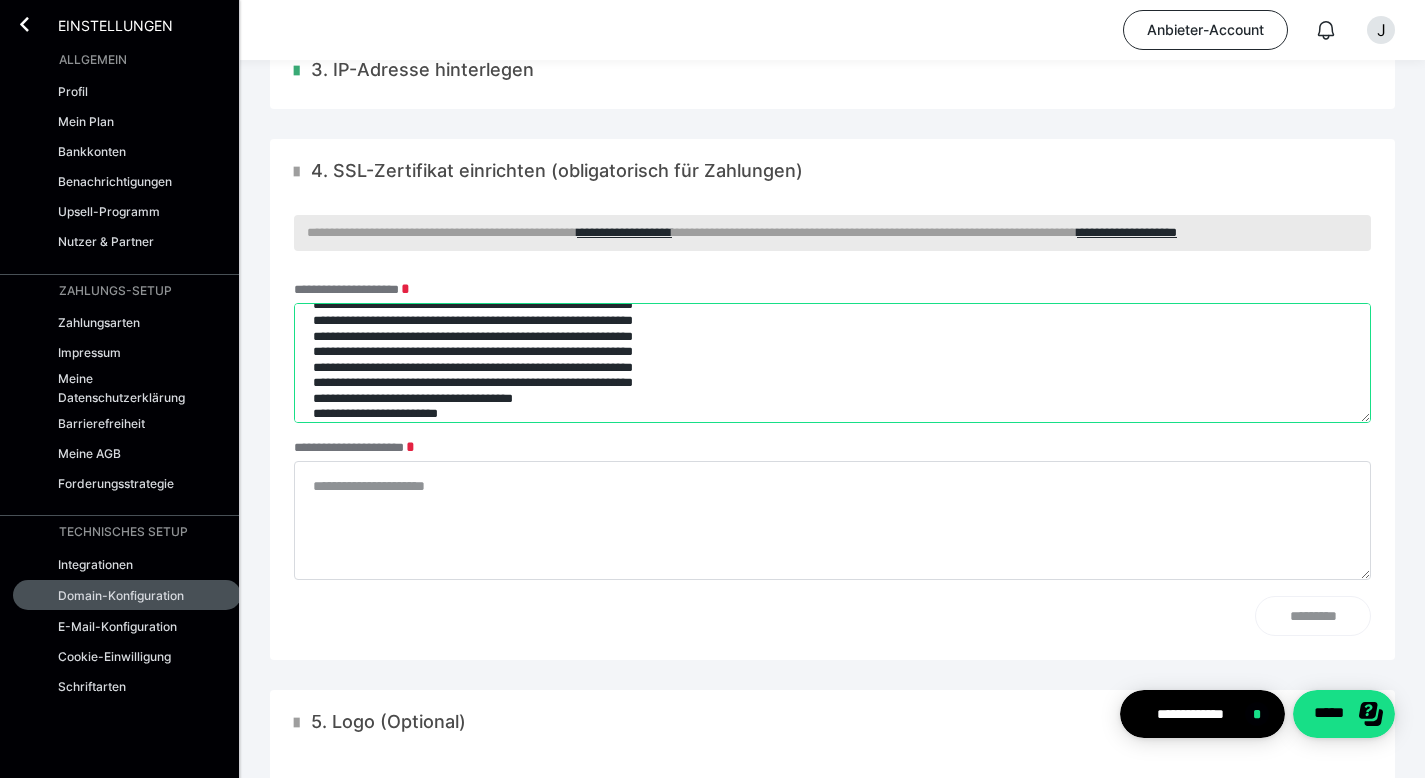 type on "**********" 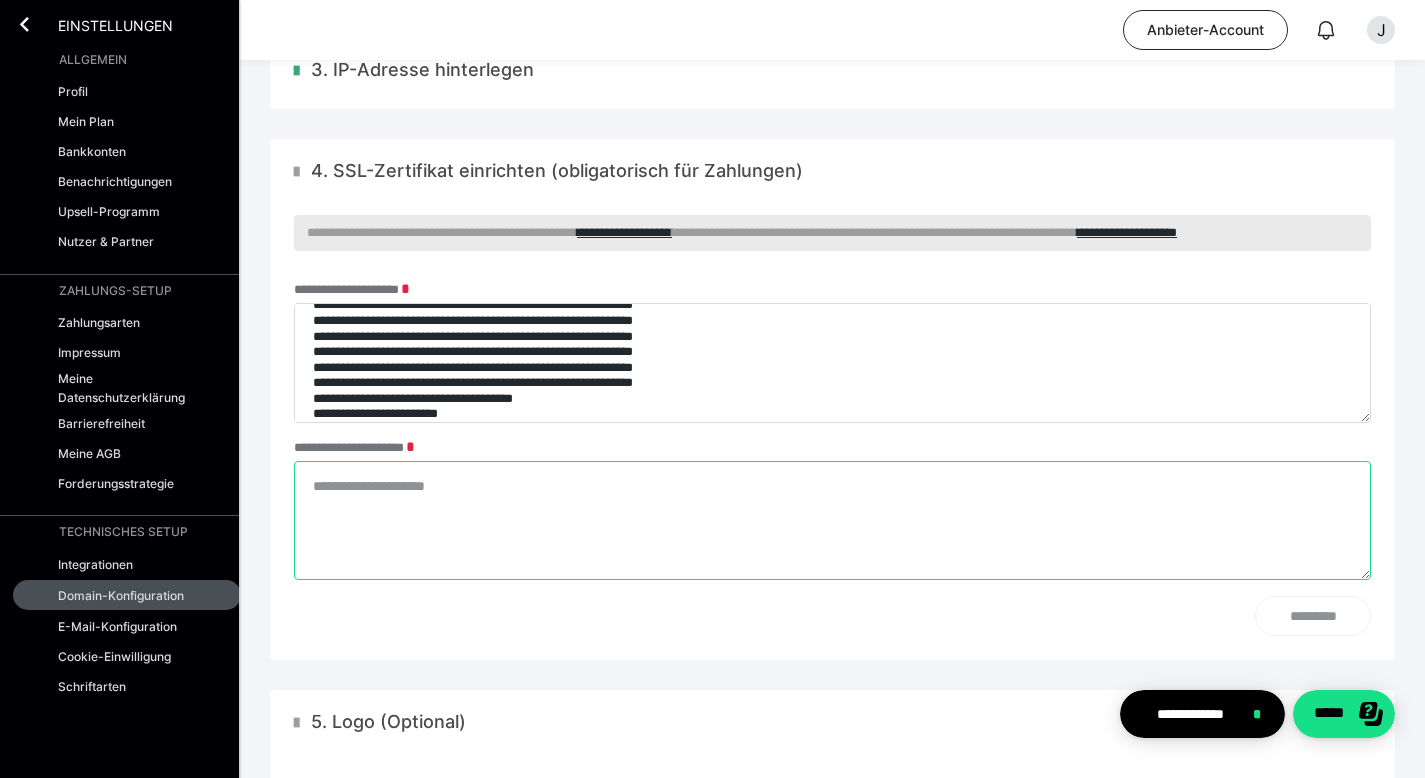 click on "**********" at bounding box center (832, 521) 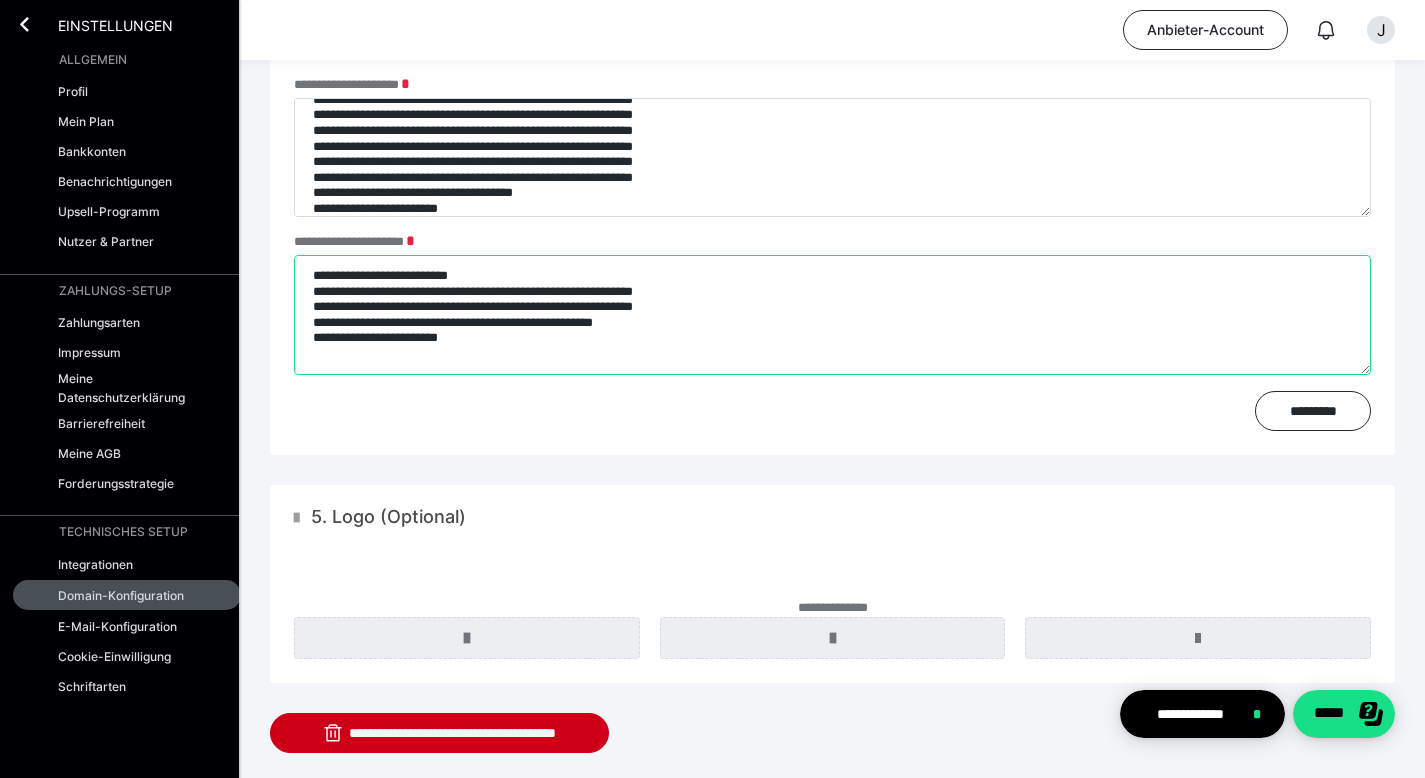 scroll, scrollTop: 658, scrollLeft: 0, axis: vertical 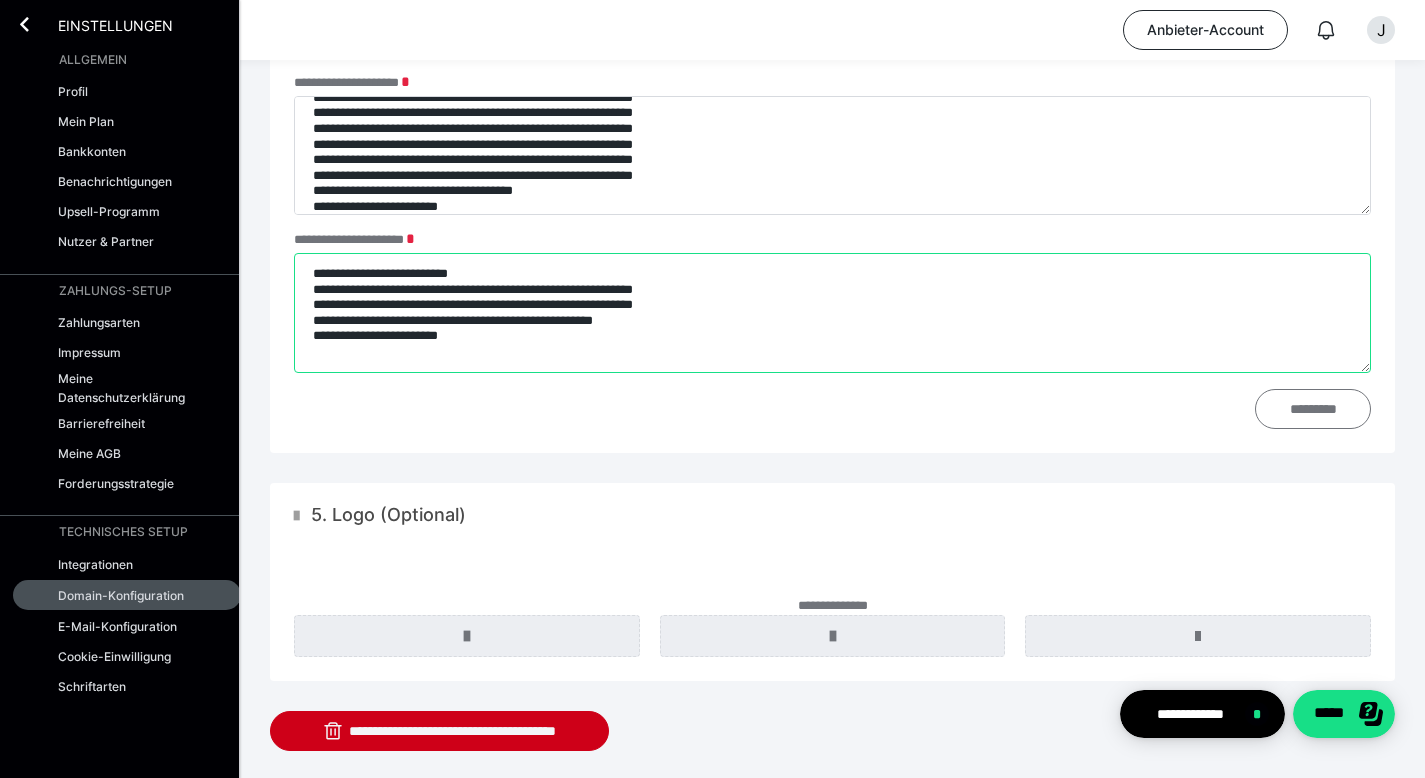type on "**********" 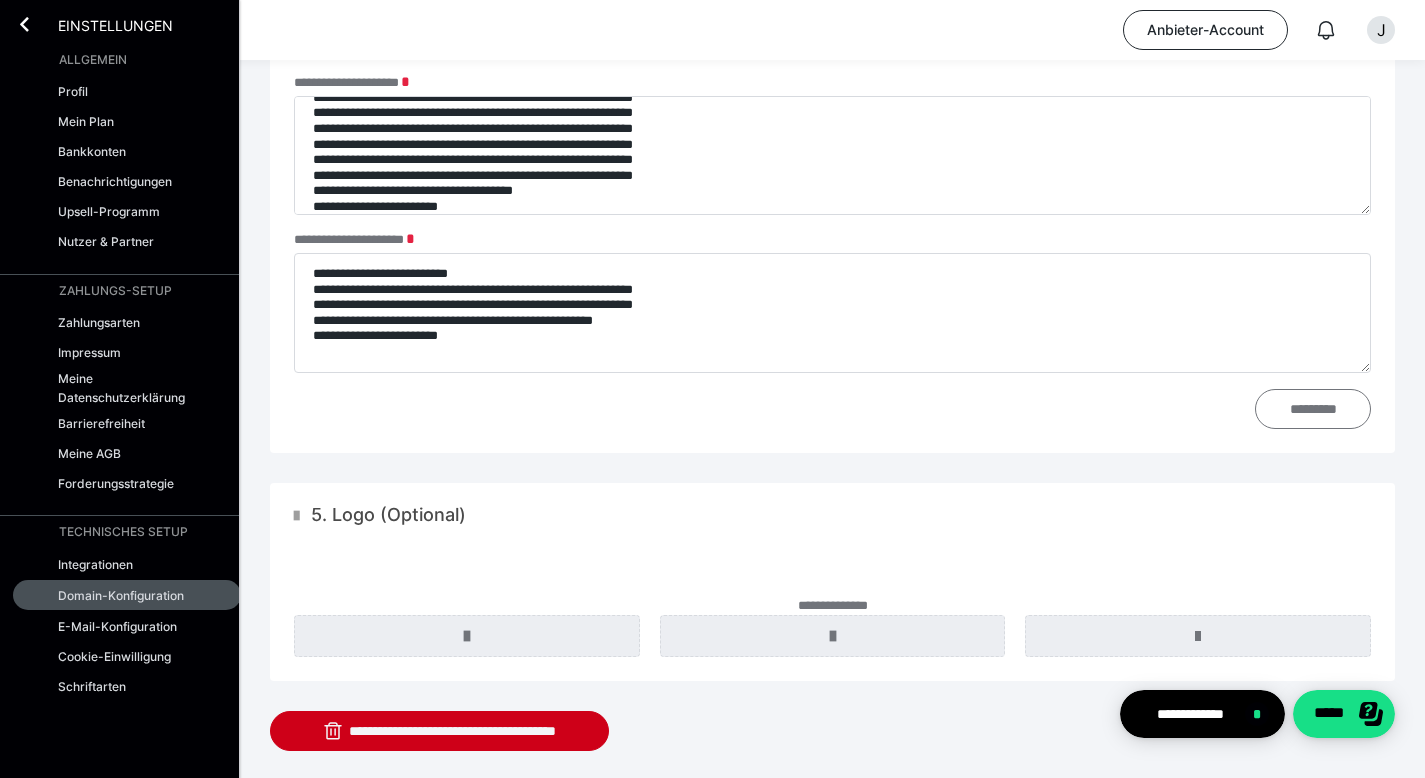click on "*********" at bounding box center [1313, 409] 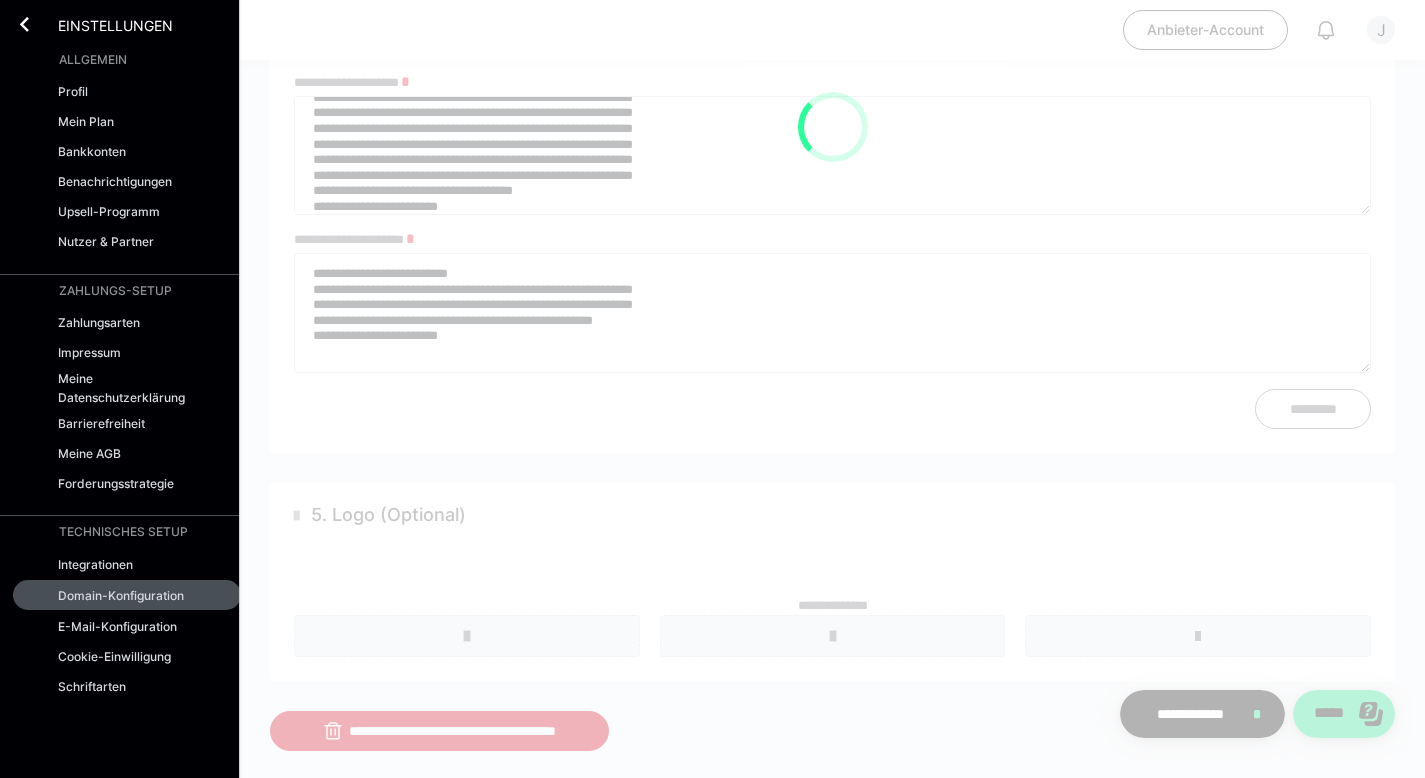 type on "**********" 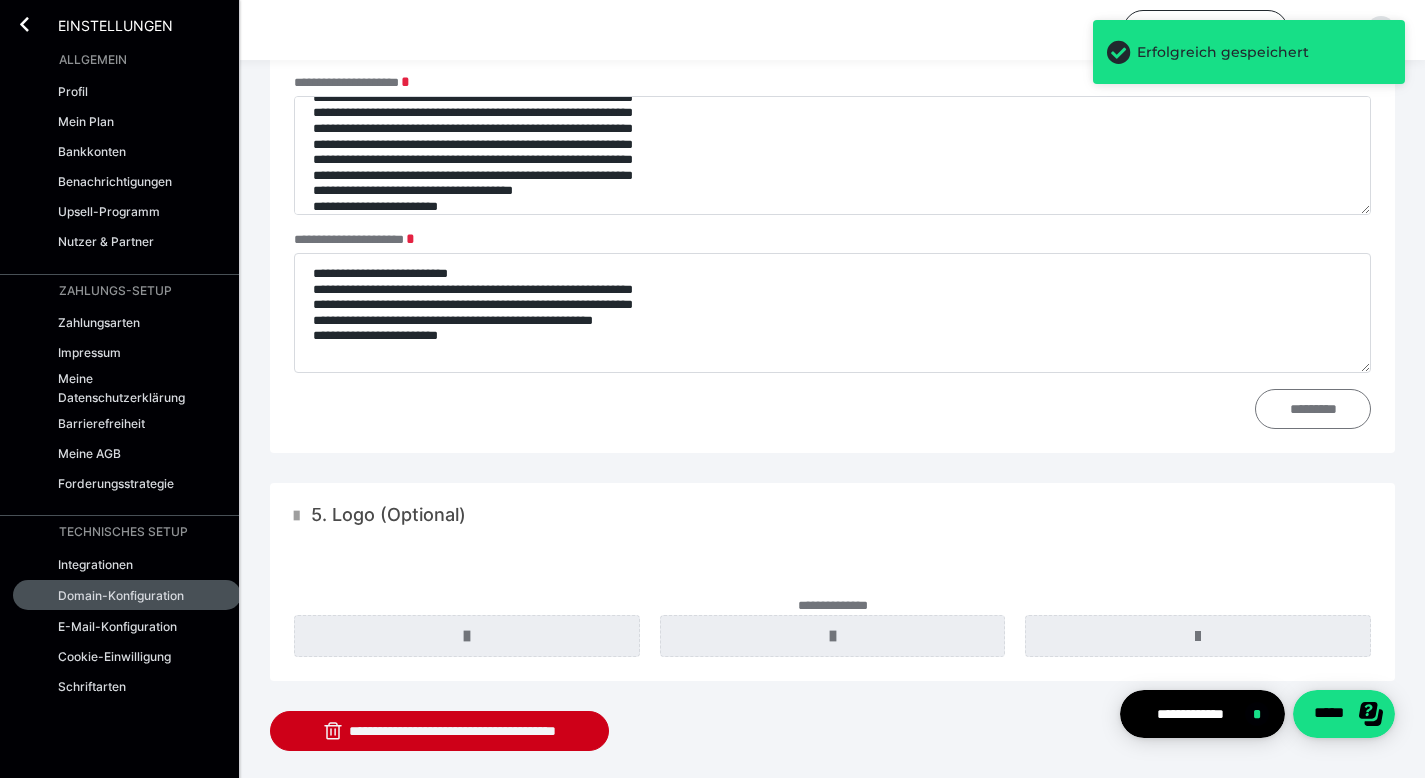 type on "**********" 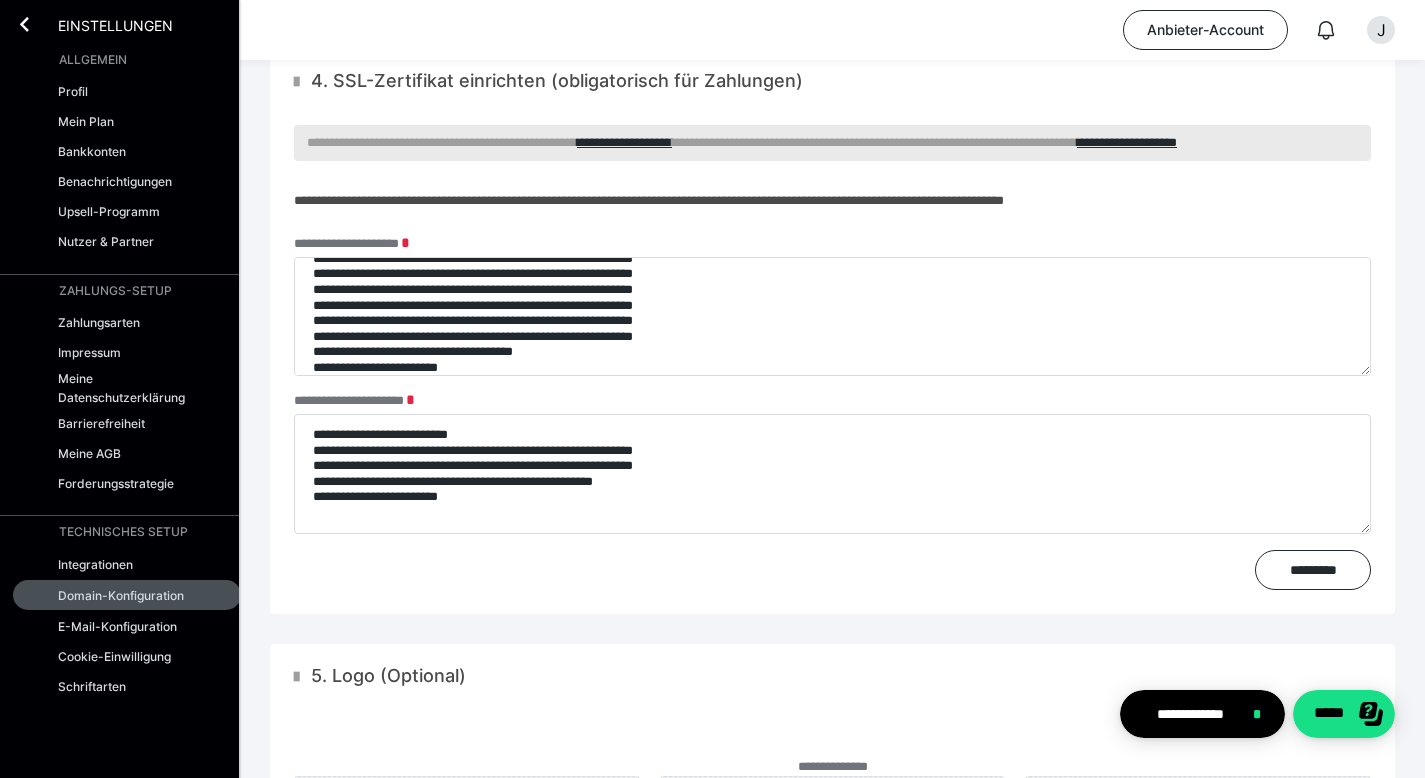 scroll, scrollTop: 363, scrollLeft: 0, axis: vertical 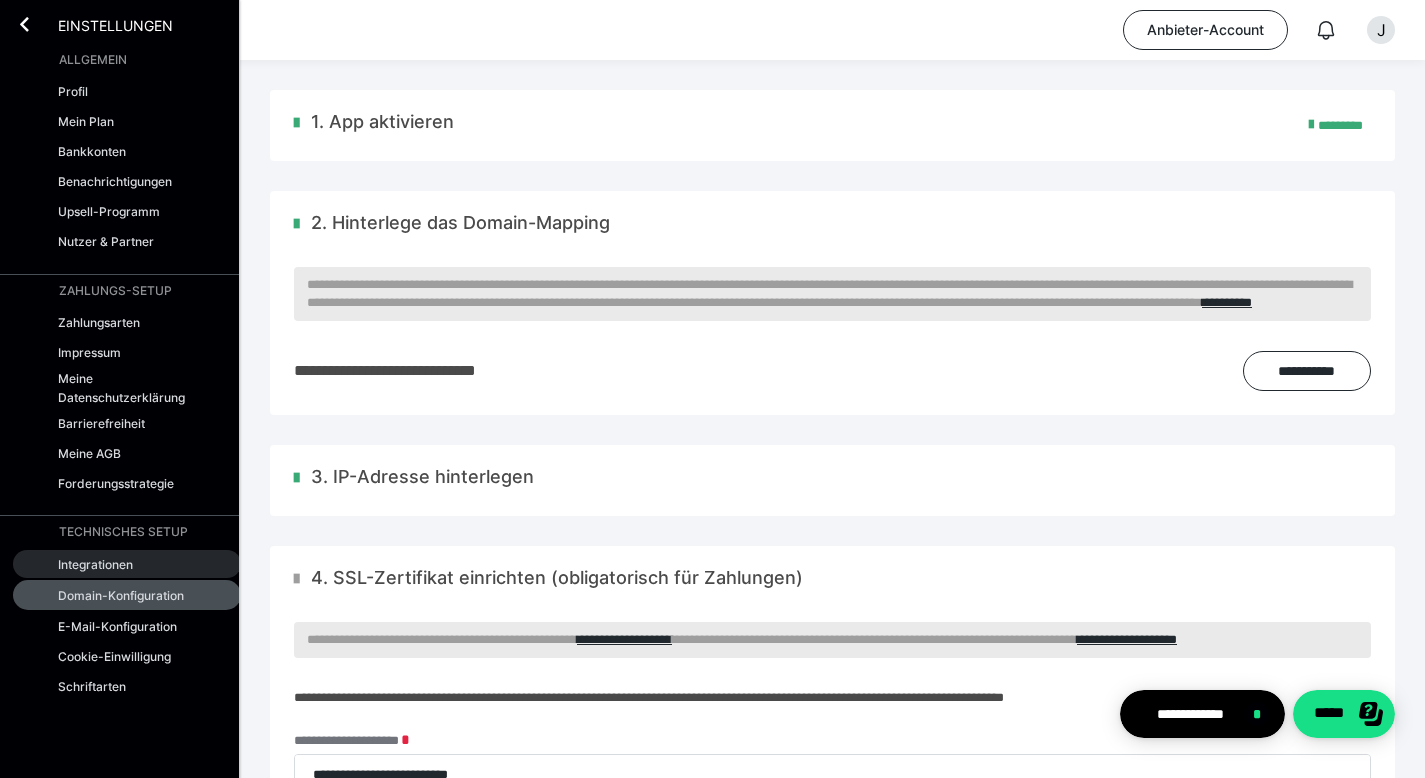 click on "Integrationen" at bounding box center [95, 564] 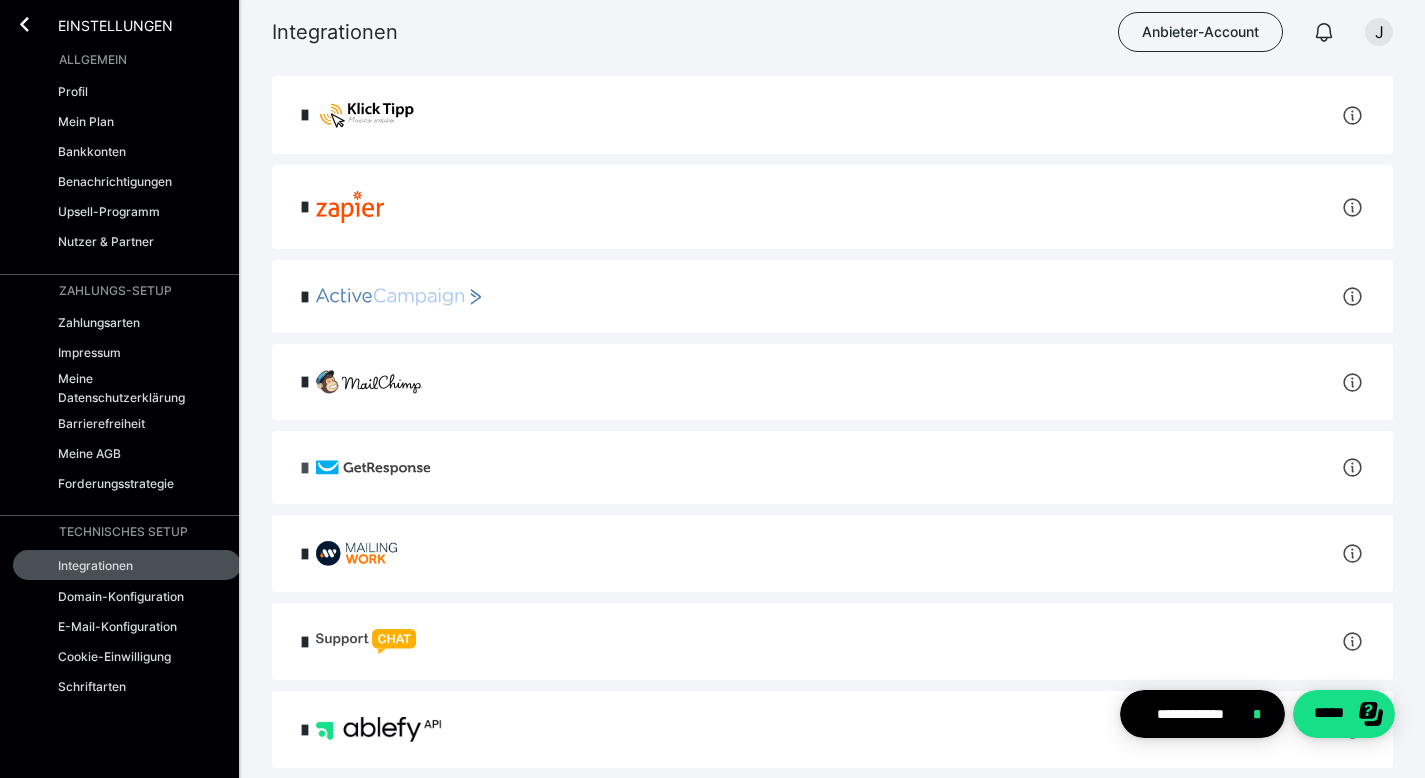 click at bounding box center (305, 468) 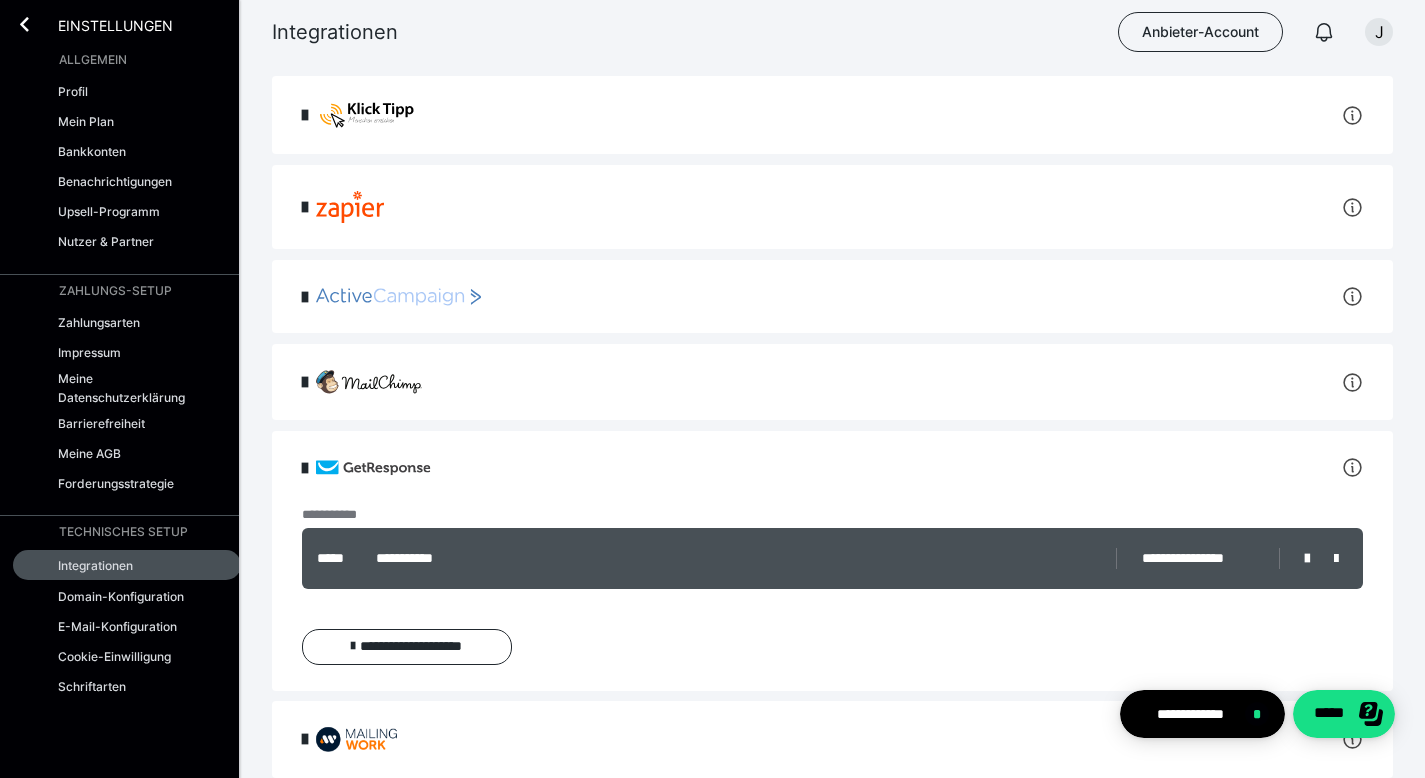 click at bounding box center (305, 468) 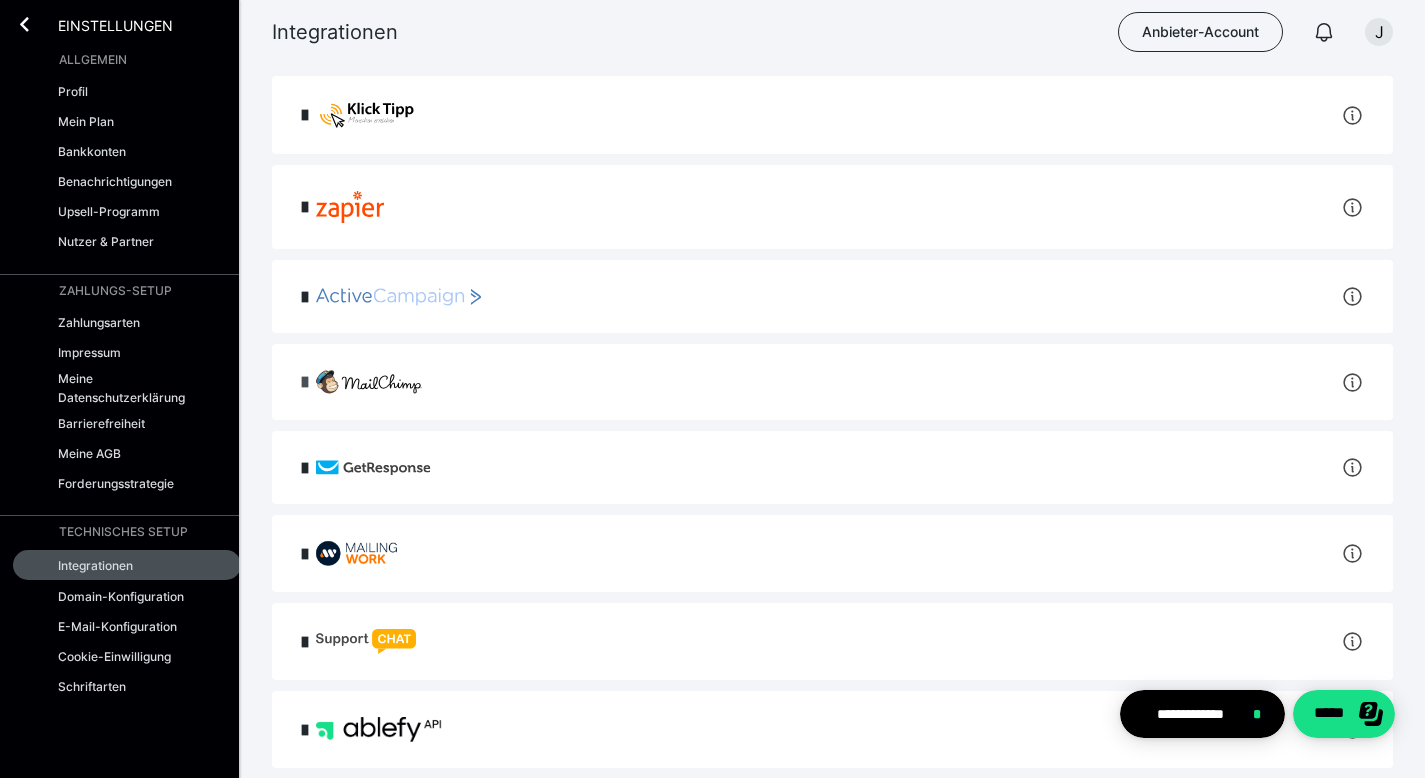 click at bounding box center [305, 382] 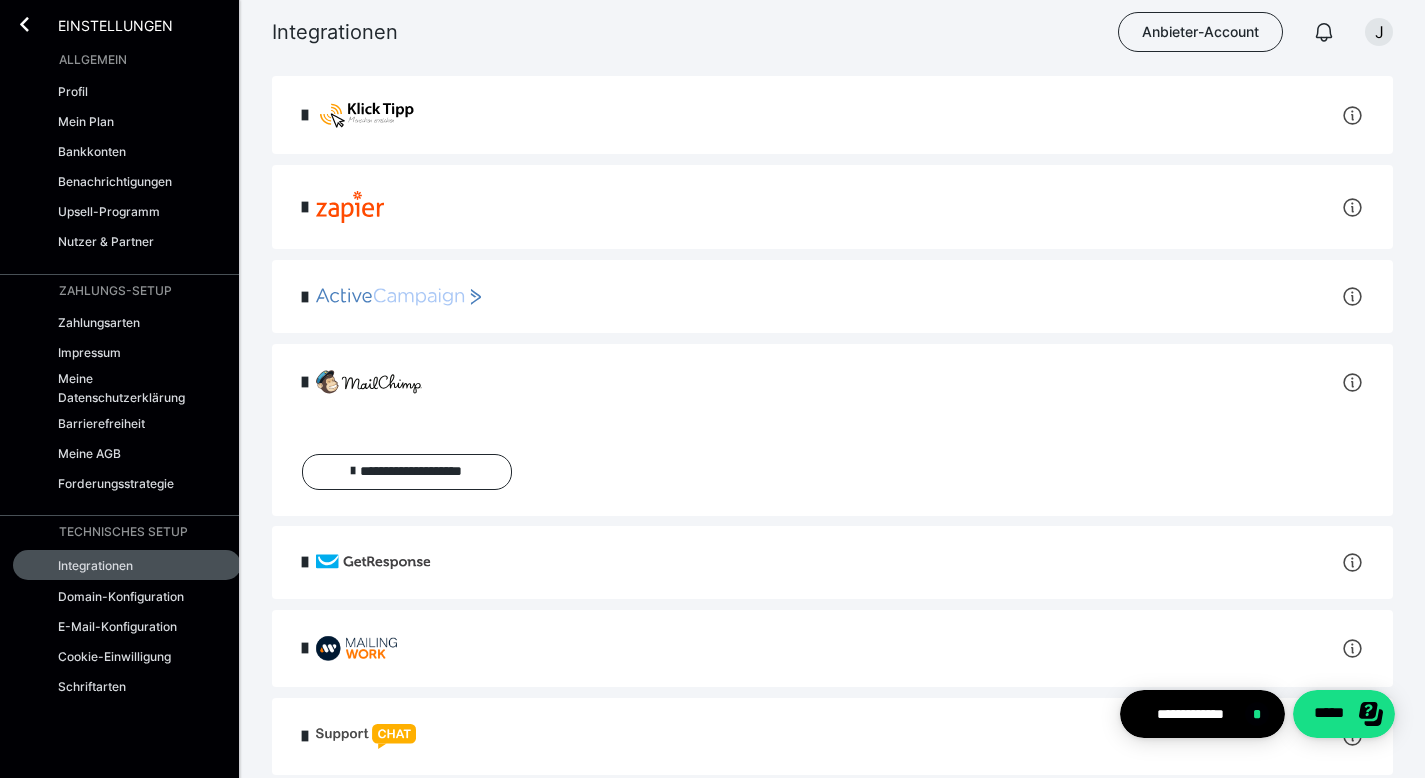 click at bounding box center [305, 382] 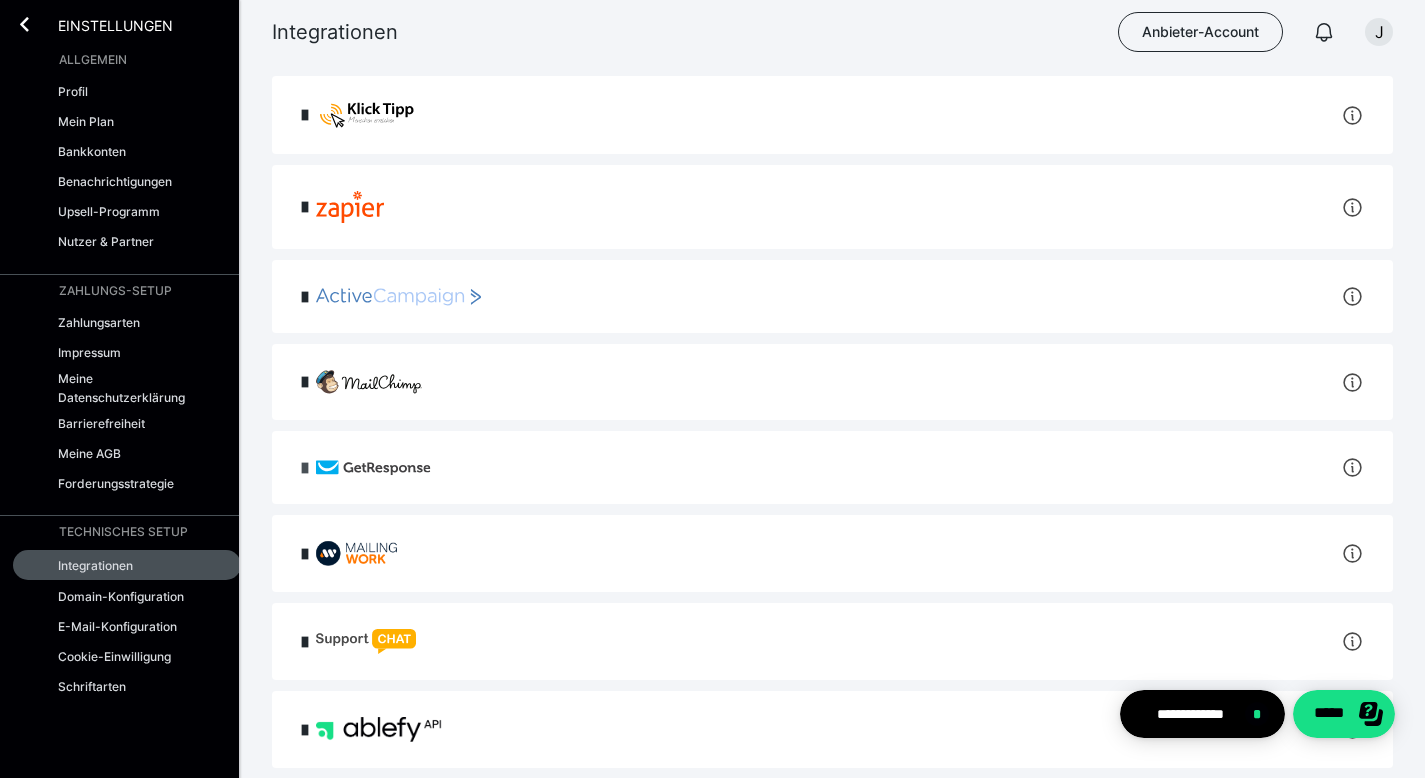 click at bounding box center [305, 468] 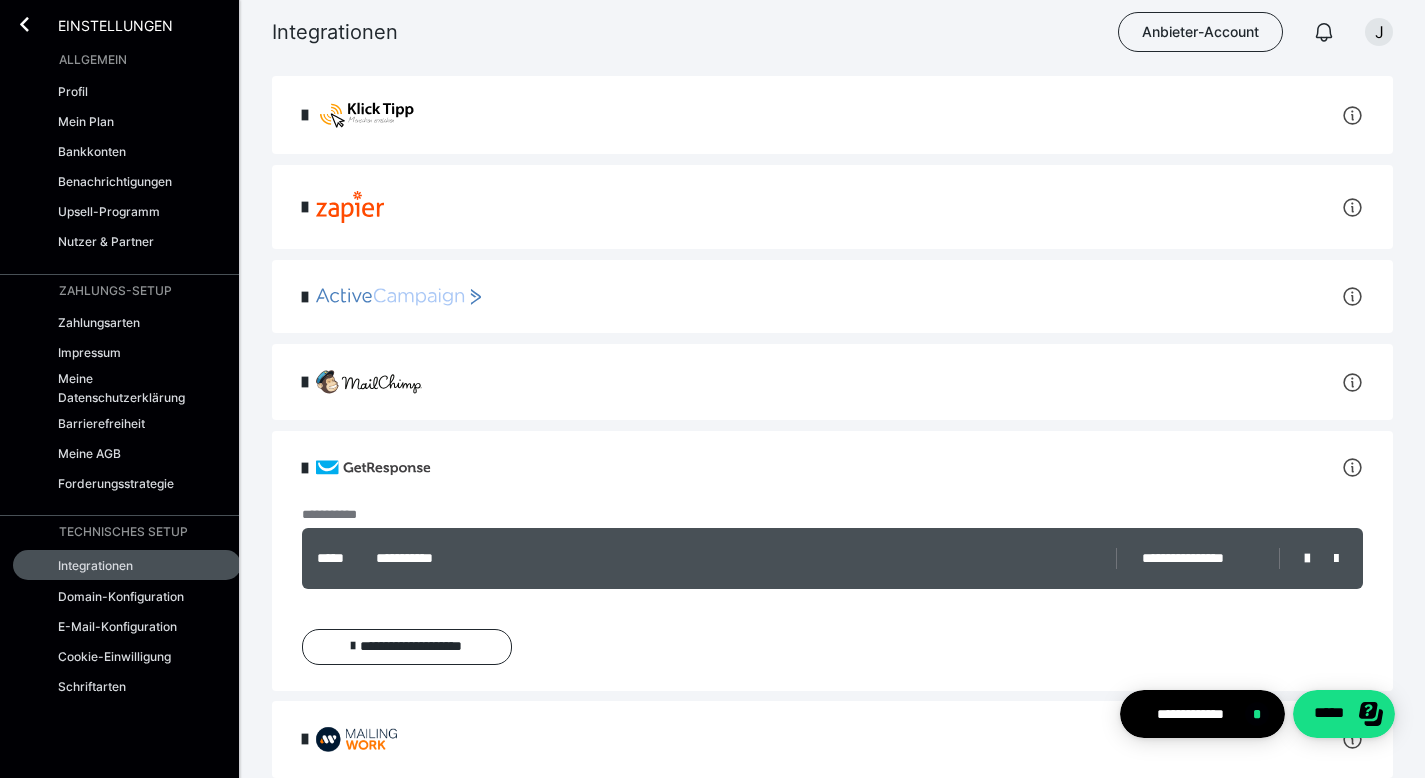 click at bounding box center [305, 468] 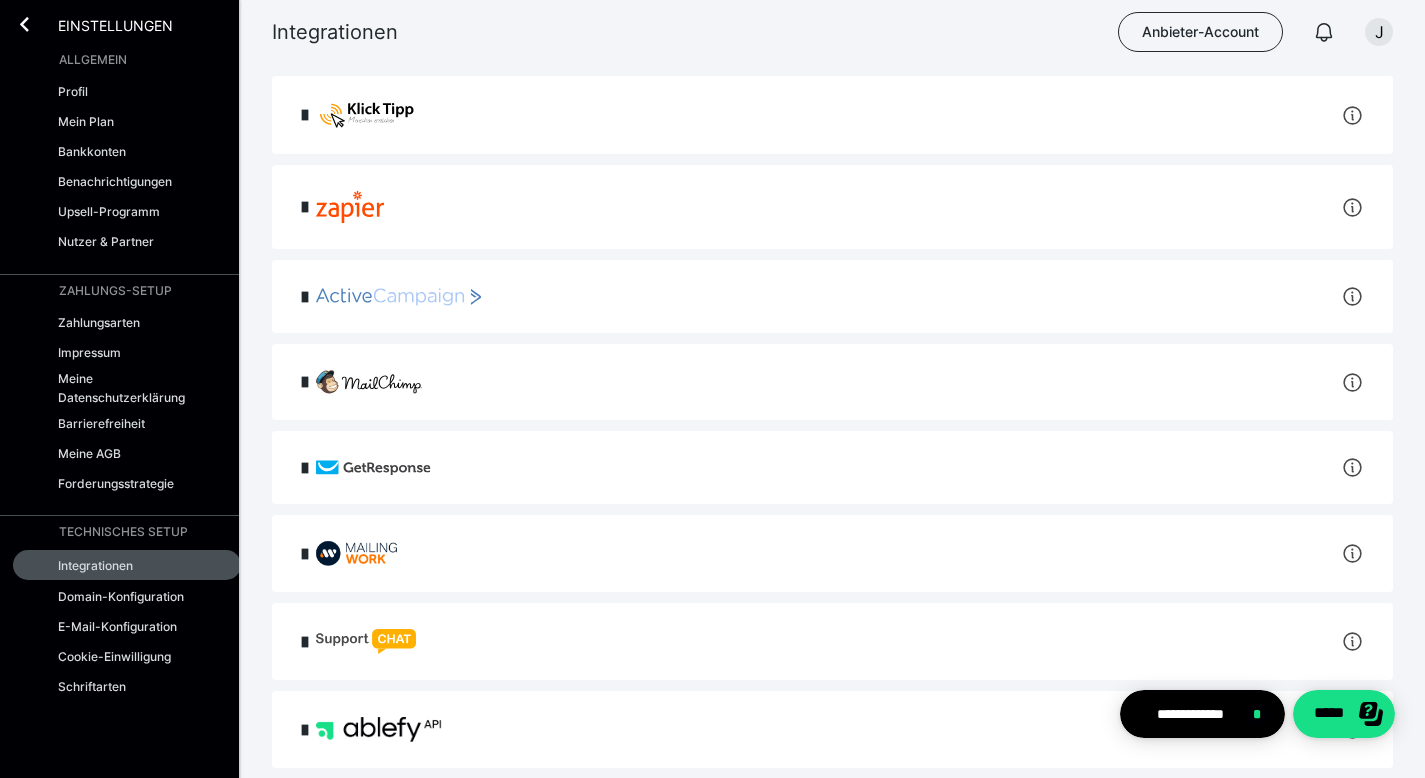 click on "Einstellungen Allgemein Profil Mein Plan Bankkonten Benachrichtigungen Upsell-Programm Nutzer & Partner ZAHLUNGS-SETUP Zahlungsarten Impressum Meine Datenschutzerklärung Barrierefreiheit Meine AGB Forderungsstrategie TECHNISCHES SETUP Integrationen Domain-Konfiguration E-Mail-Konfiguration Cookie-Einwilligung Schriftarten Rechtliches ablefy AGB ablefy Datenschutzerklärung Cache leeren Integrationen Anbieter-Account J ****" at bounding box center [712, 523] 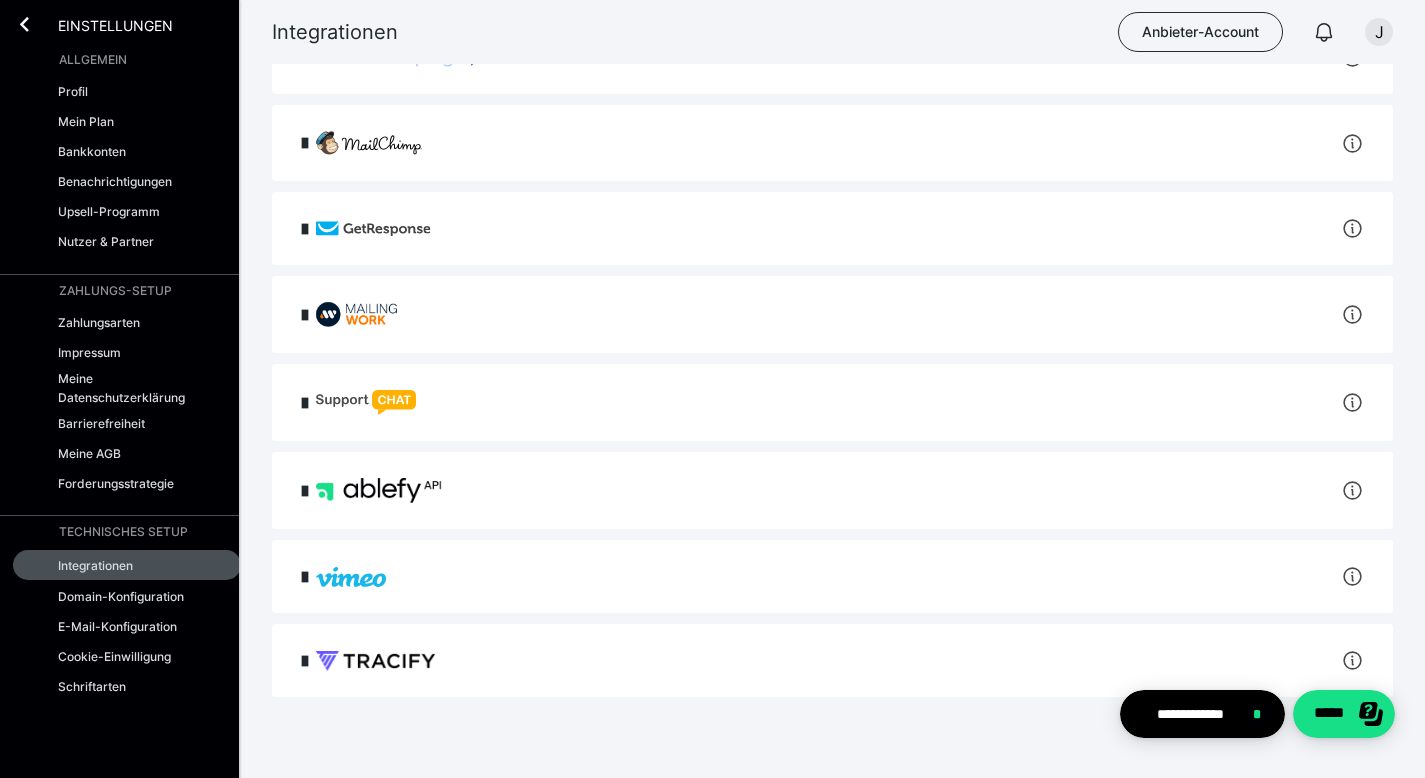 scroll, scrollTop: 0, scrollLeft: 0, axis: both 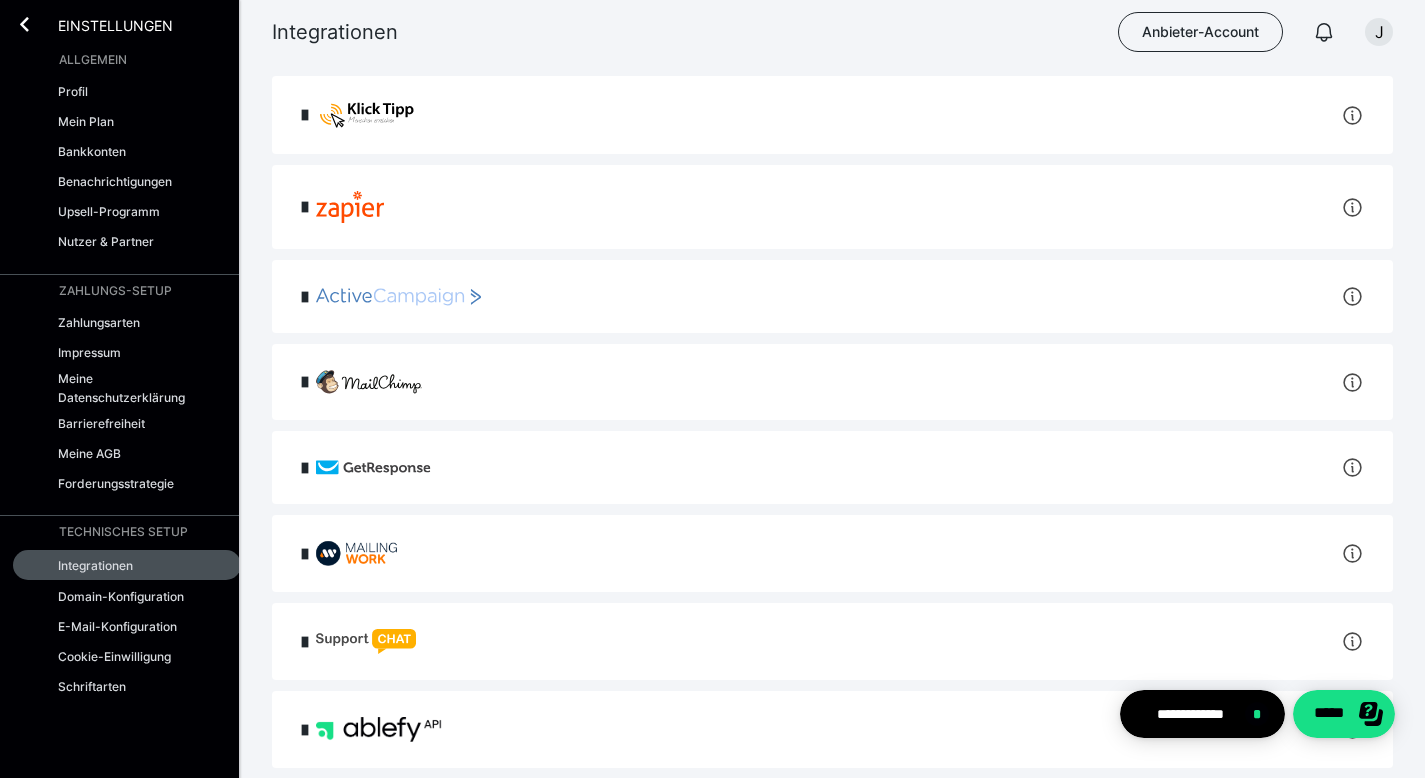 click on "Einstellungen" at bounding box center [101, 24] 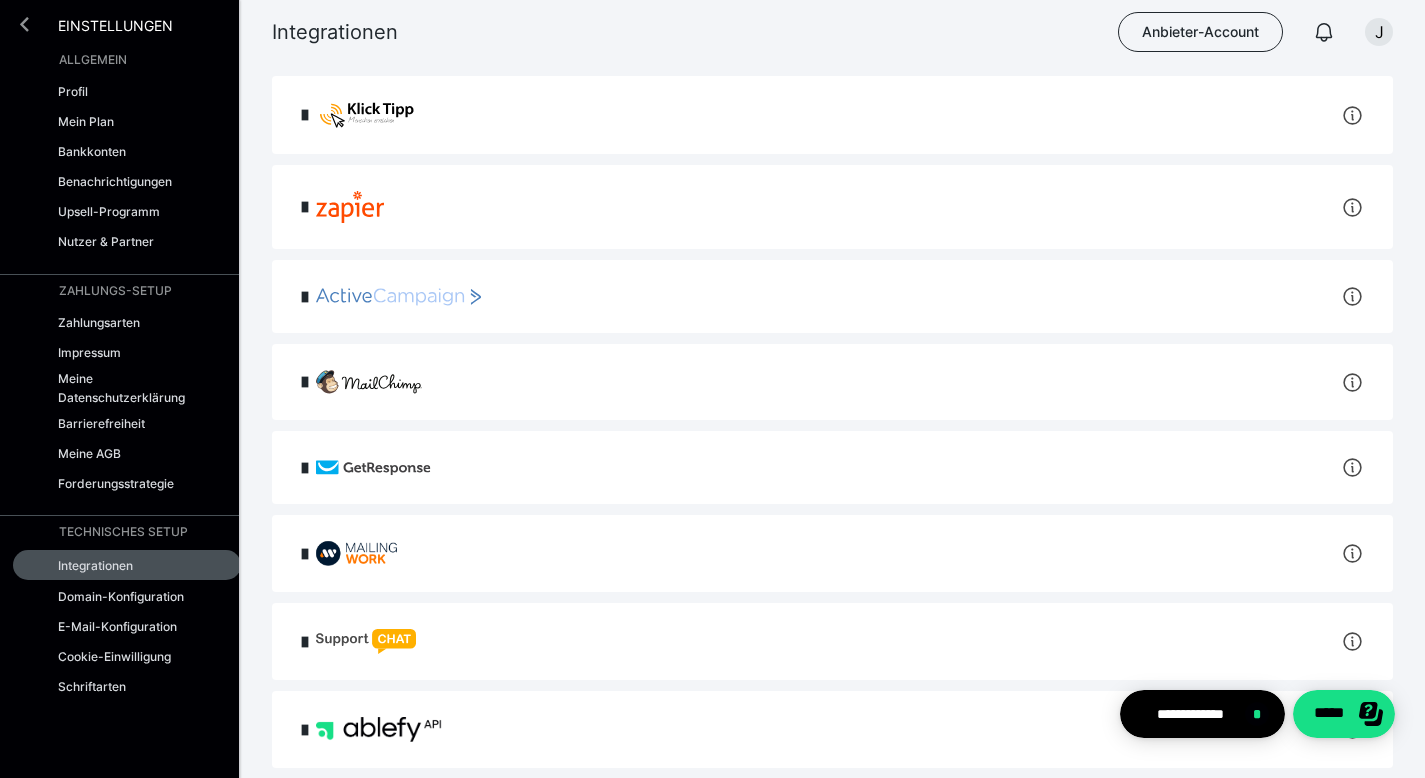 click at bounding box center (24, 24) 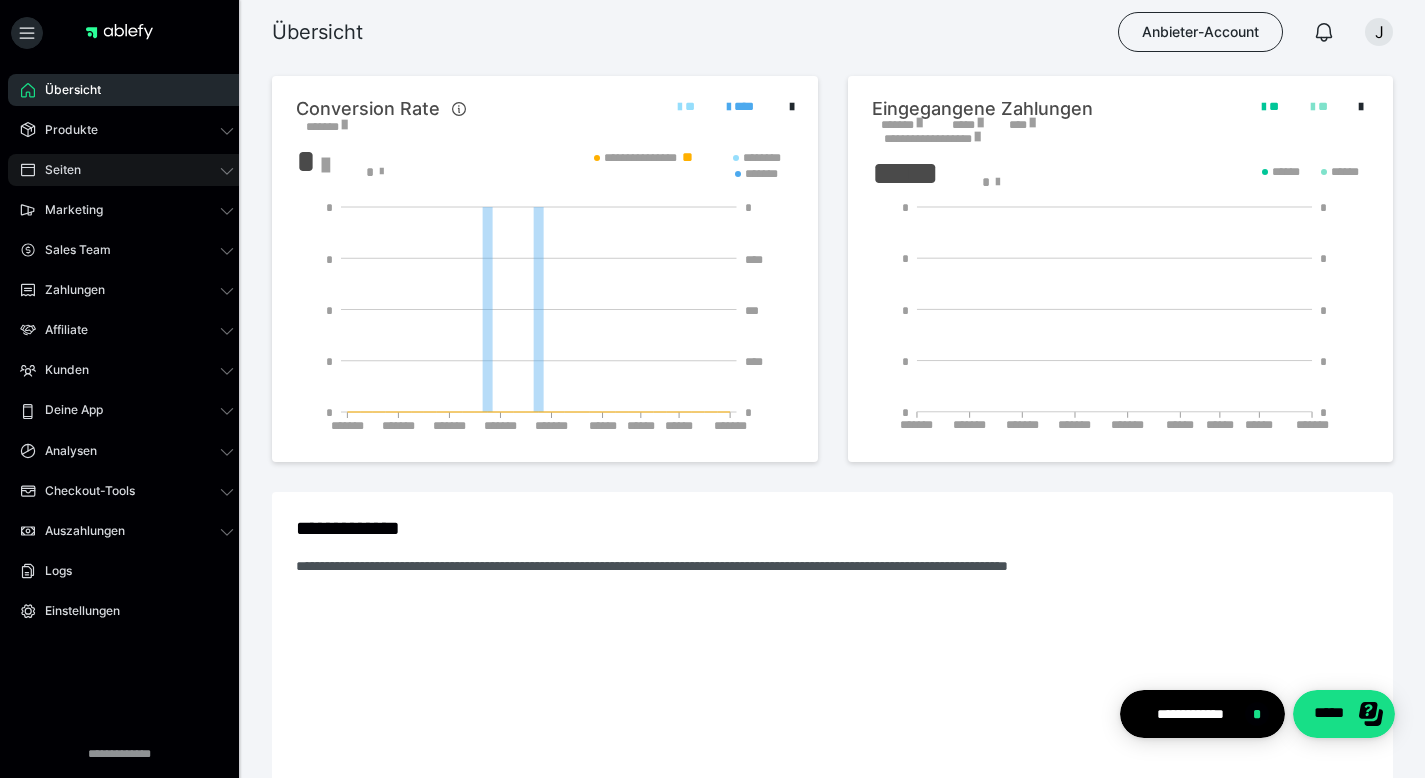 click on "Seiten" at bounding box center (56, 170) 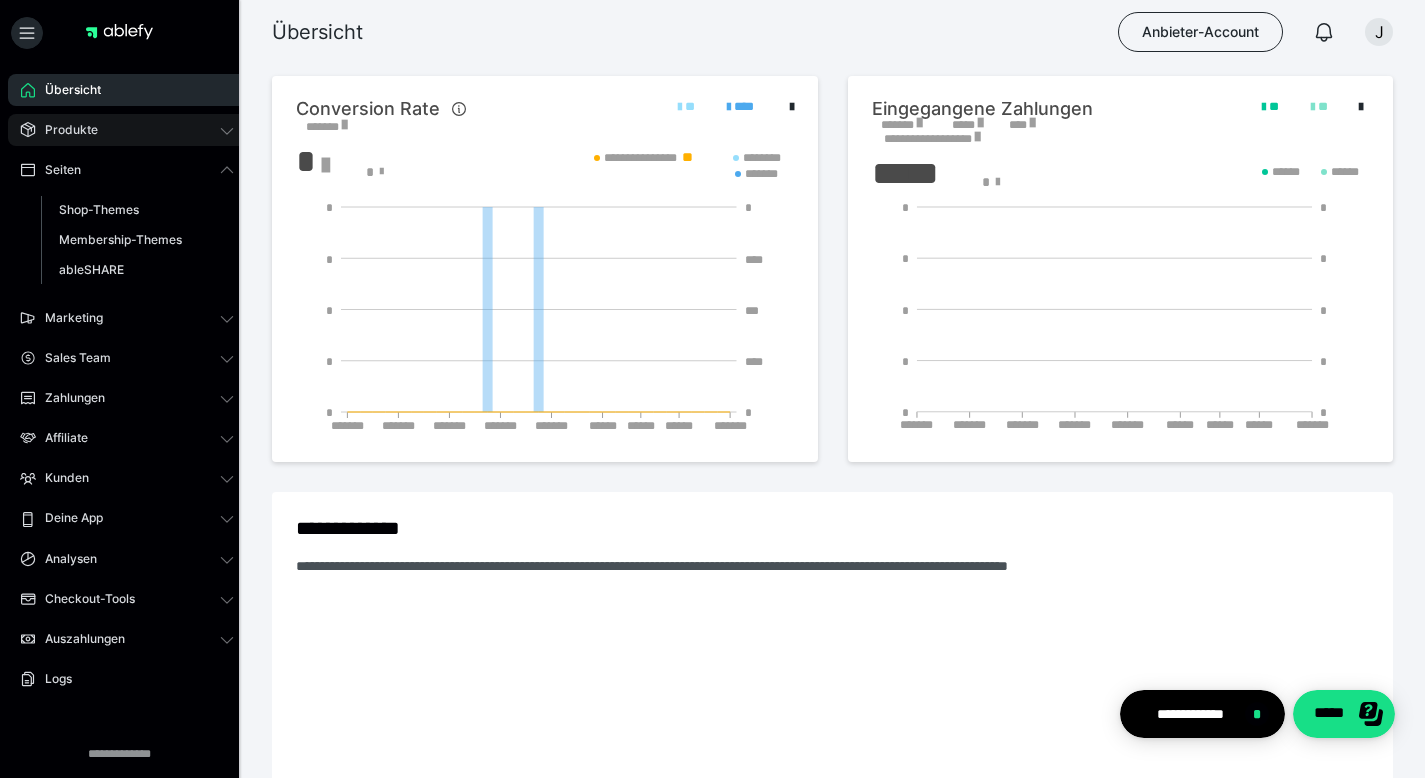 click on "Produkte" at bounding box center (127, 130) 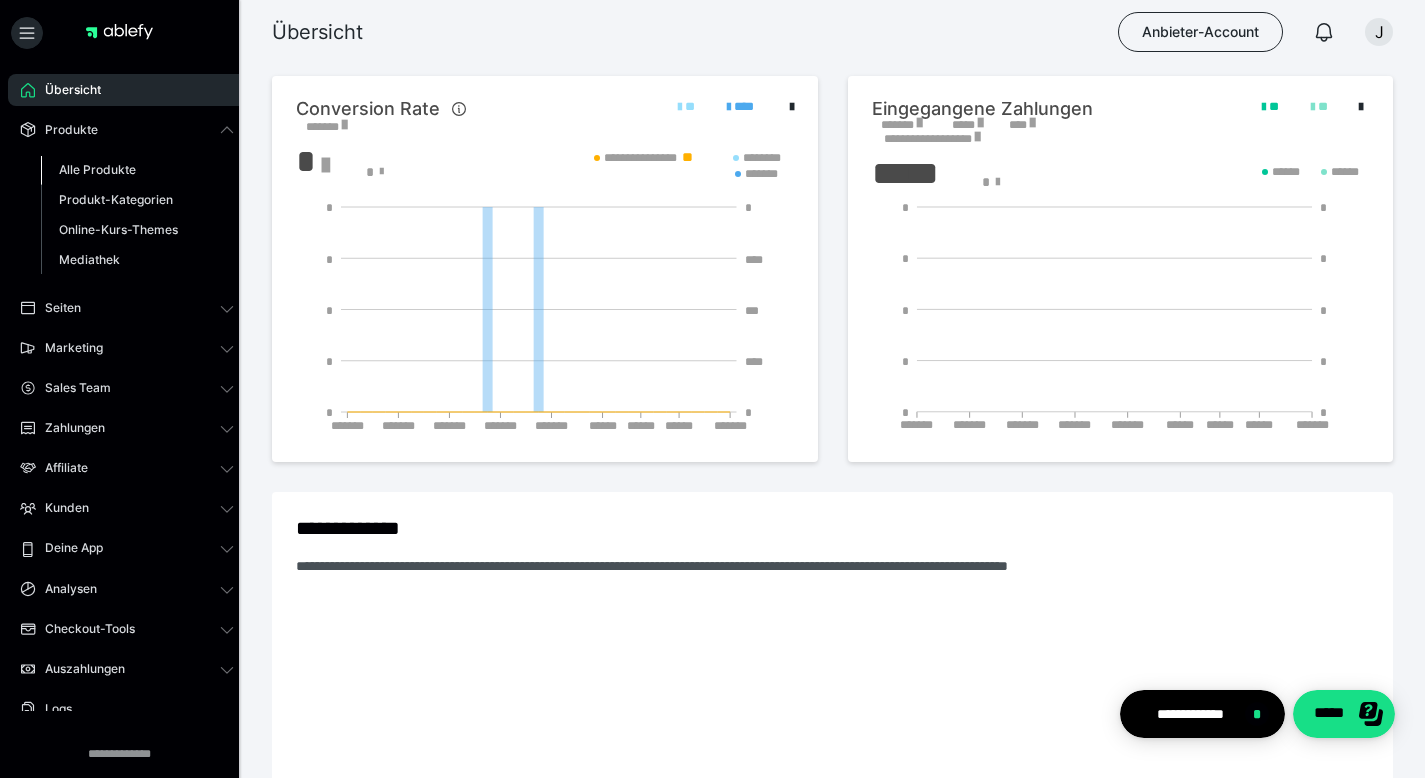 click on "Alle Produkte" at bounding box center [97, 169] 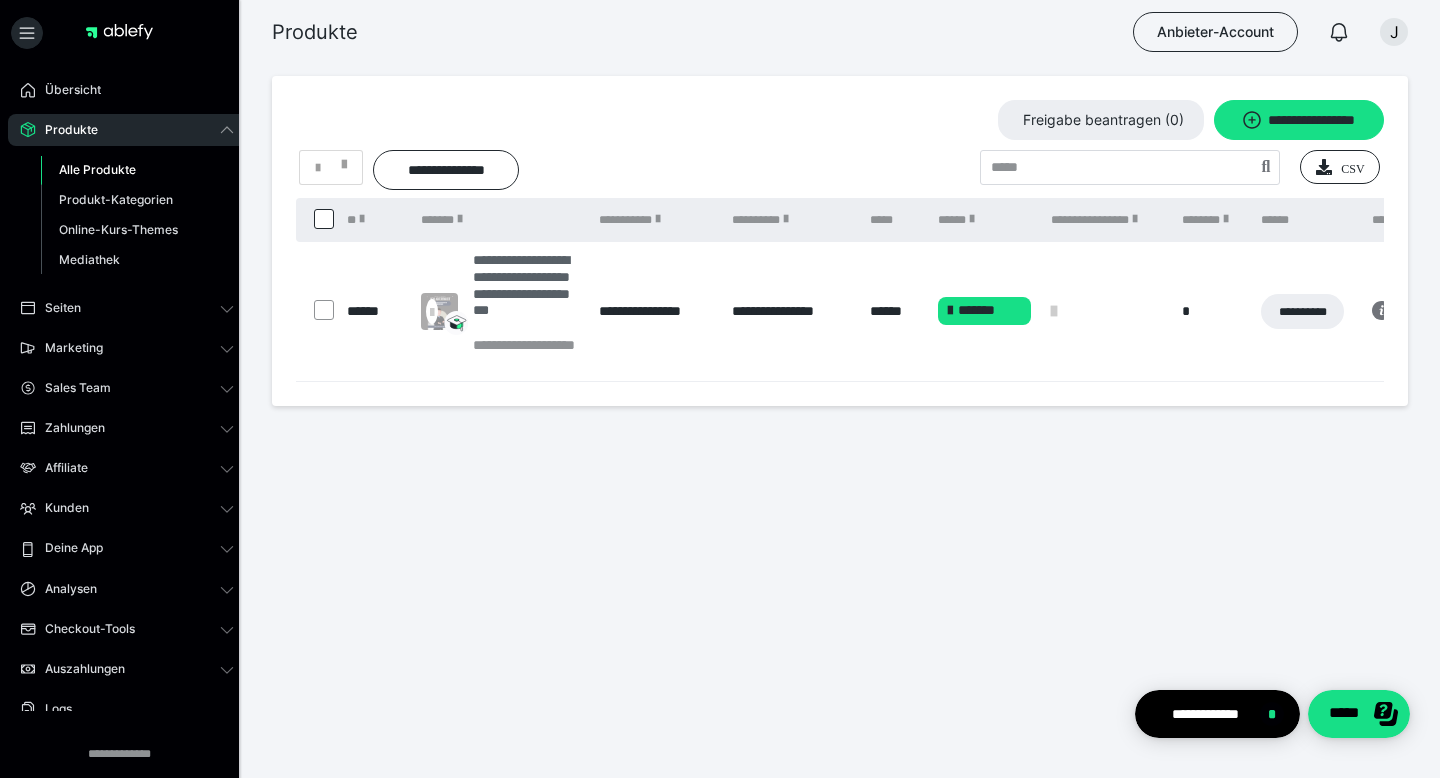 click on "**********" at bounding box center (526, 294) 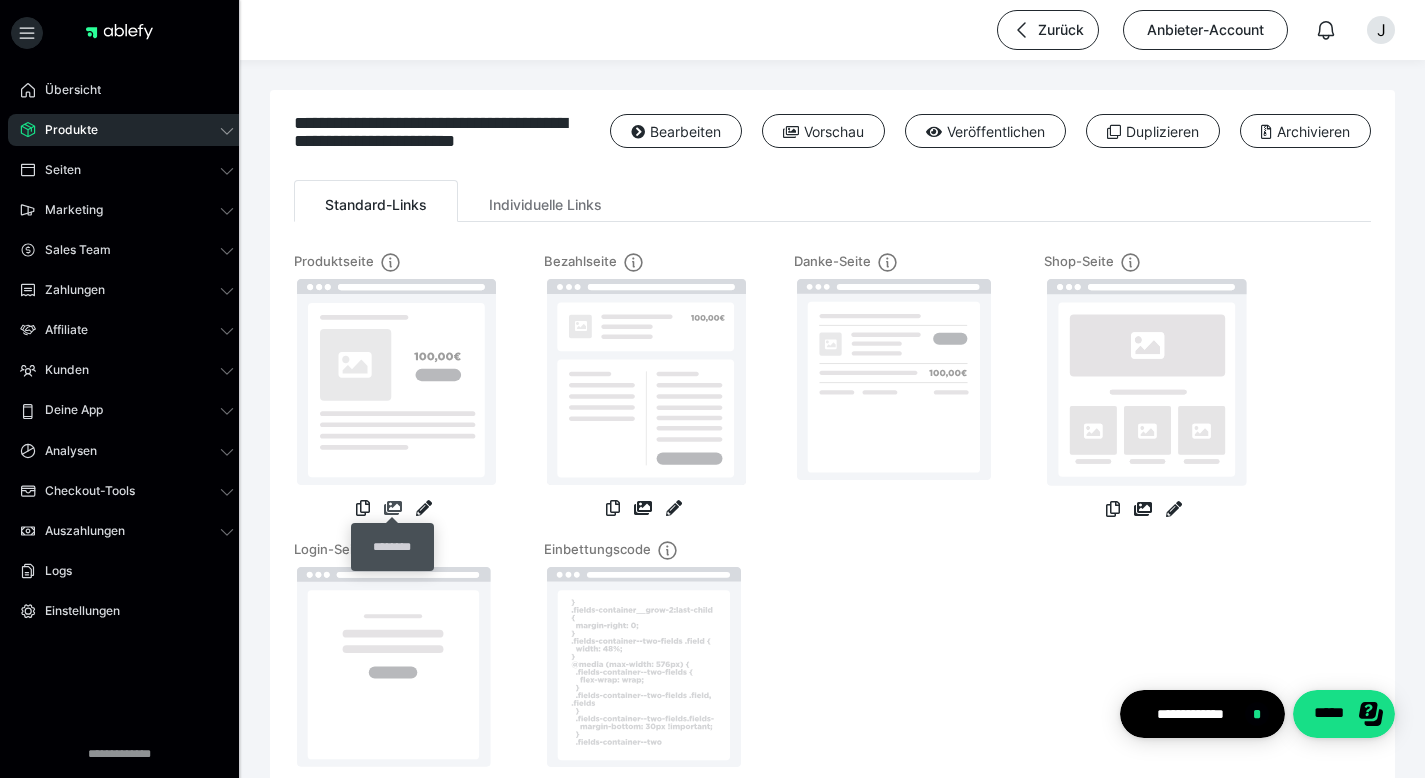 click at bounding box center (393, 508) 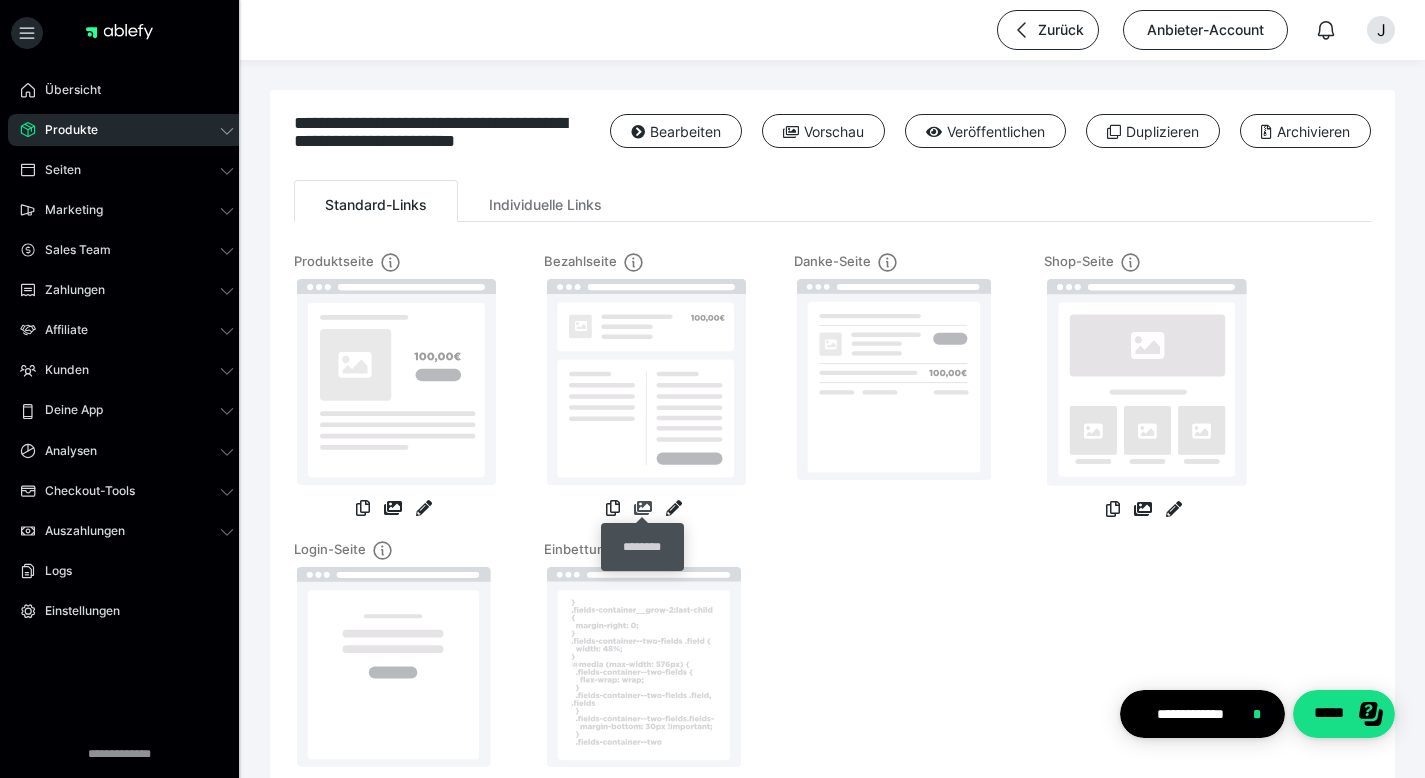 click at bounding box center (643, 508) 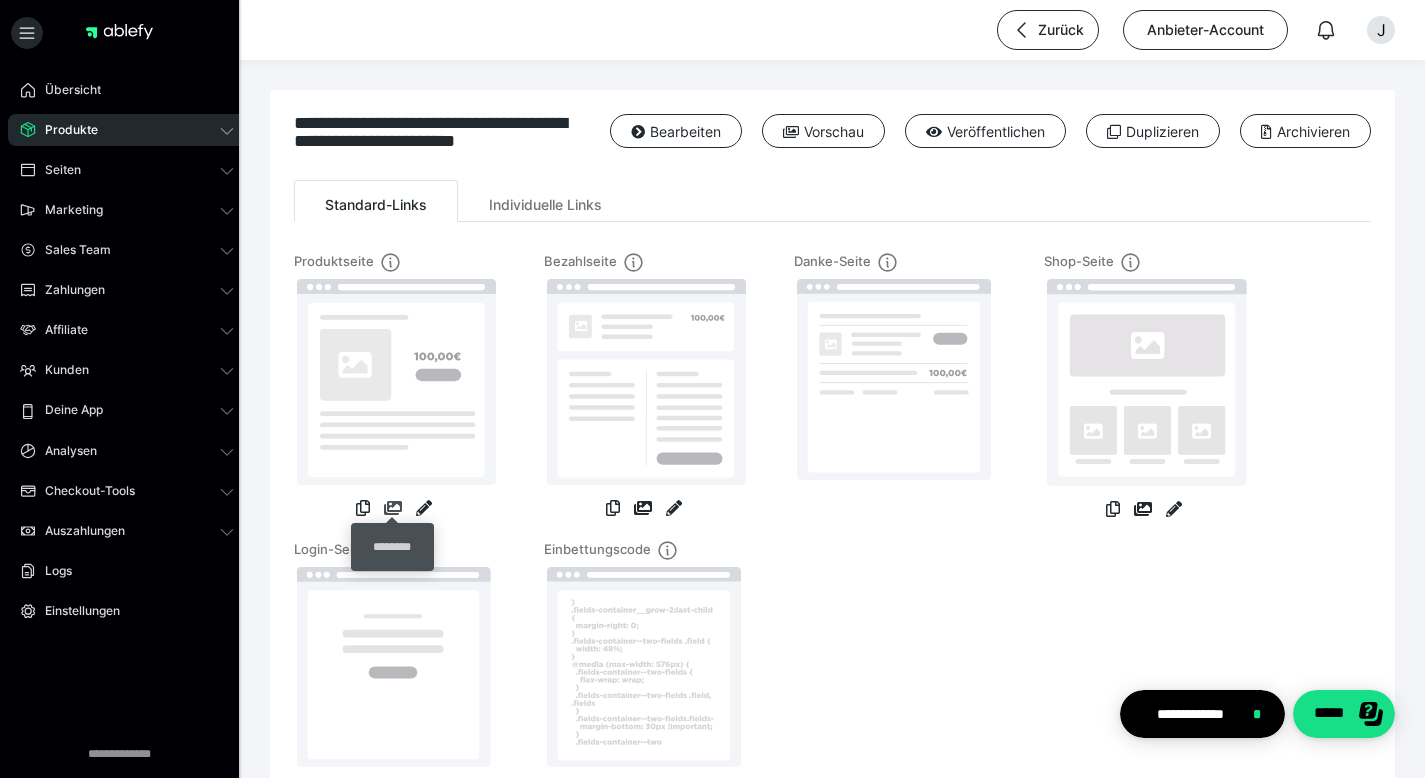 click at bounding box center [393, 508] 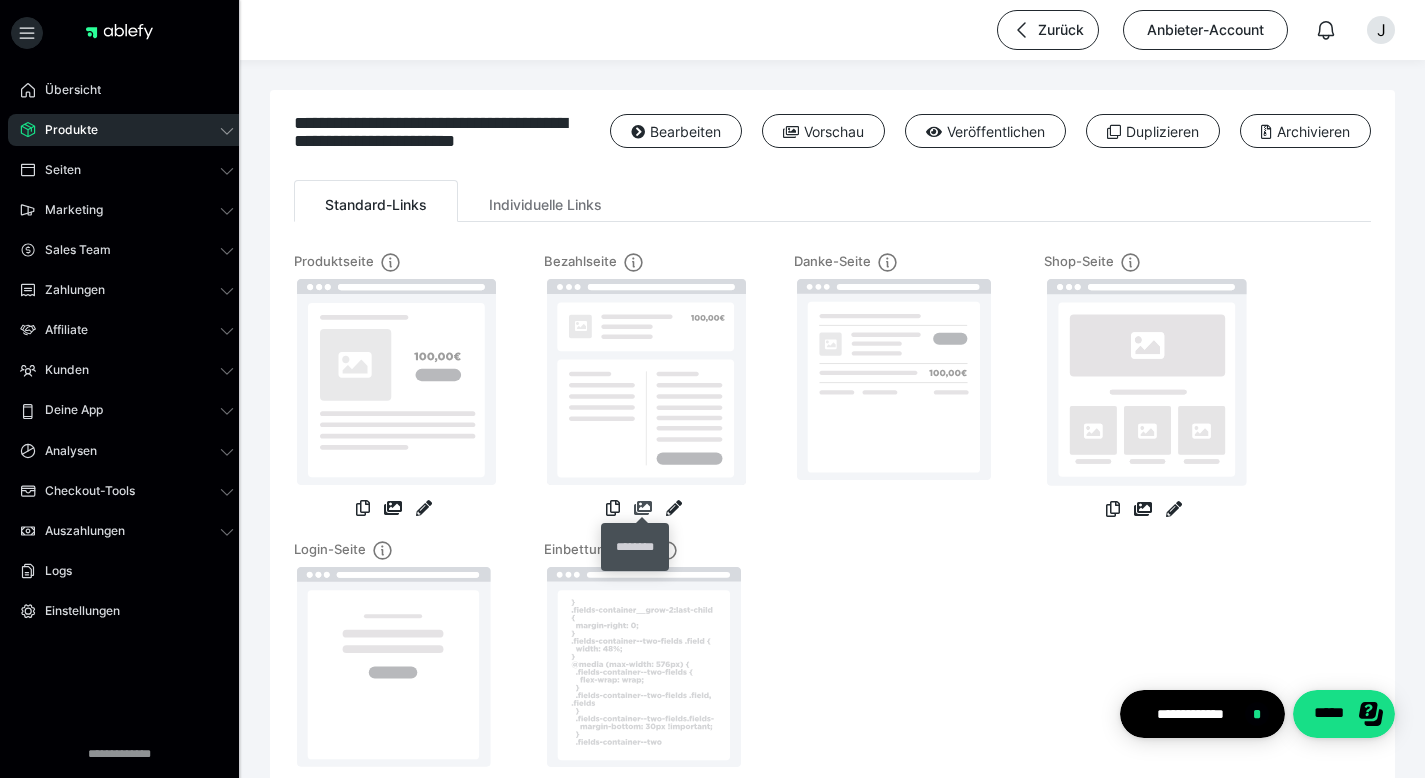 click at bounding box center (643, 508) 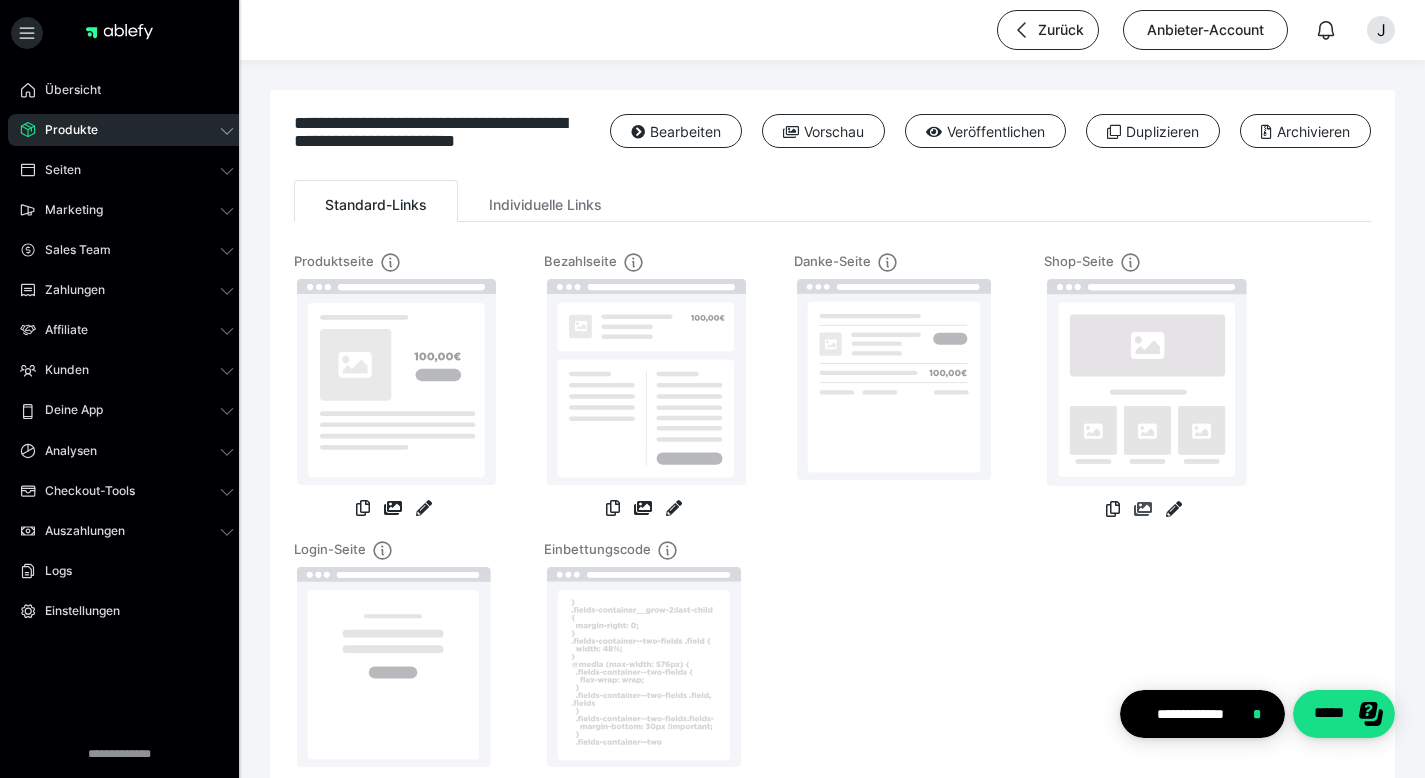 click at bounding box center [1143, 509] 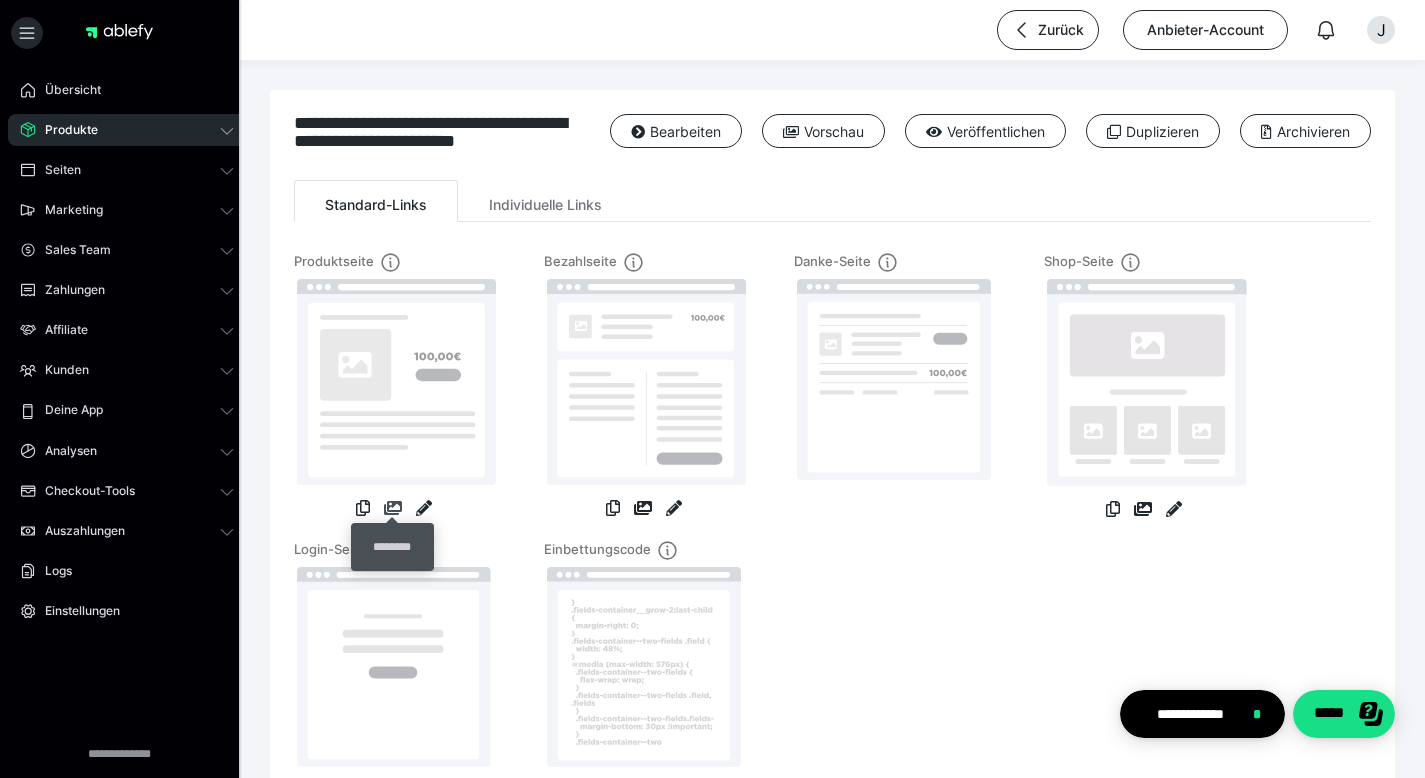 click at bounding box center [393, 508] 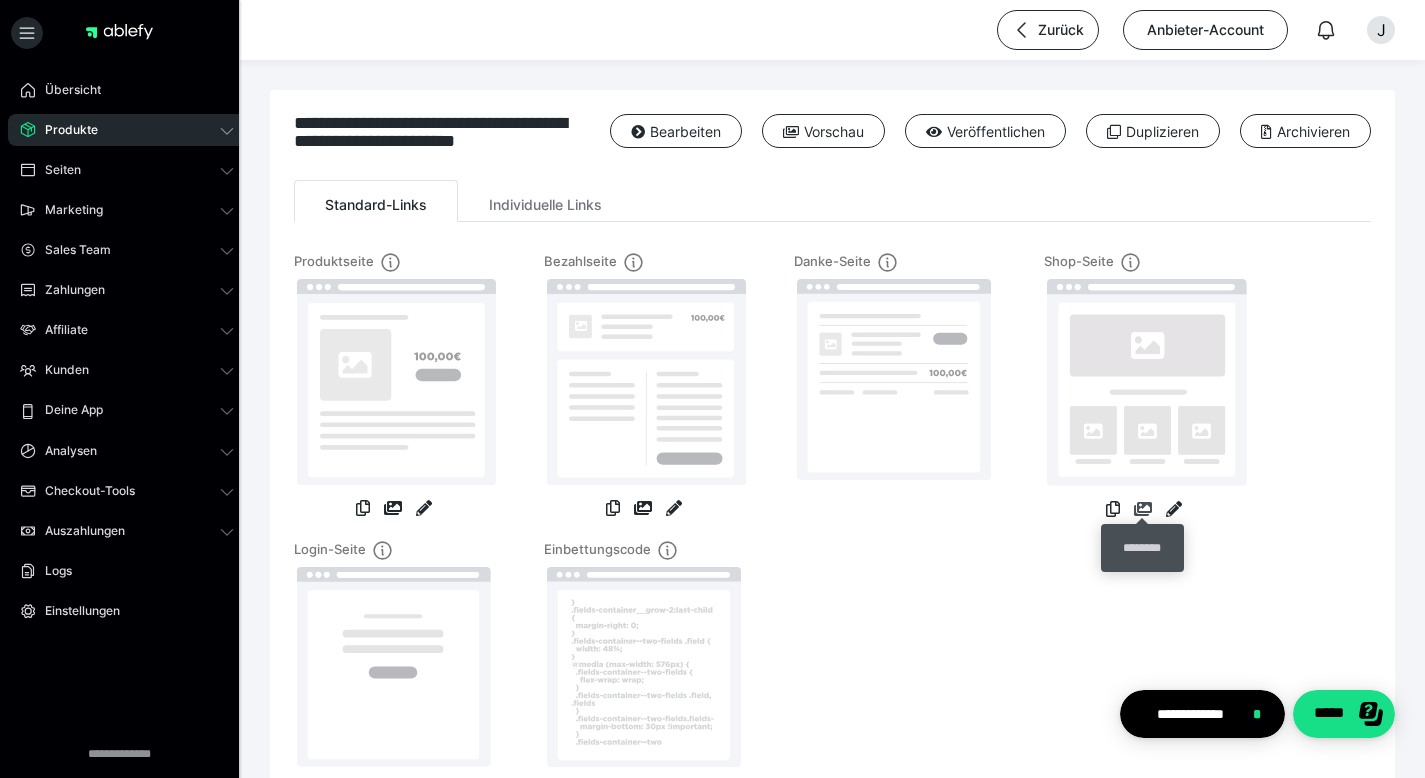 click at bounding box center (1143, 509) 